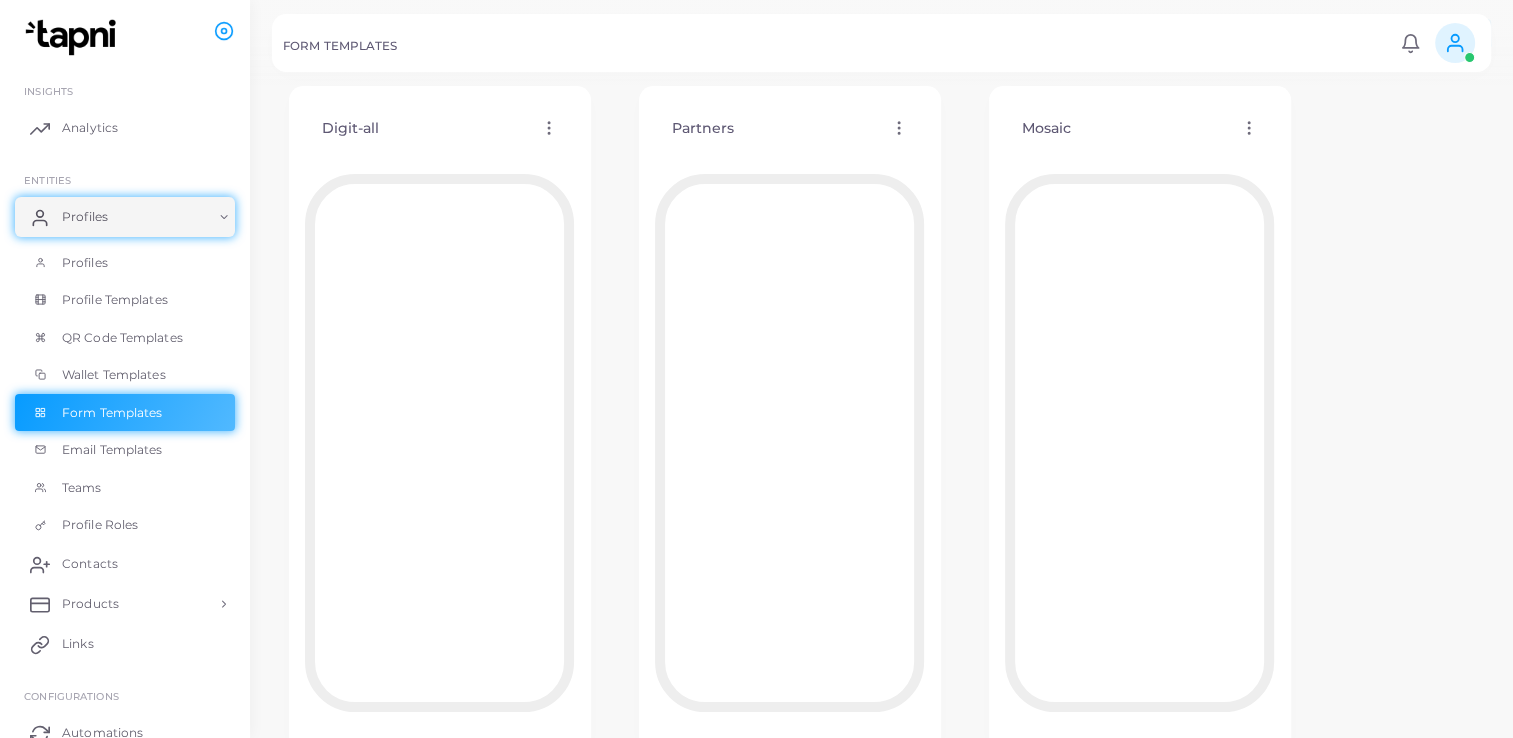scroll, scrollTop: 133, scrollLeft: 0, axis: vertical 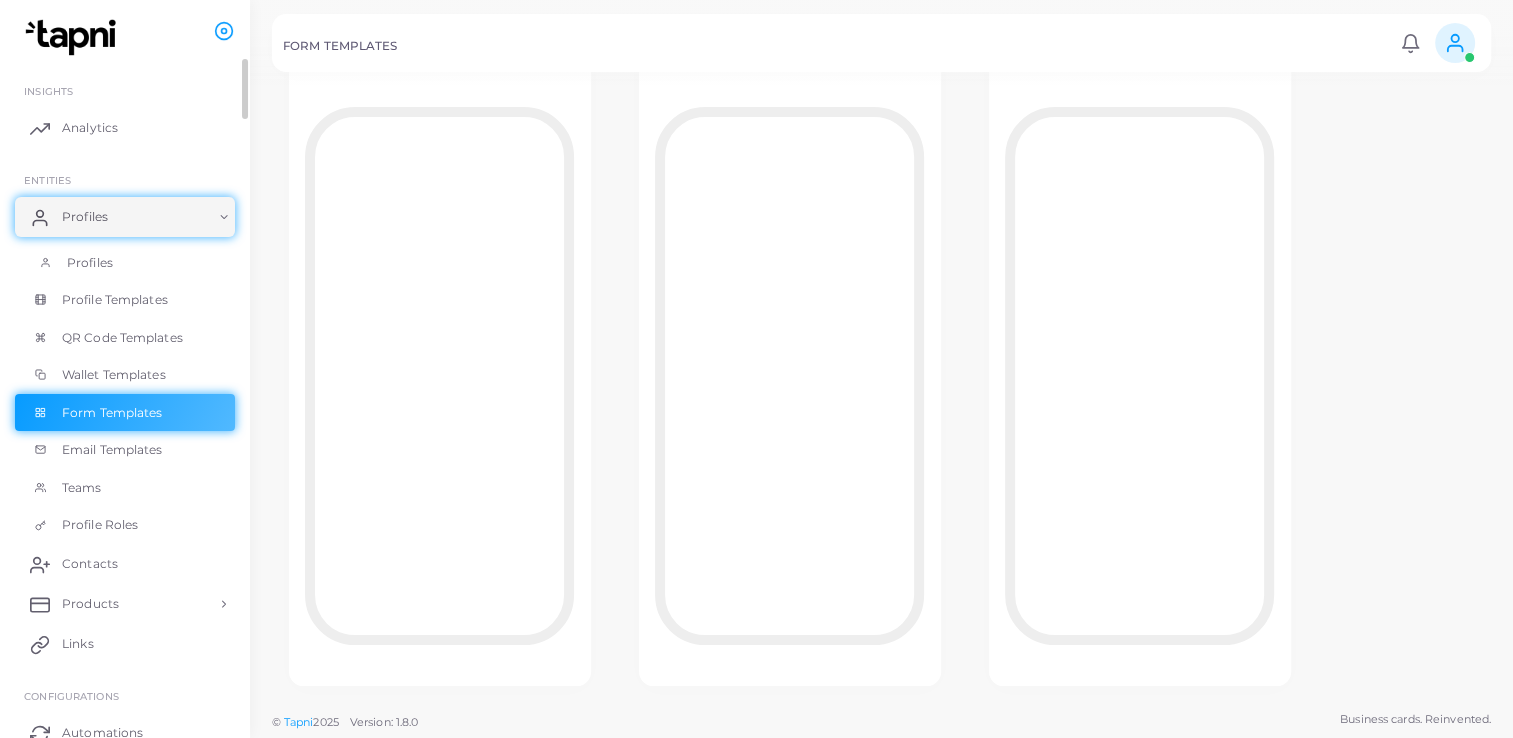 click on "Profiles" at bounding box center [125, 263] 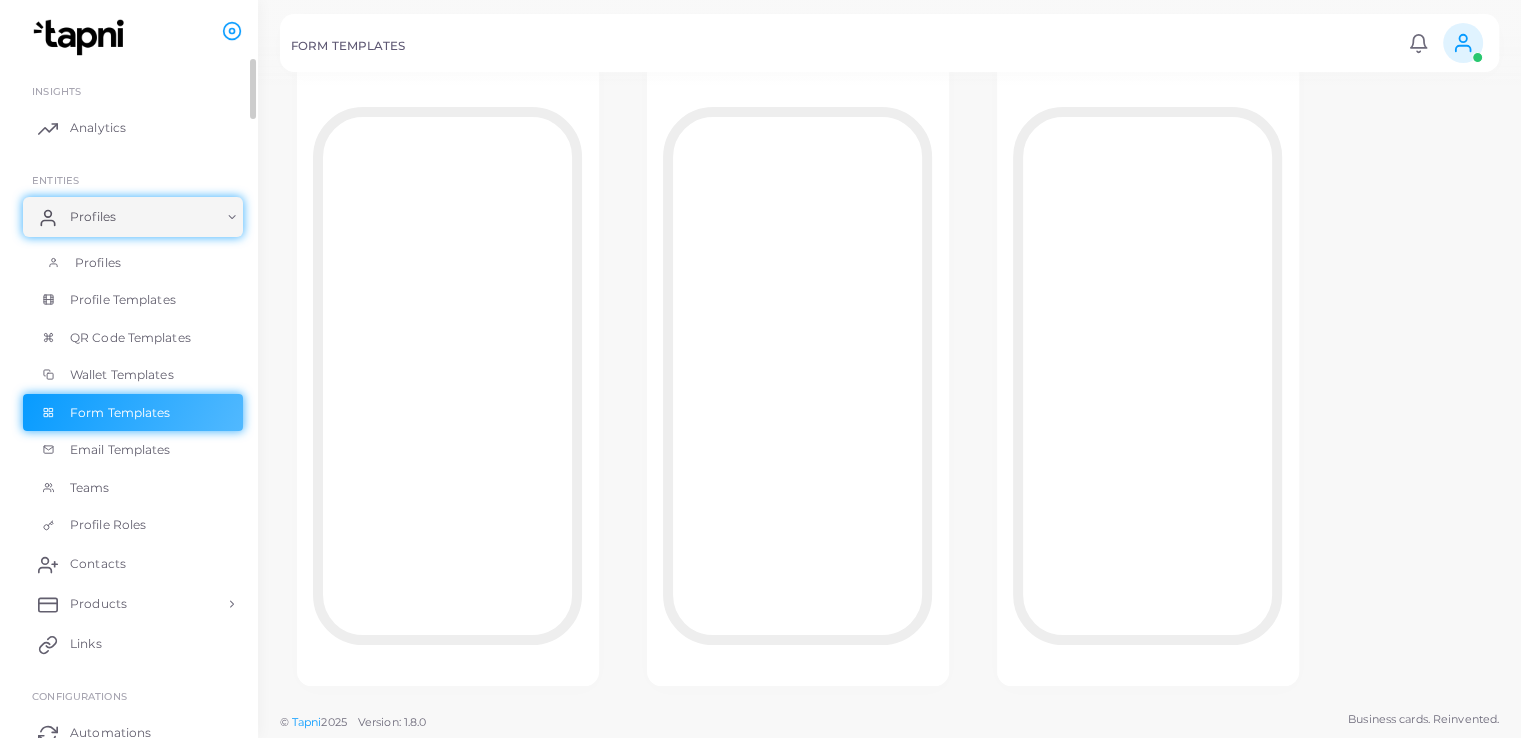 scroll, scrollTop: 0, scrollLeft: 0, axis: both 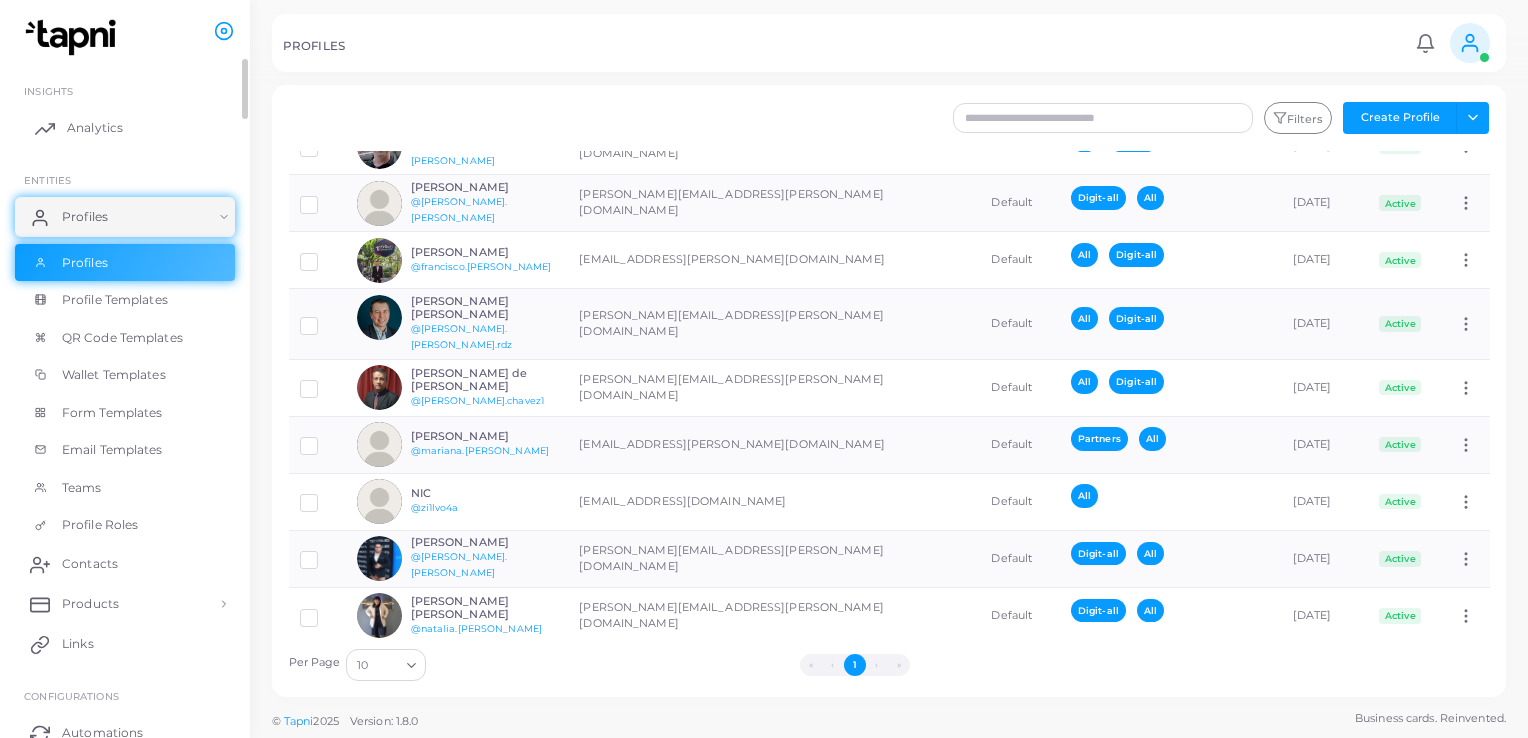 click on "Analytics" at bounding box center [95, 128] 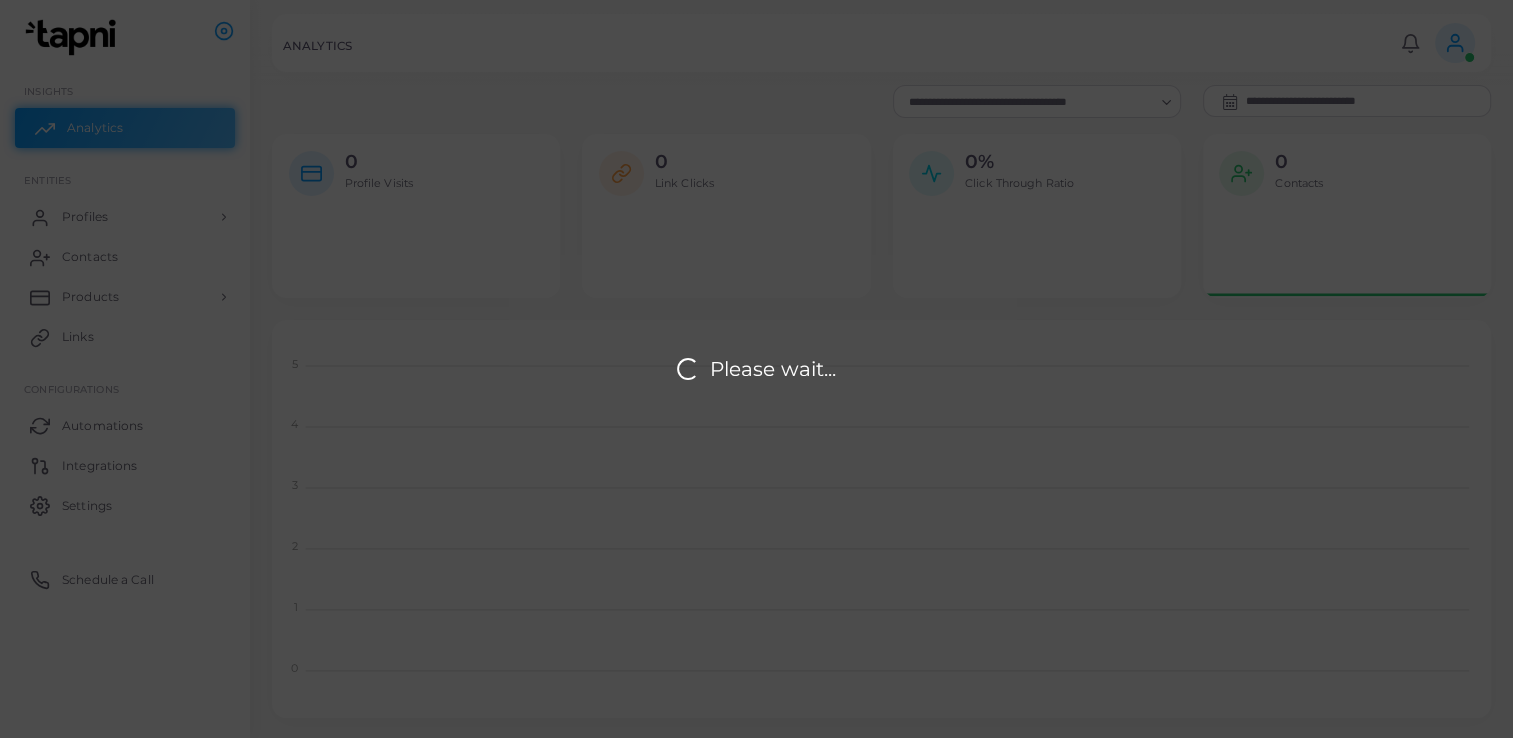 scroll, scrollTop: 16, scrollLeft: 16, axis: both 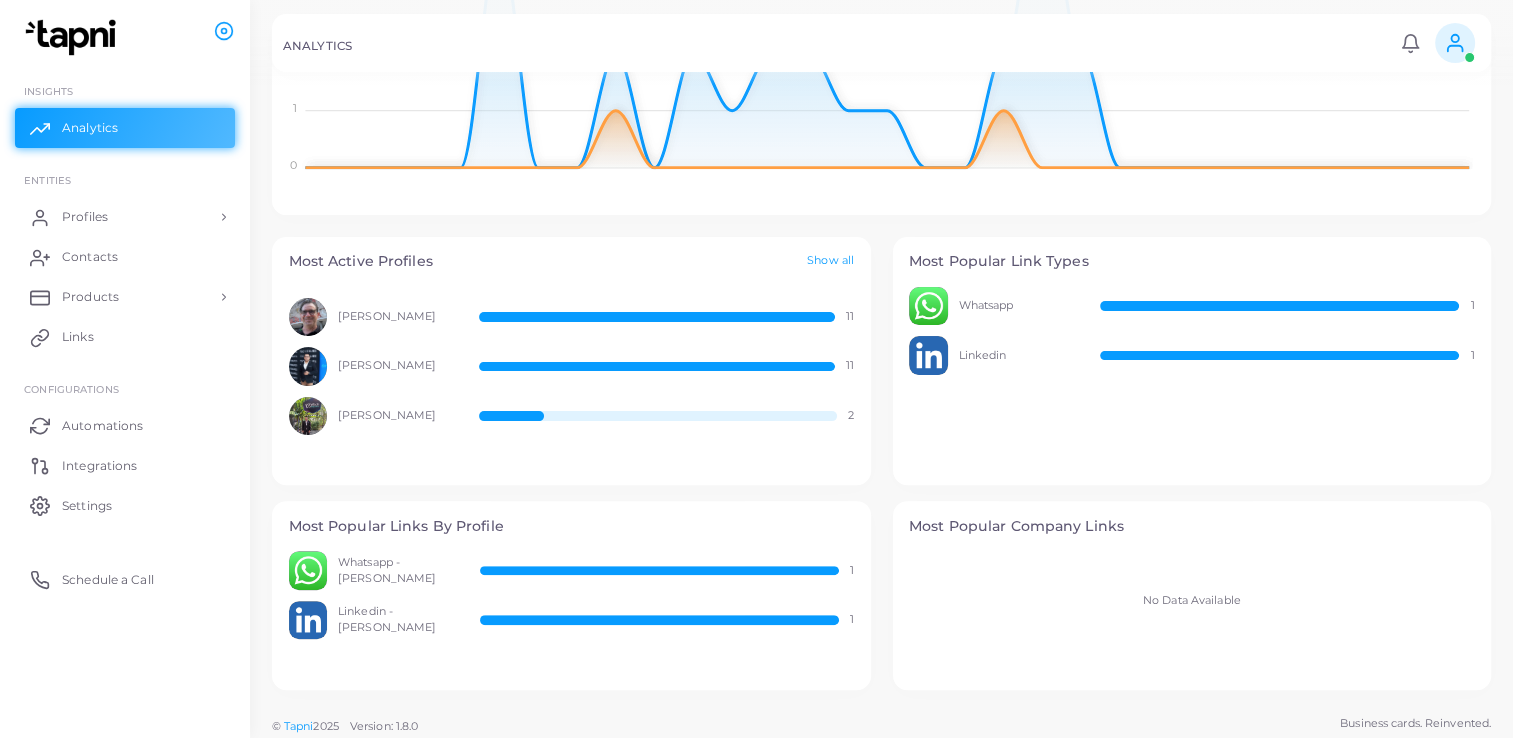 drag, startPoint x: 585, startPoint y: 318, endPoint x: 656, endPoint y: 322, distance: 71.11259 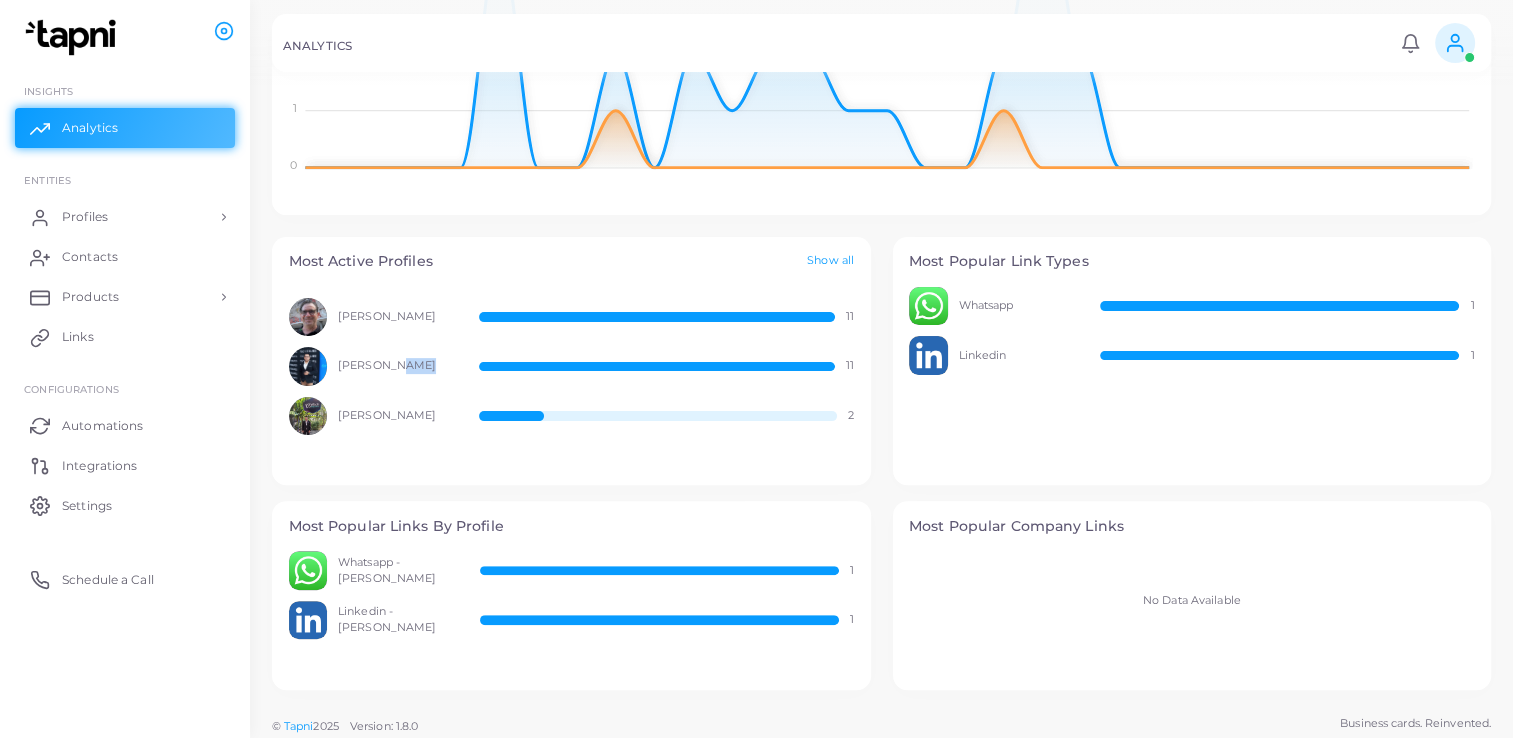 drag, startPoint x: 400, startPoint y: 358, endPoint x: 771, endPoint y: 374, distance: 371.34485 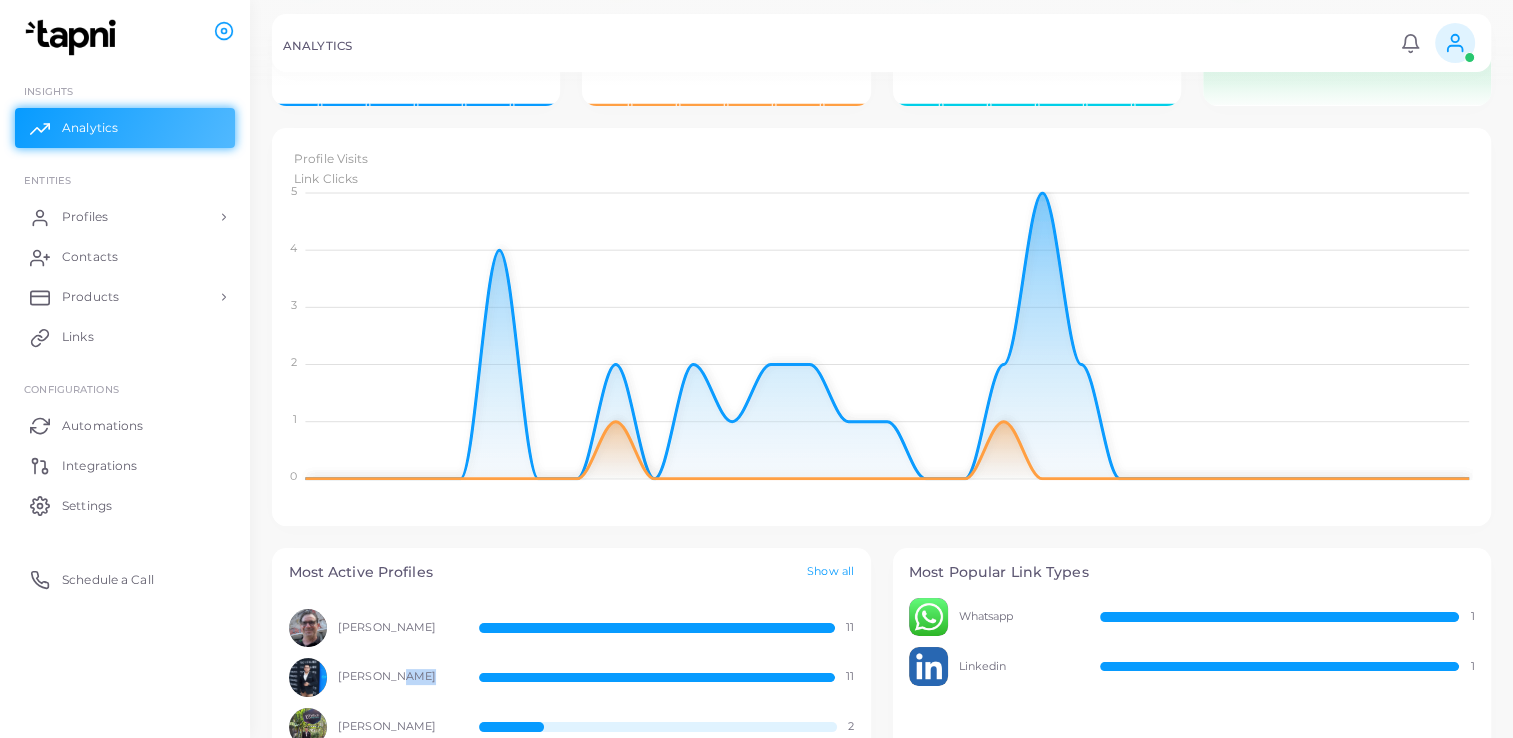 scroll, scrollTop: 0, scrollLeft: 0, axis: both 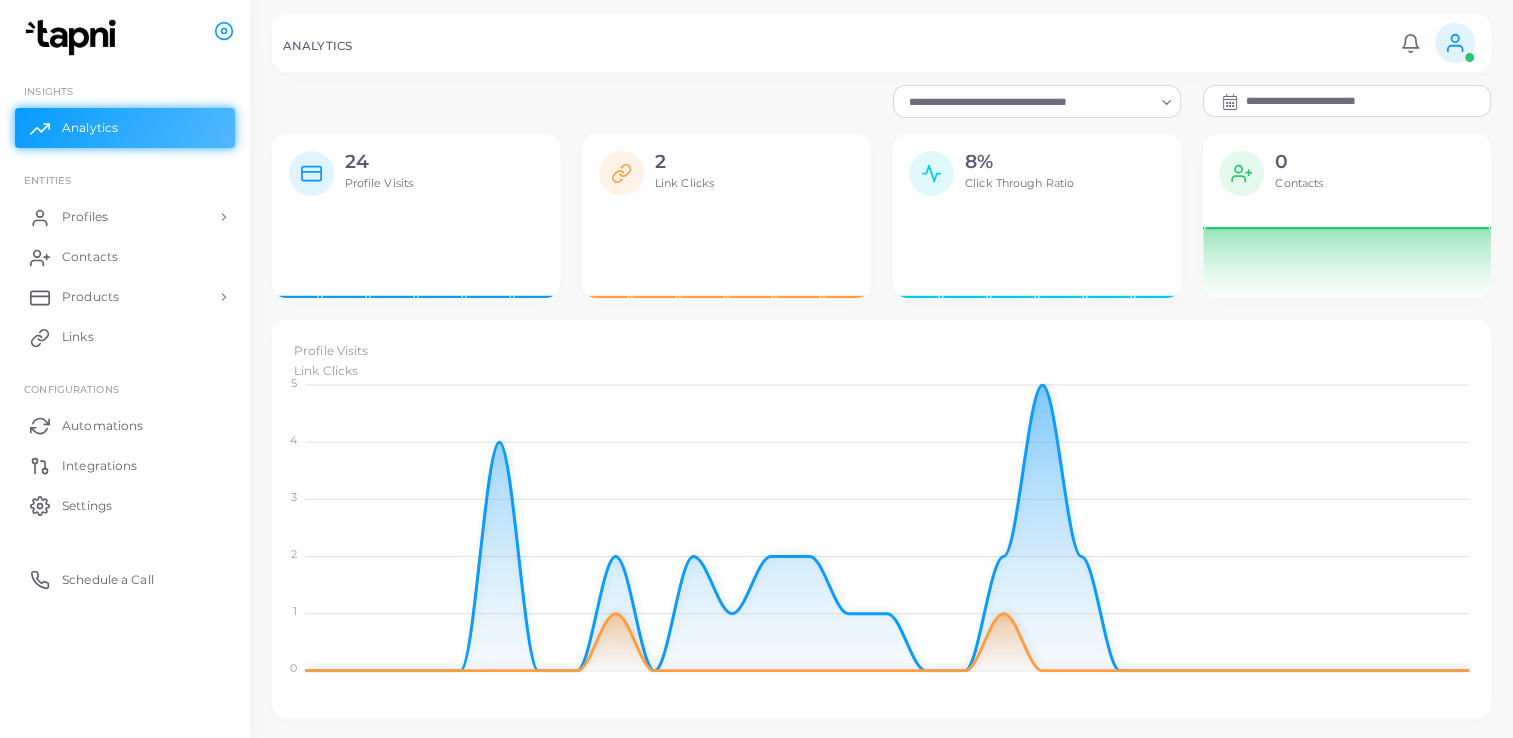 click at bounding box center (756, 42) 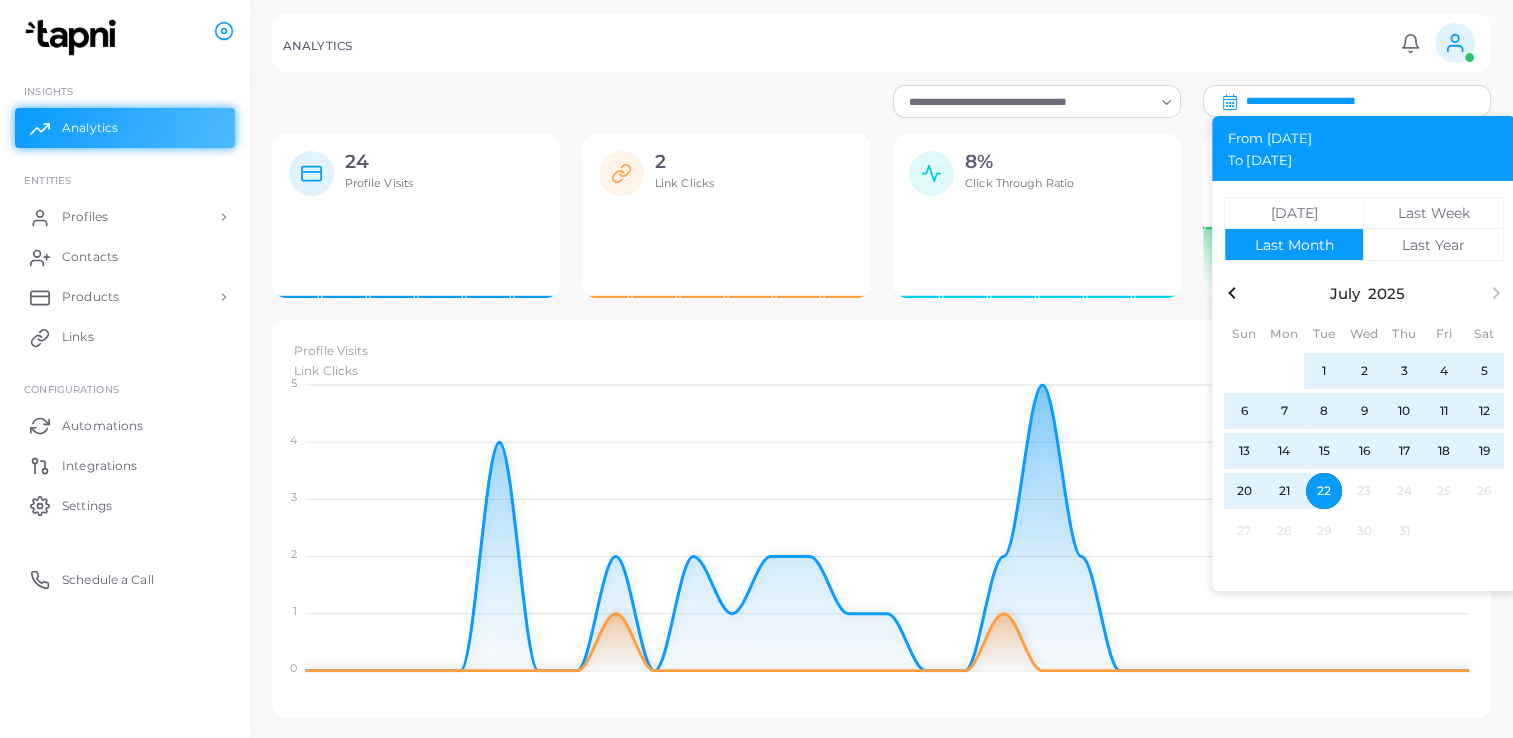 click 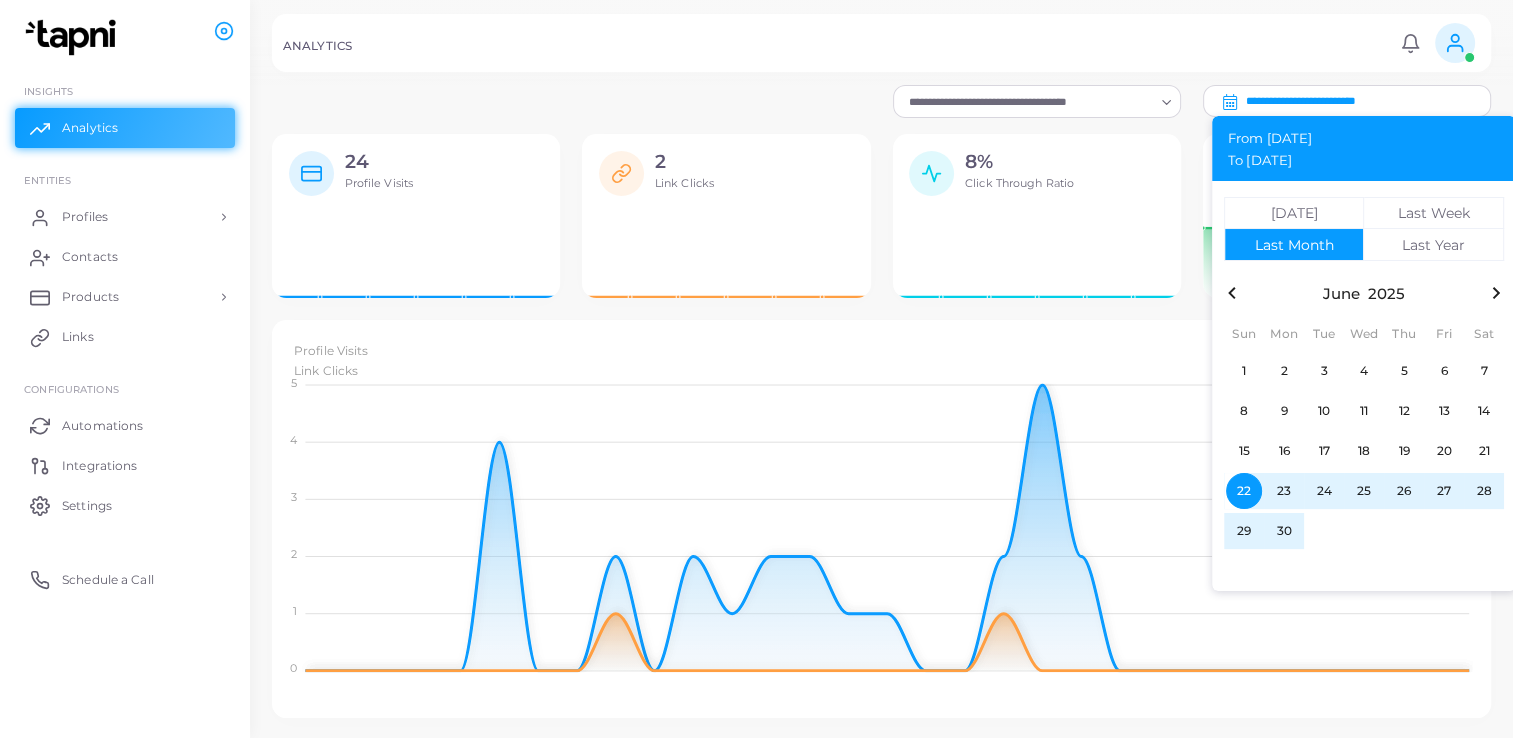 click 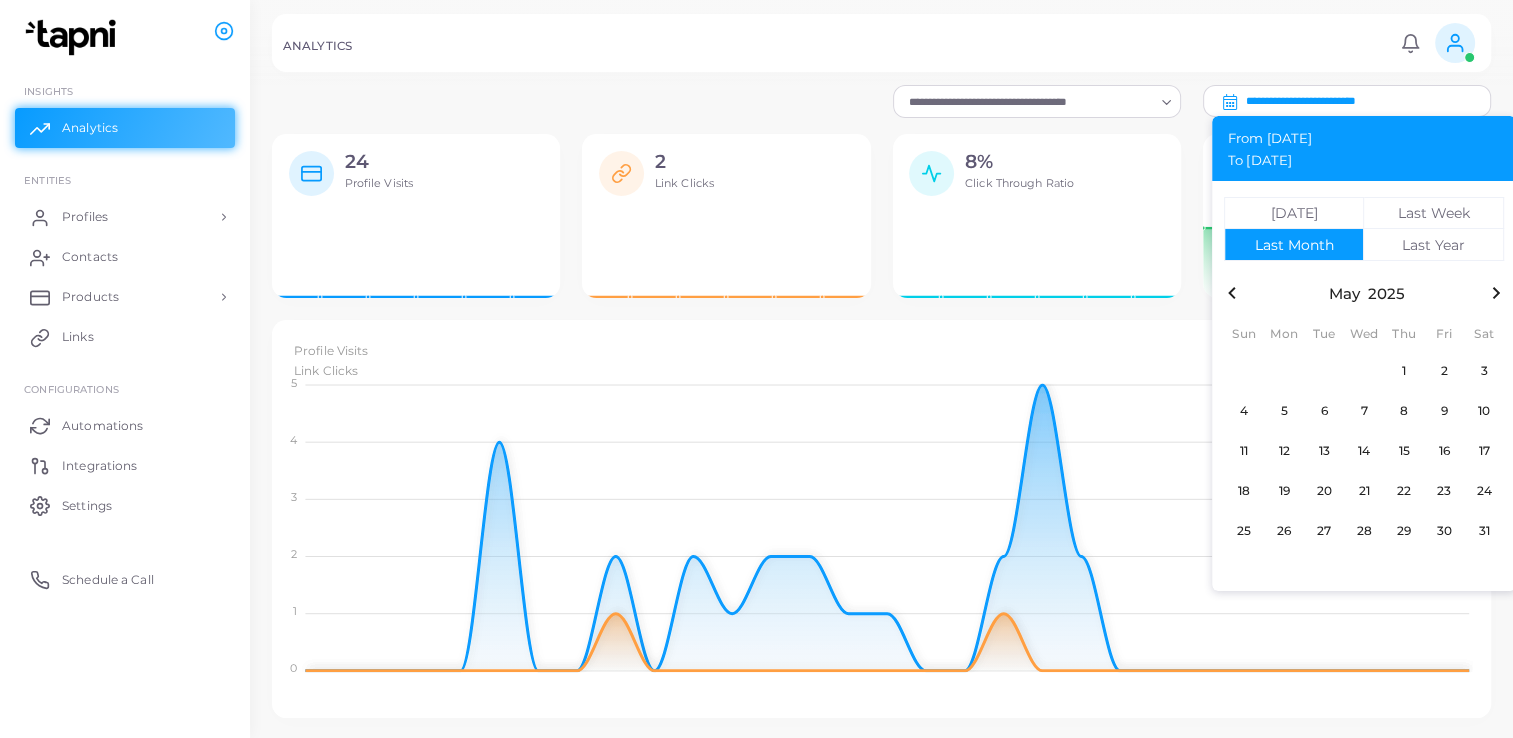 click 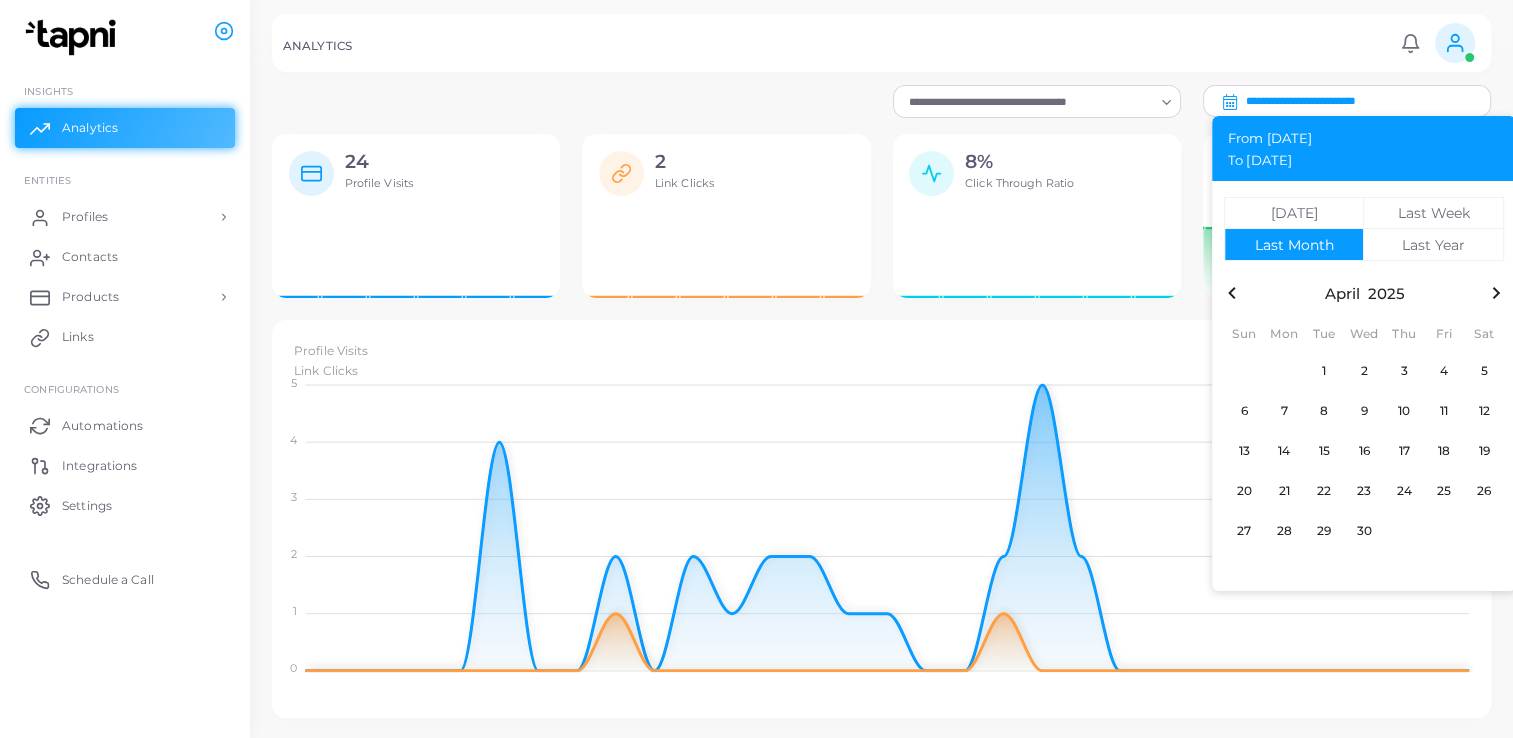 click 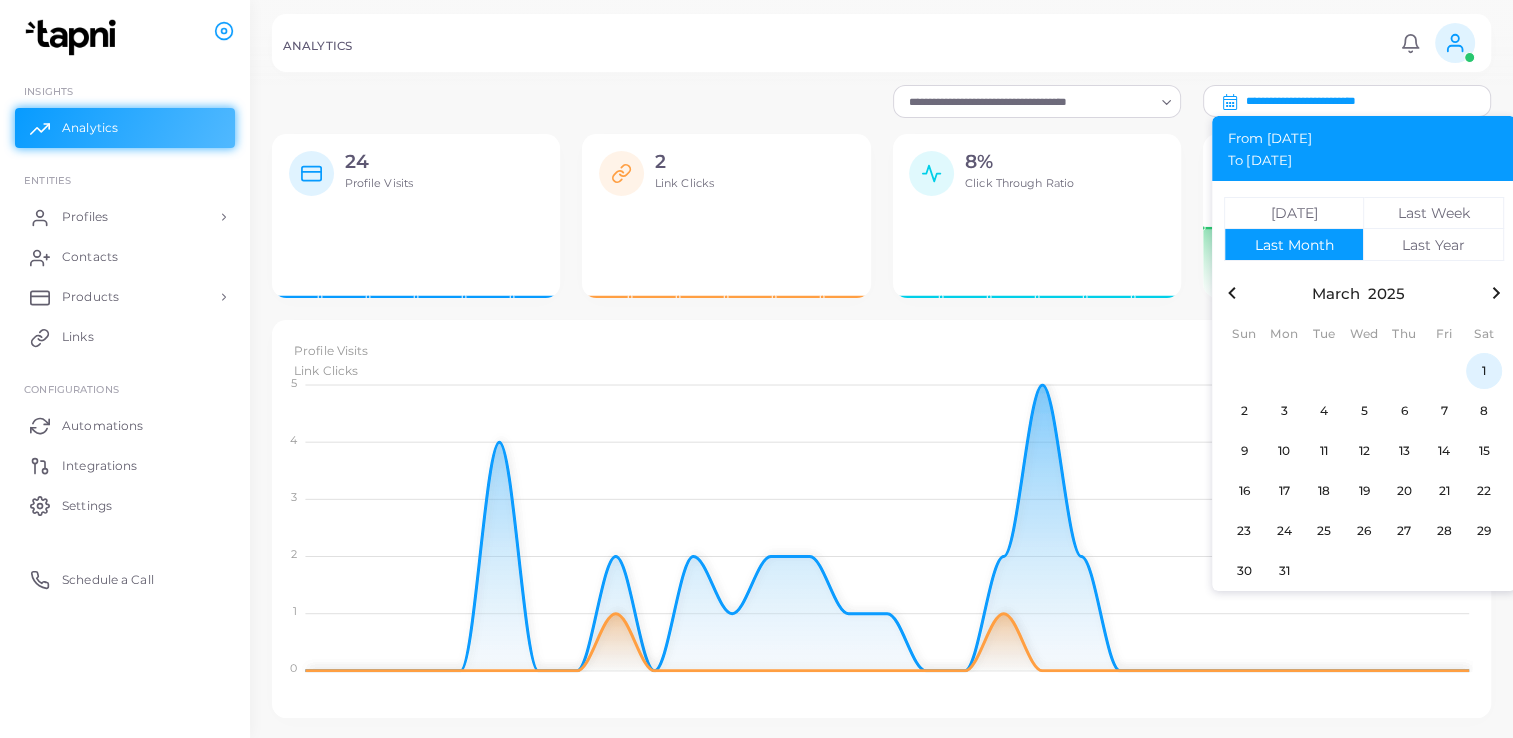 click on "1" at bounding box center [1484, 371] 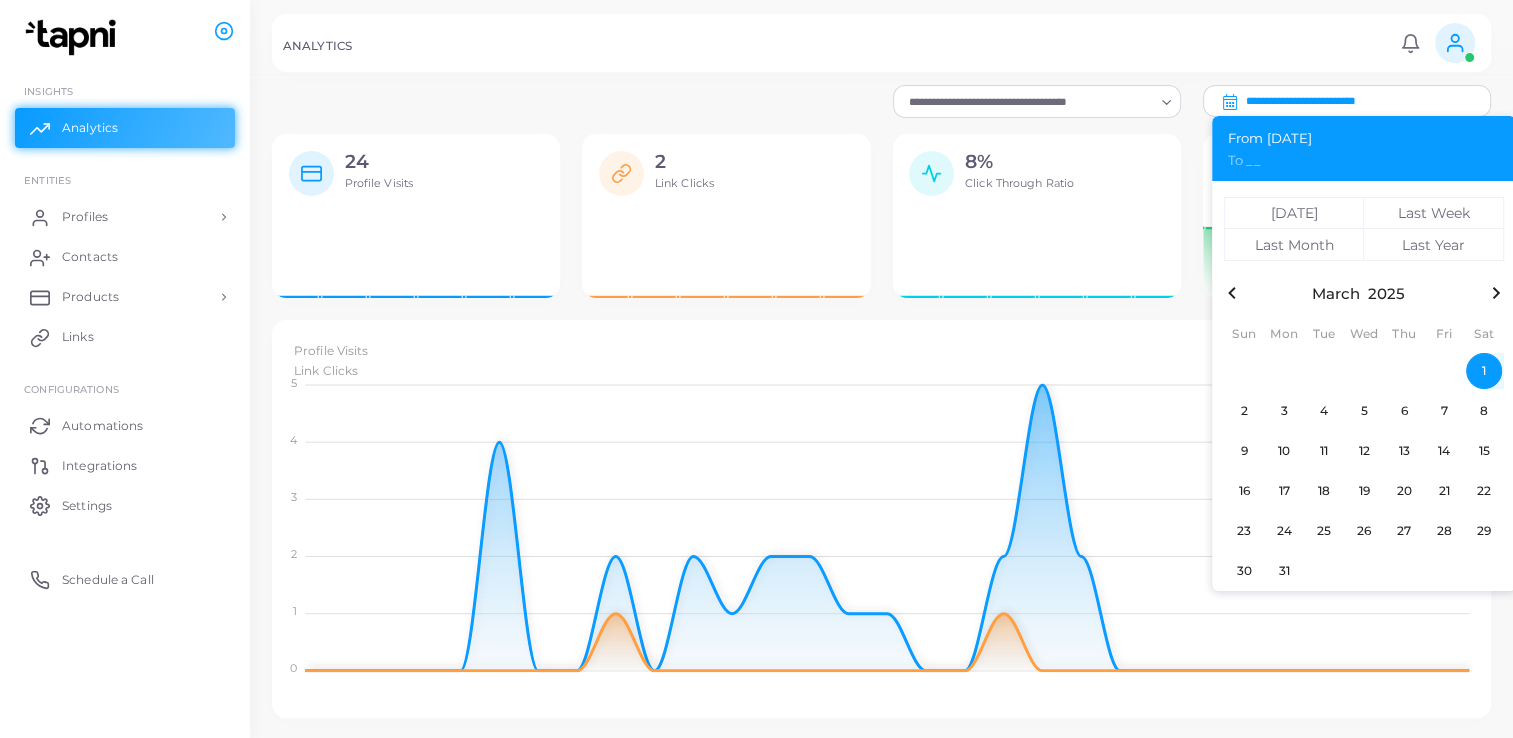 click 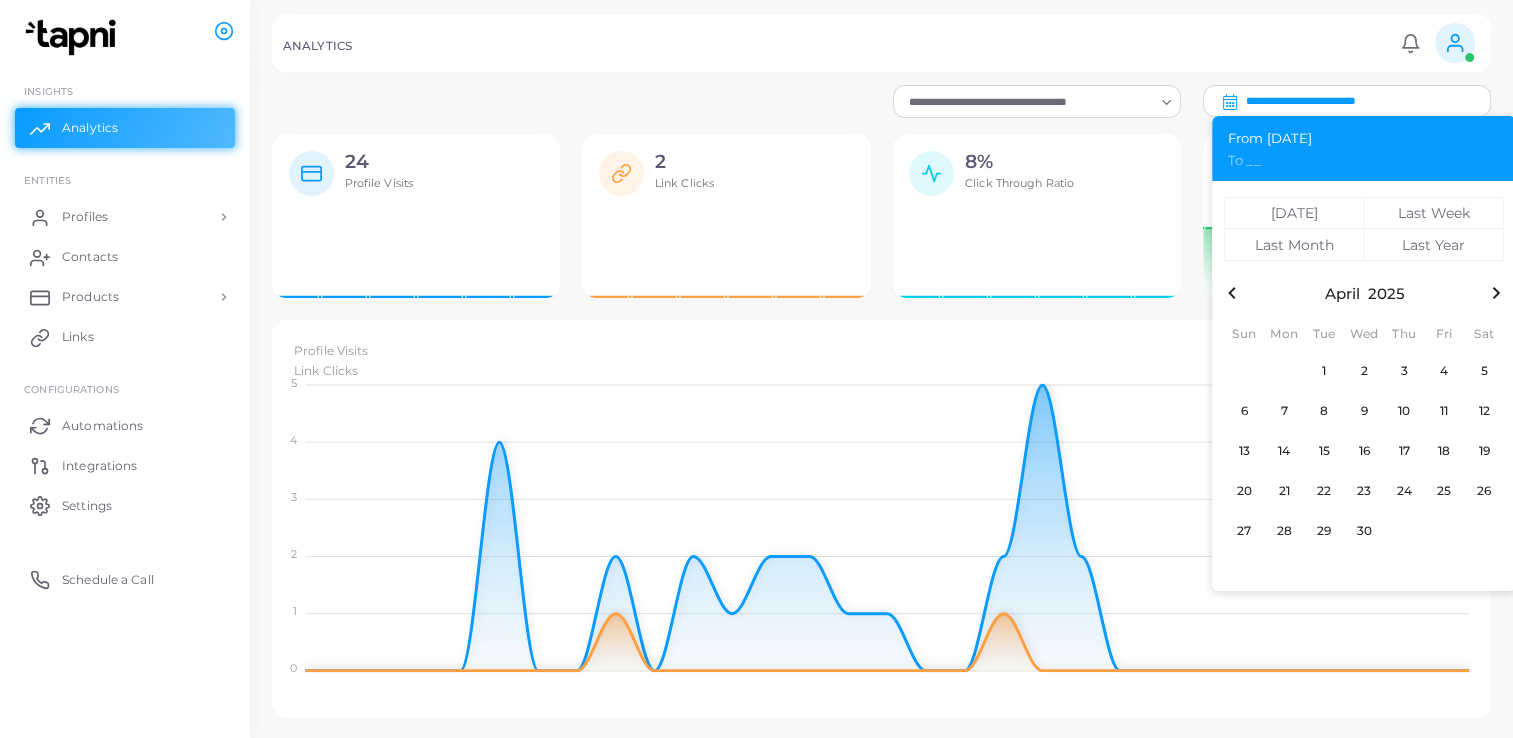 click 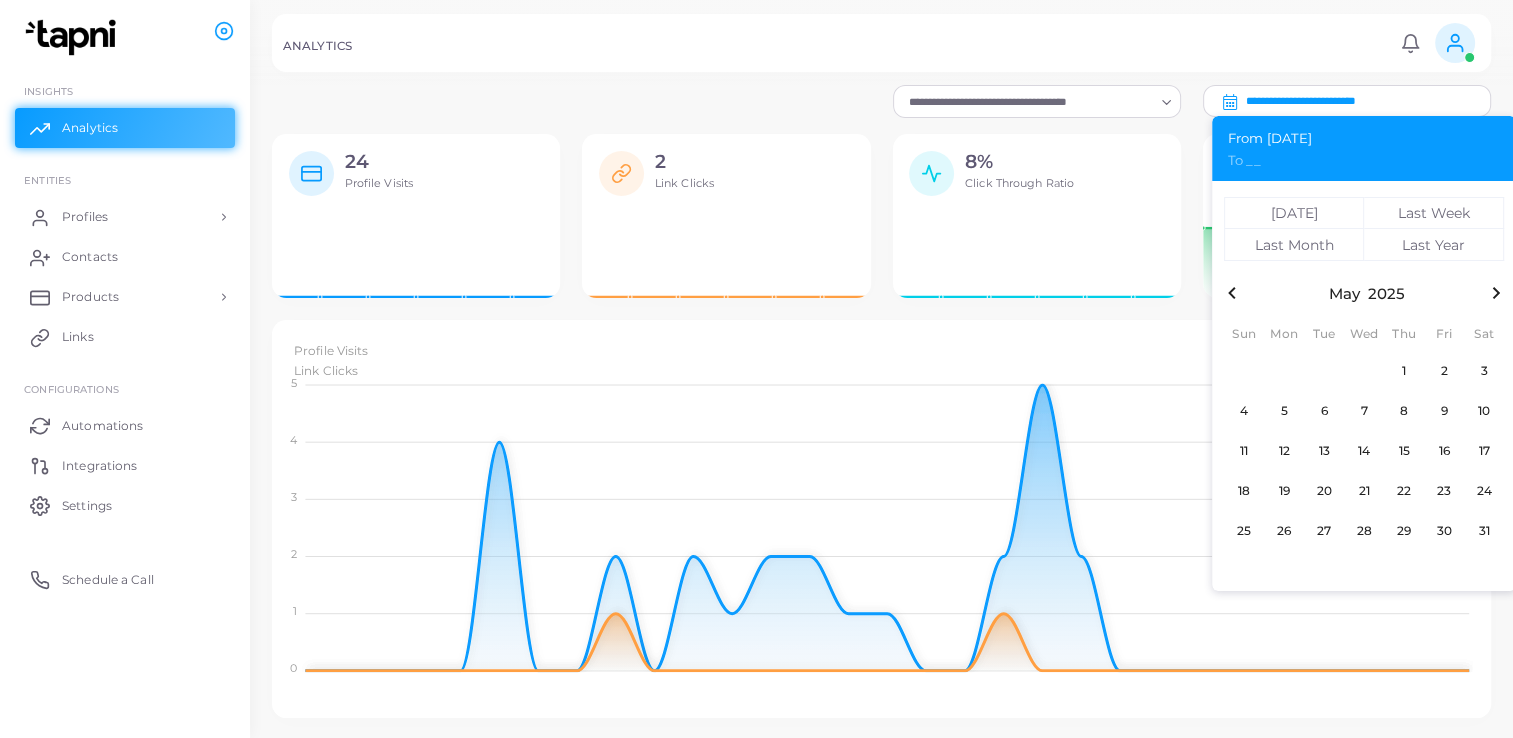 click 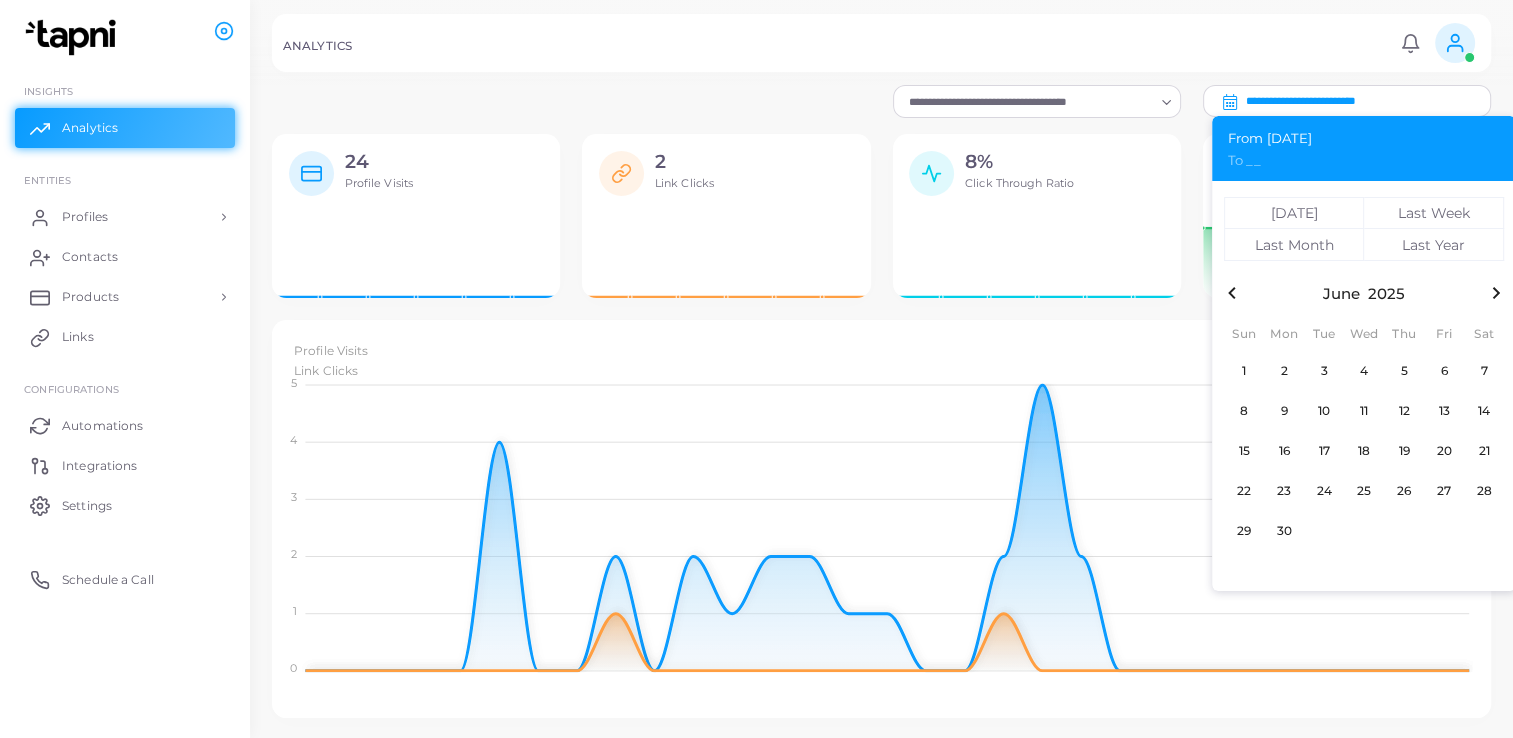 click 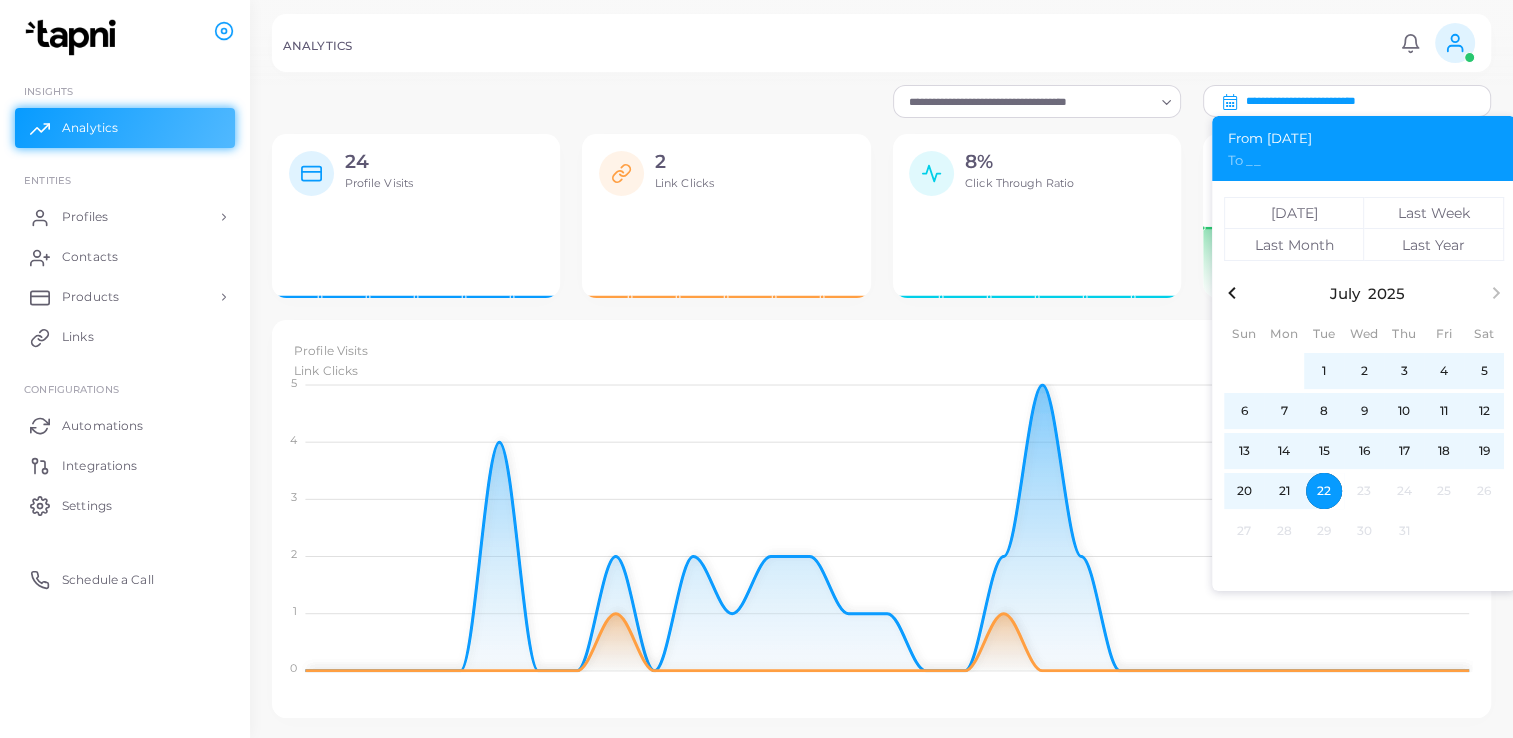 click on "22" at bounding box center [1324, 491] 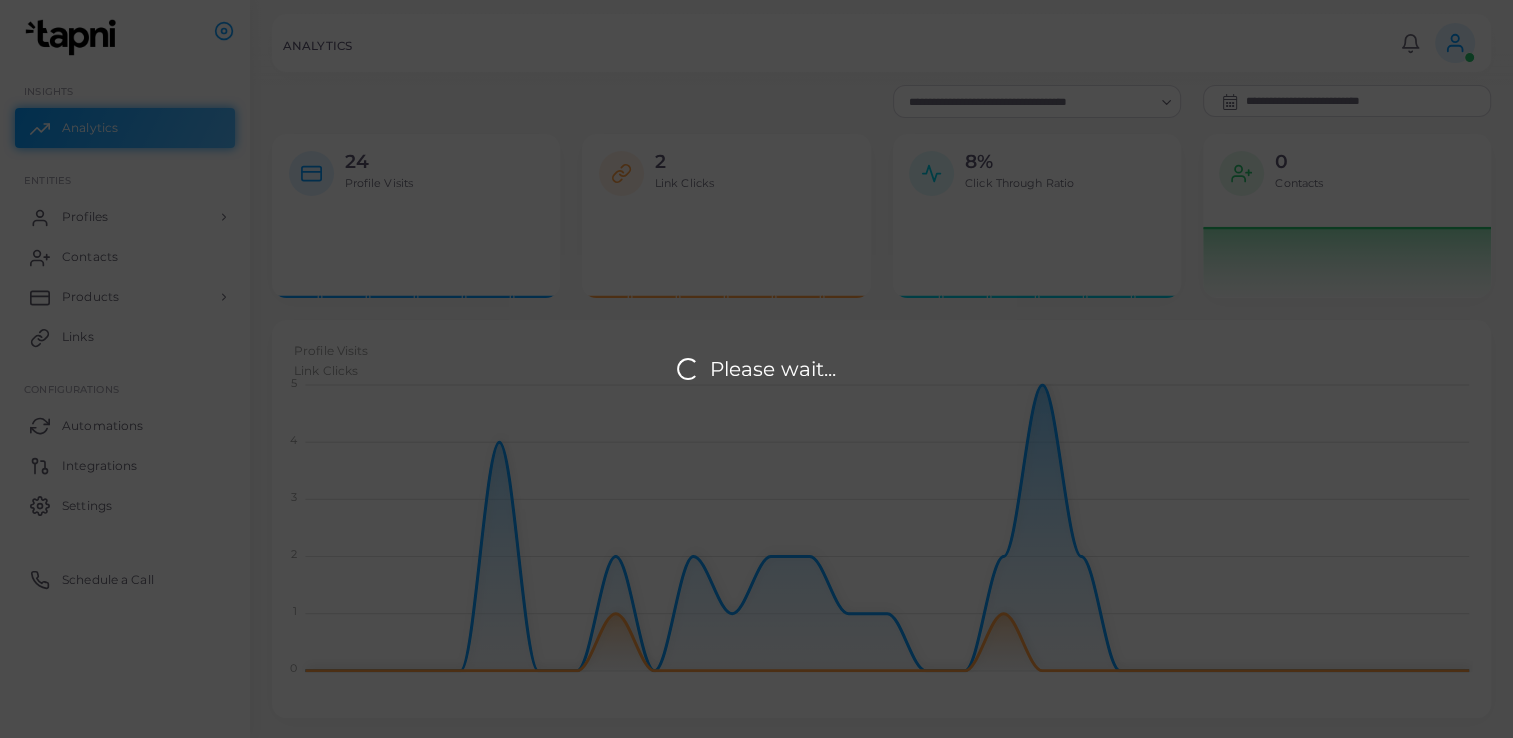 scroll, scrollTop: 16, scrollLeft: 16, axis: both 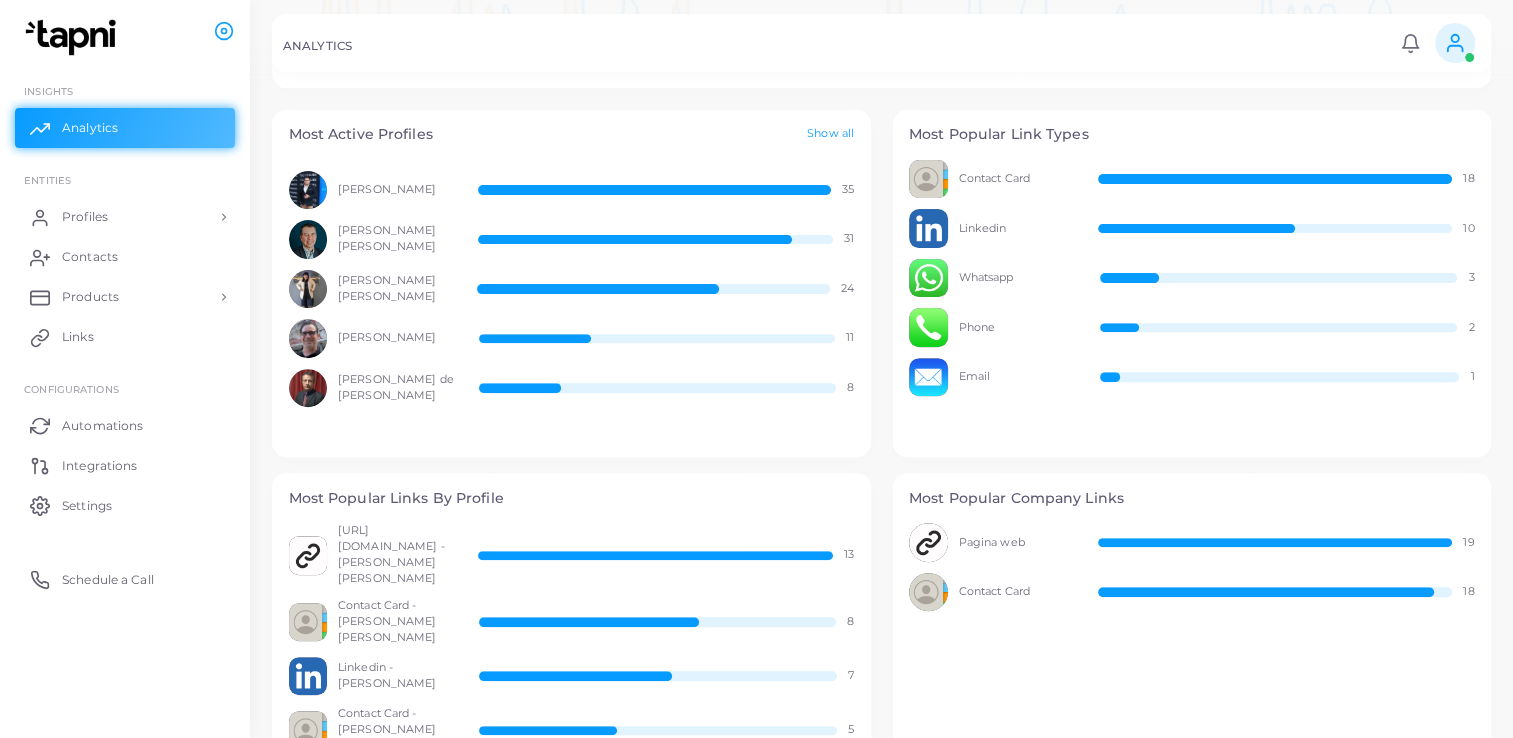 click on "[PERSON_NAME] 35" at bounding box center [572, 190] 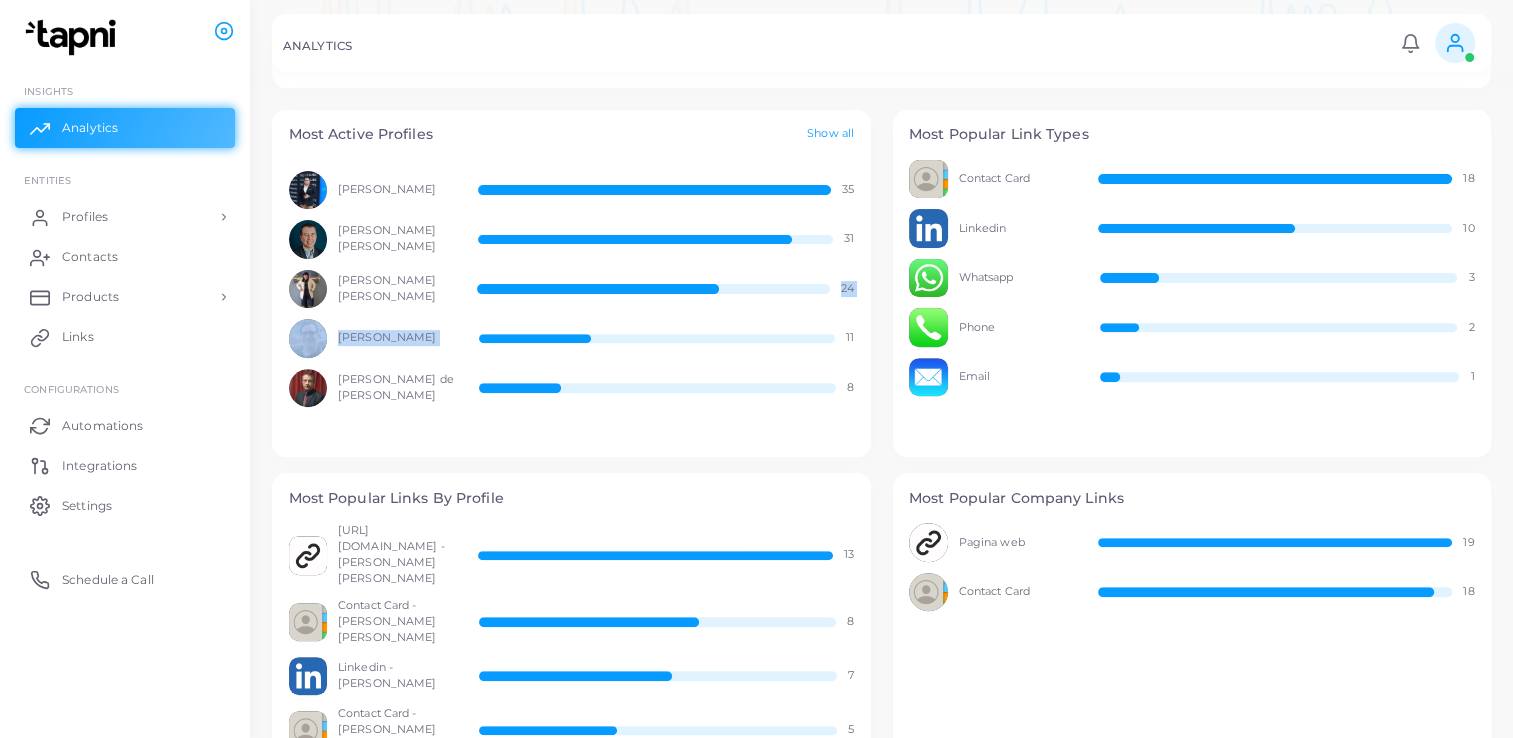drag, startPoint x: 842, startPoint y: 290, endPoint x: 842, endPoint y: 319, distance: 29 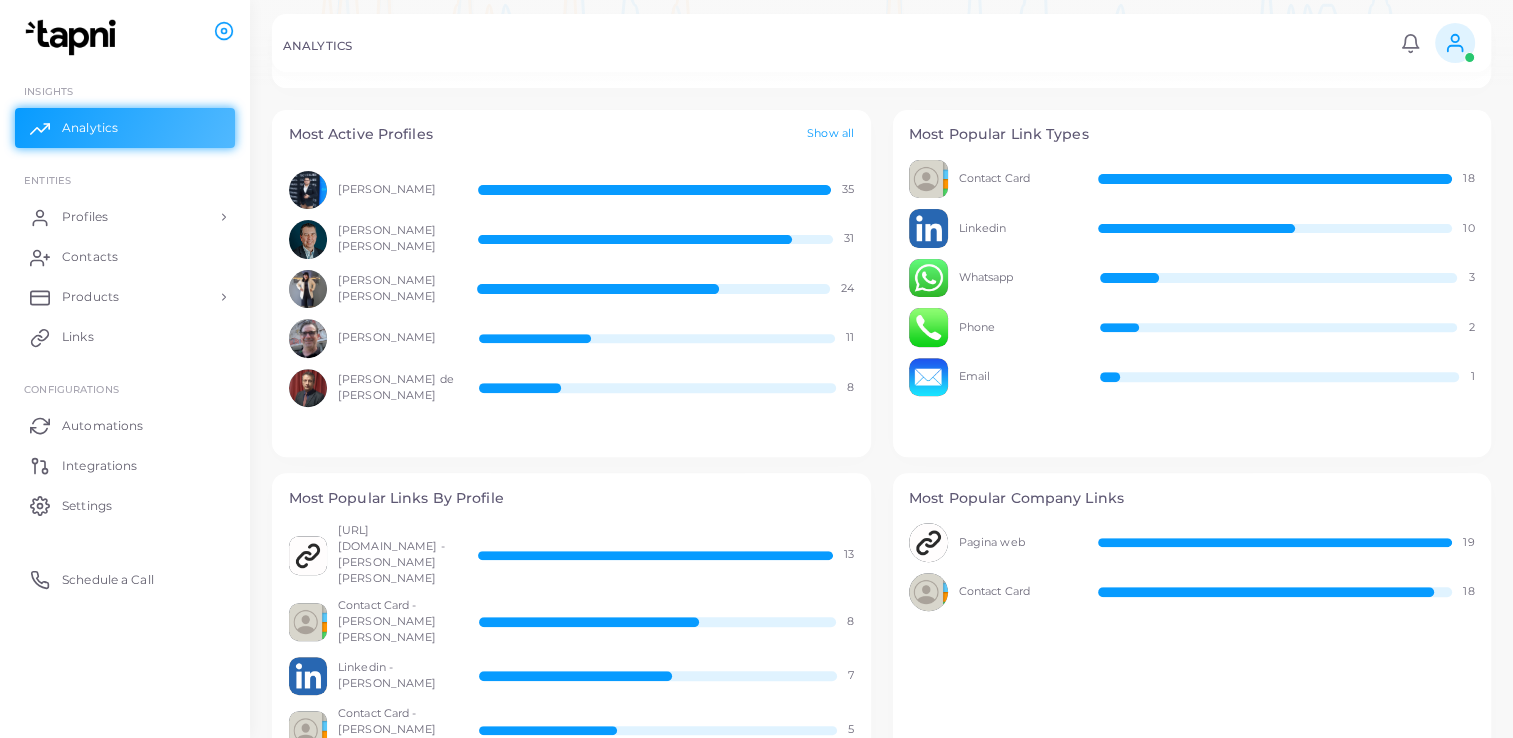 click on "[PERSON_NAME] de [PERSON_NAME] 8" at bounding box center (572, 388) 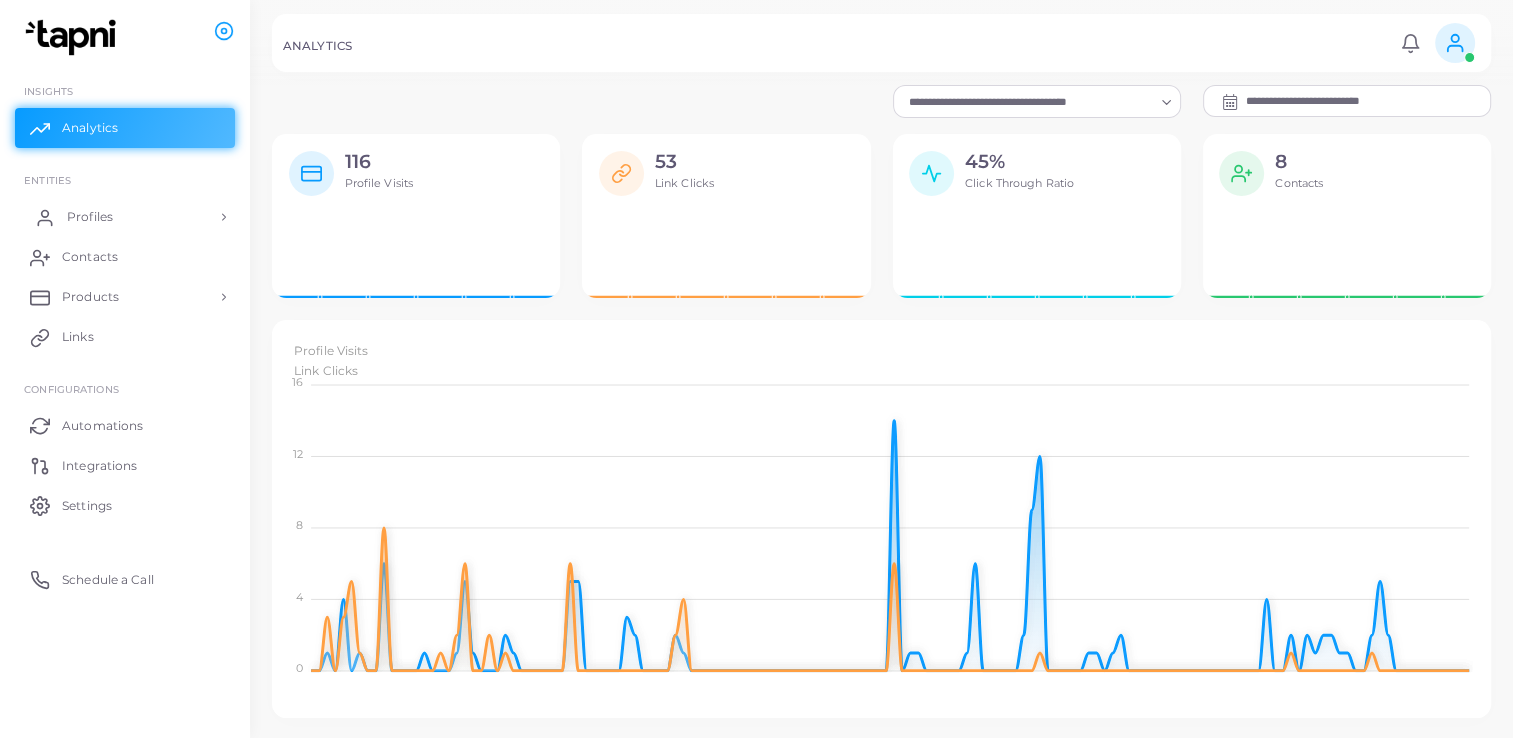 click on "Profiles" at bounding box center [125, 217] 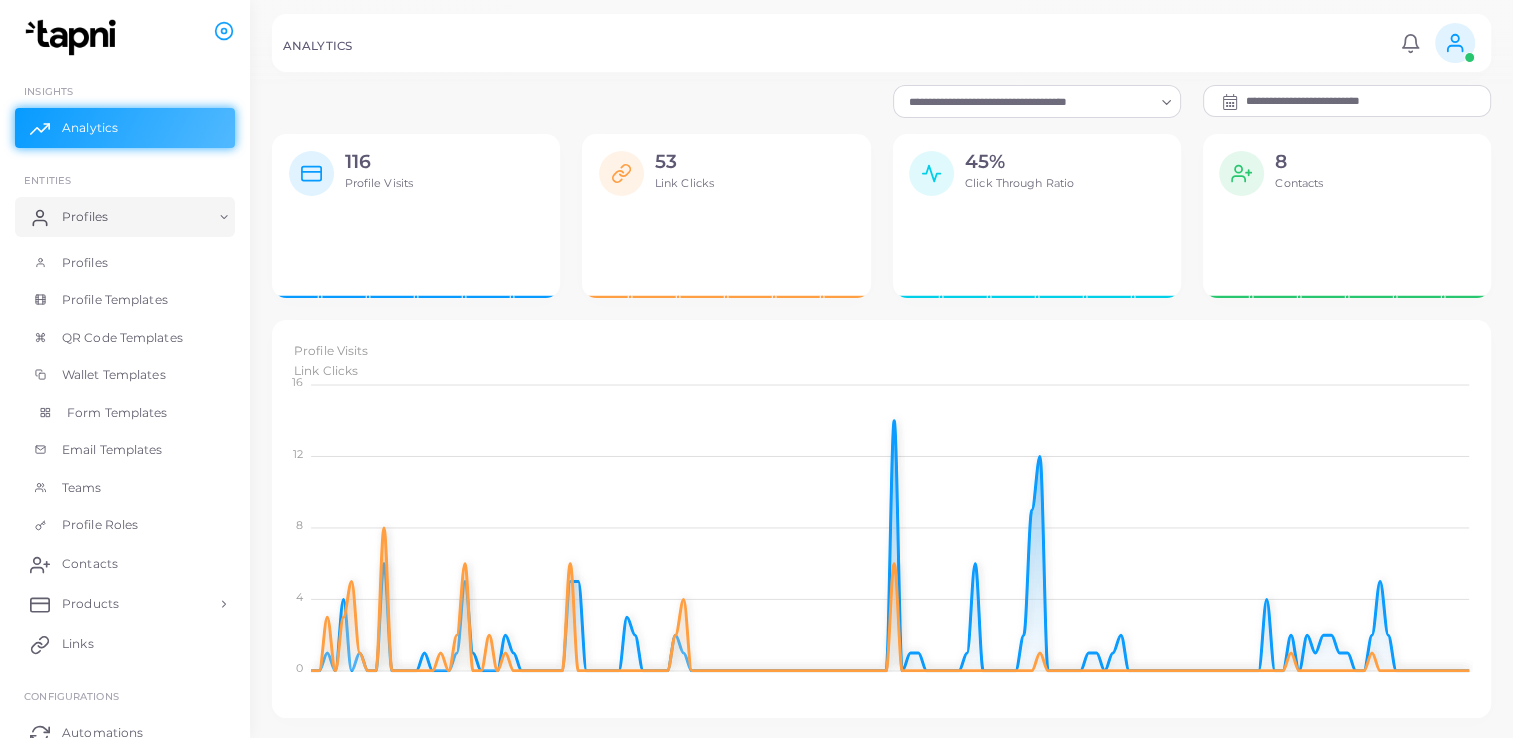 click on "Form Templates" at bounding box center (117, 413) 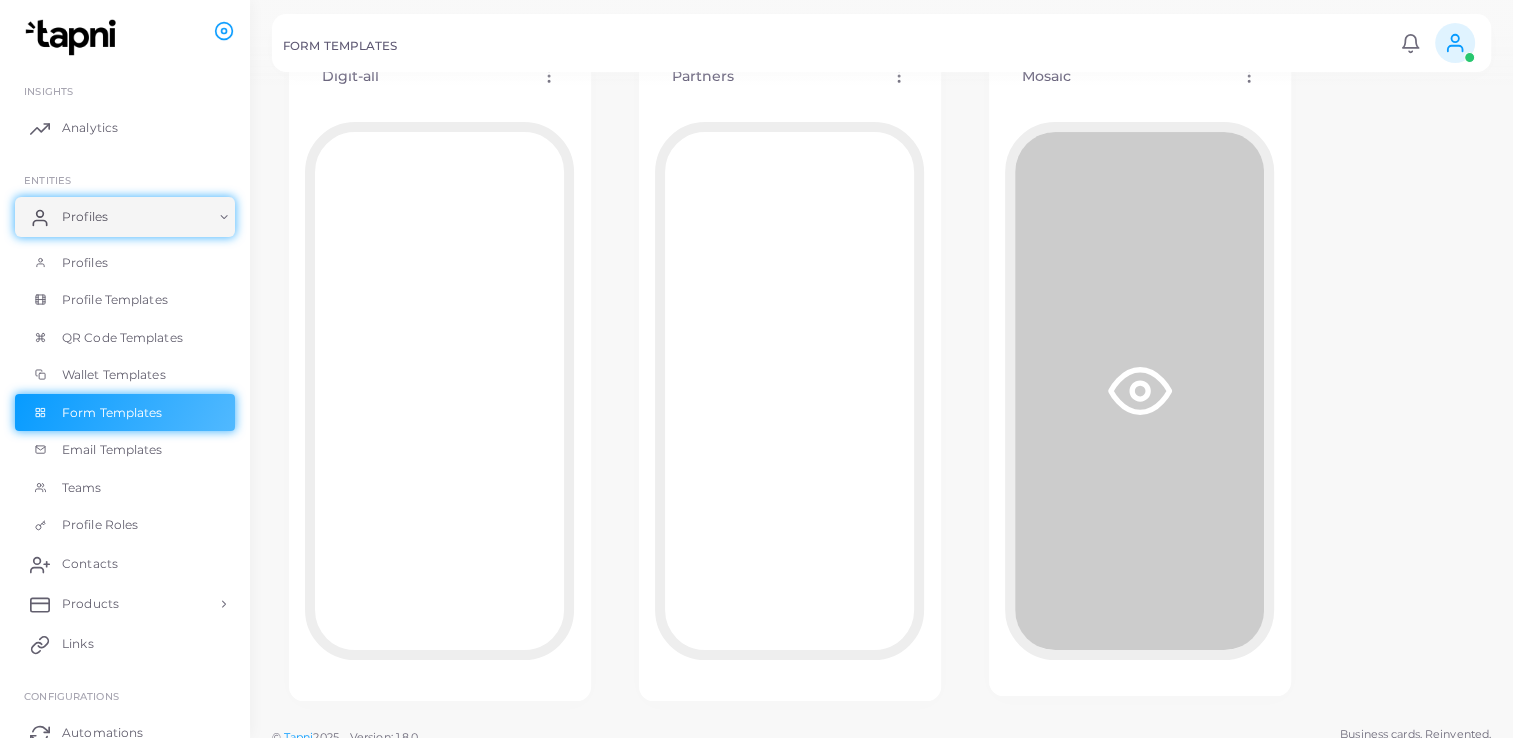 scroll, scrollTop: 117, scrollLeft: 0, axis: vertical 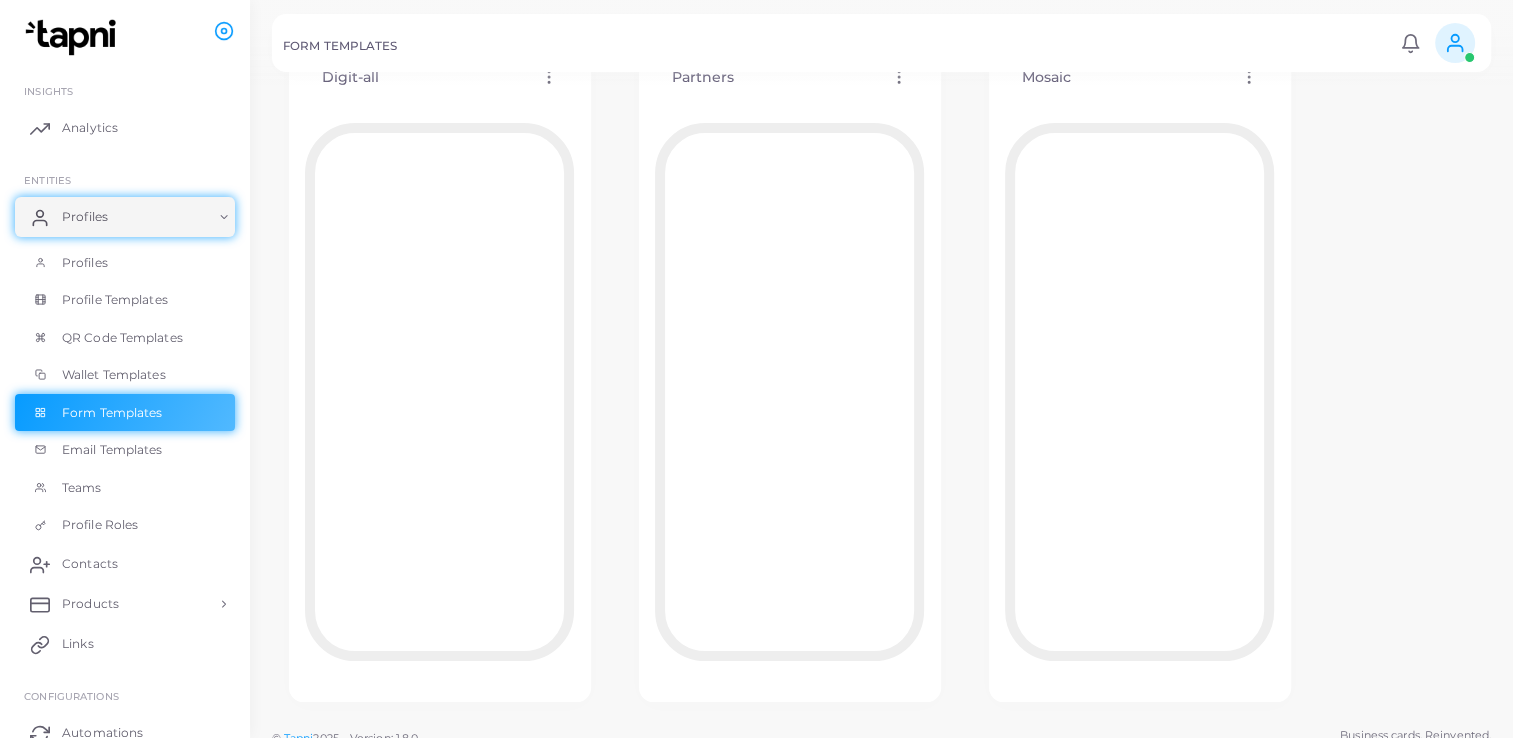 click at bounding box center [756, 42] 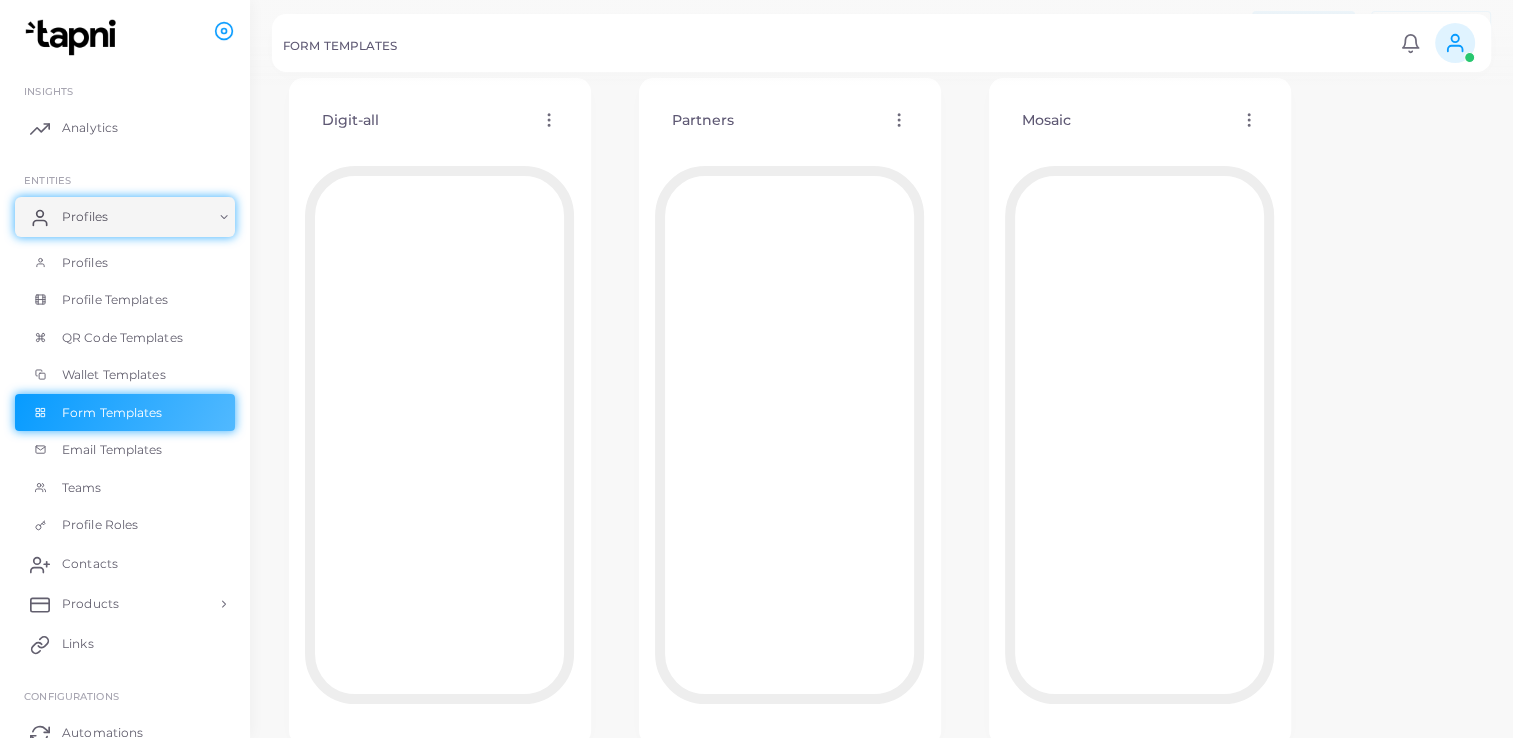 scroll, scrollTop: 73, scrollLeft: 0, axis: vertical 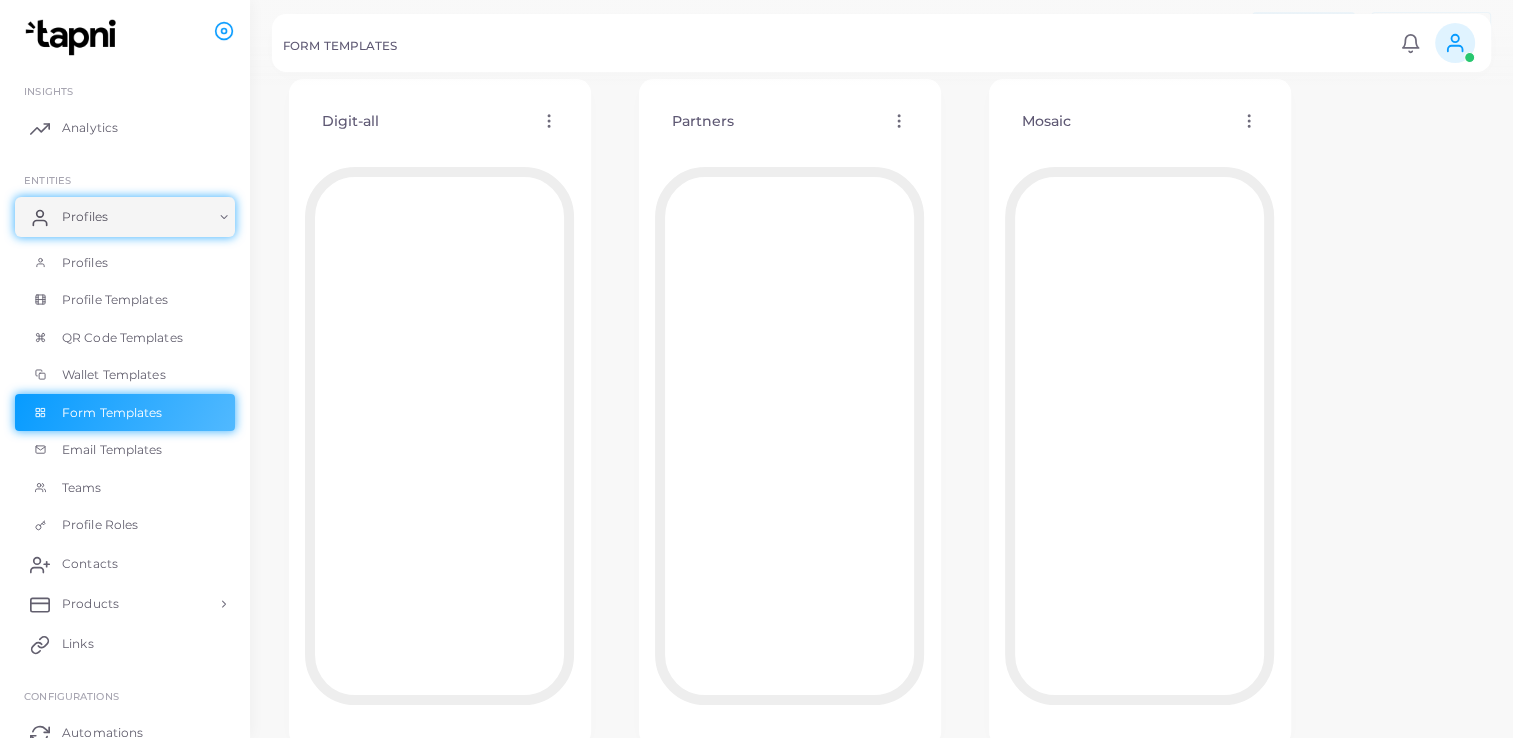 click 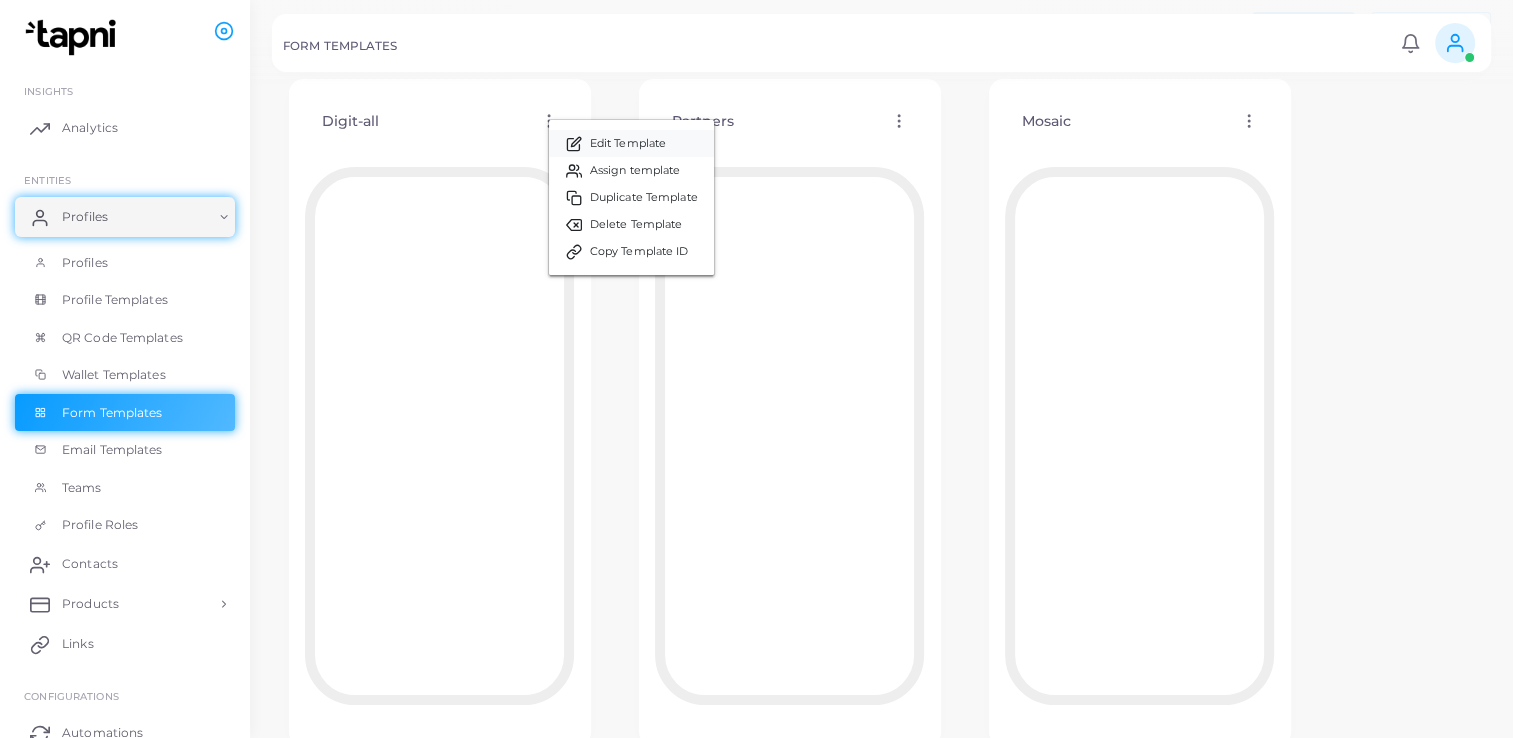 click on "Edit Template" at bounding box center (628, 144) 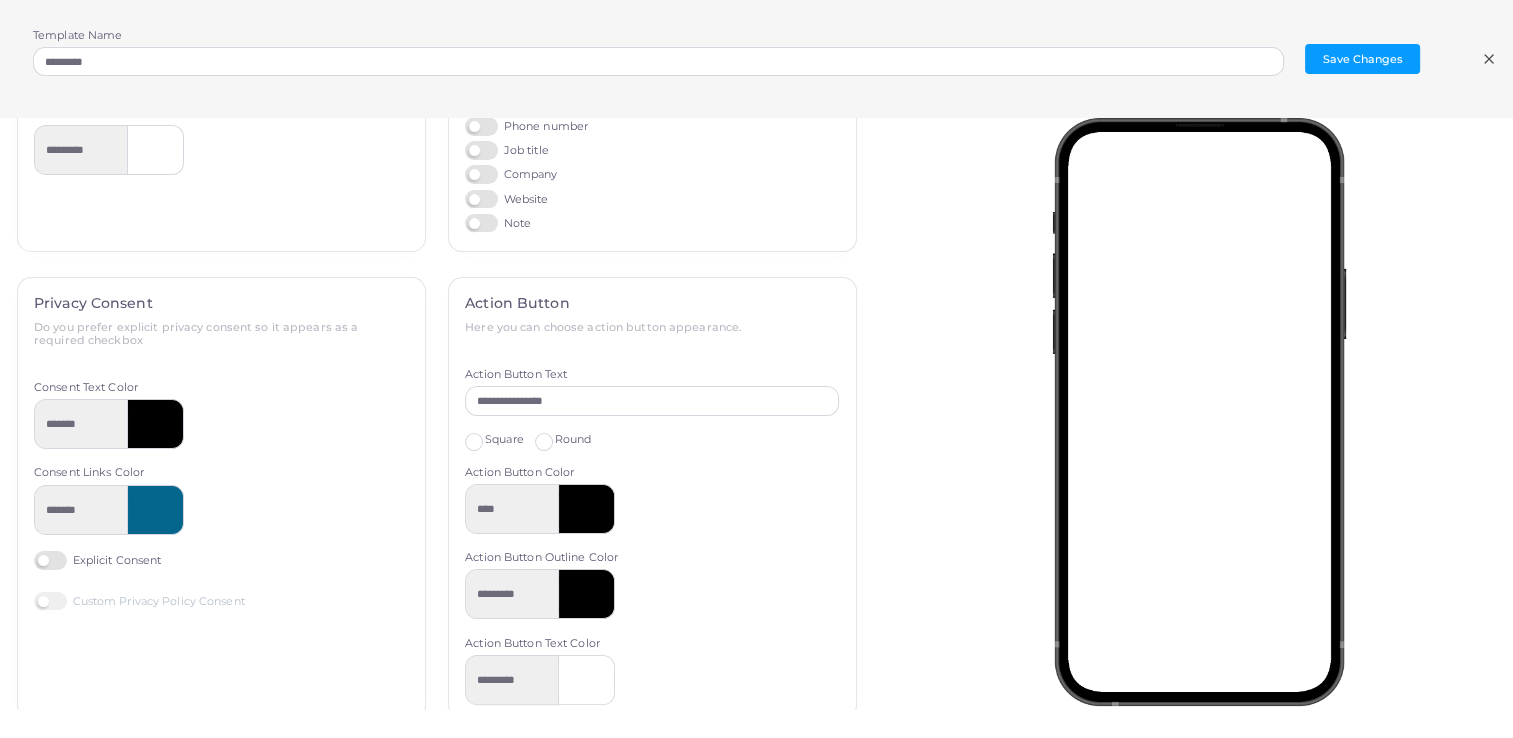 scroll, scrollTop: 428, scrollLeft: 0, axis: vertical 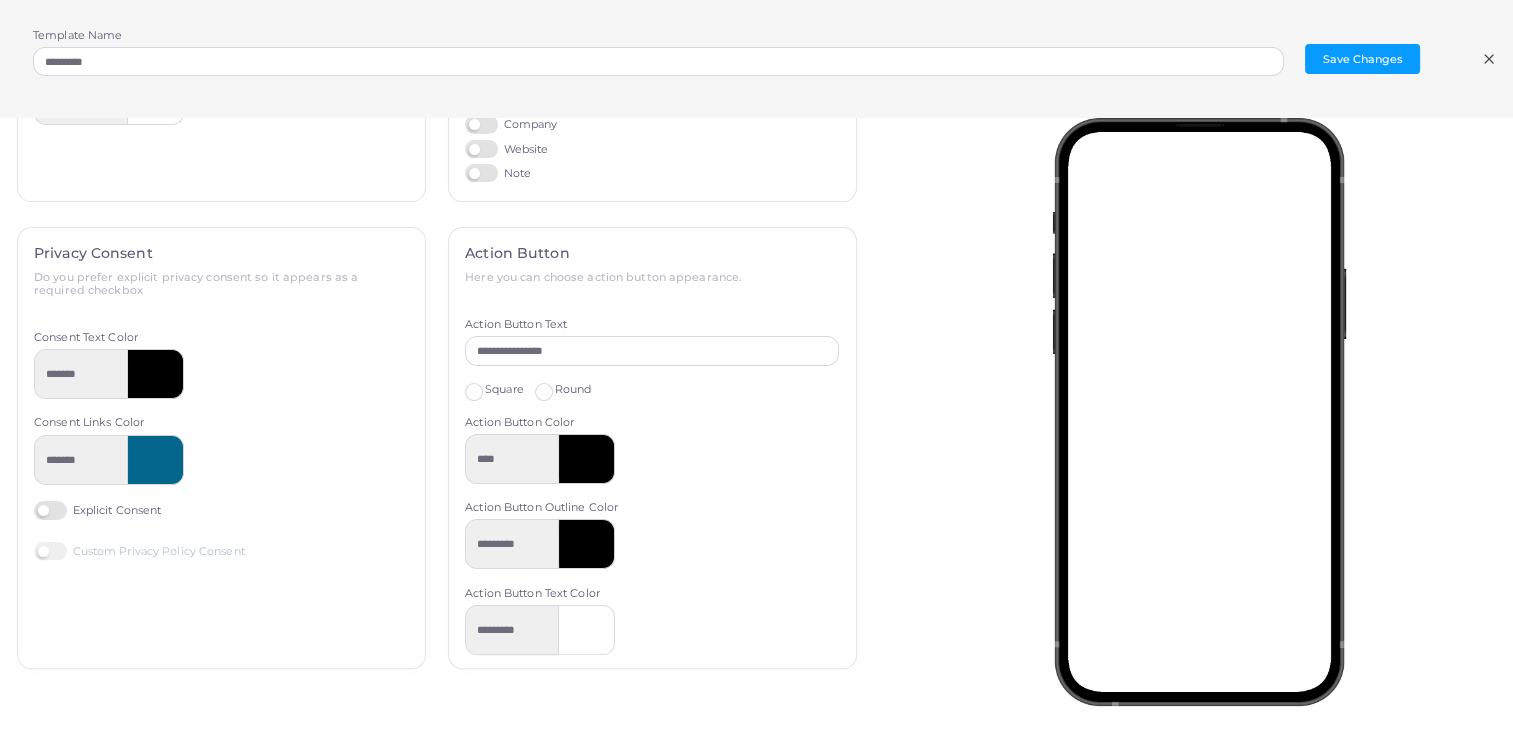click on "Custom Privacy Policy Consent" at bounding box center (139, 551) 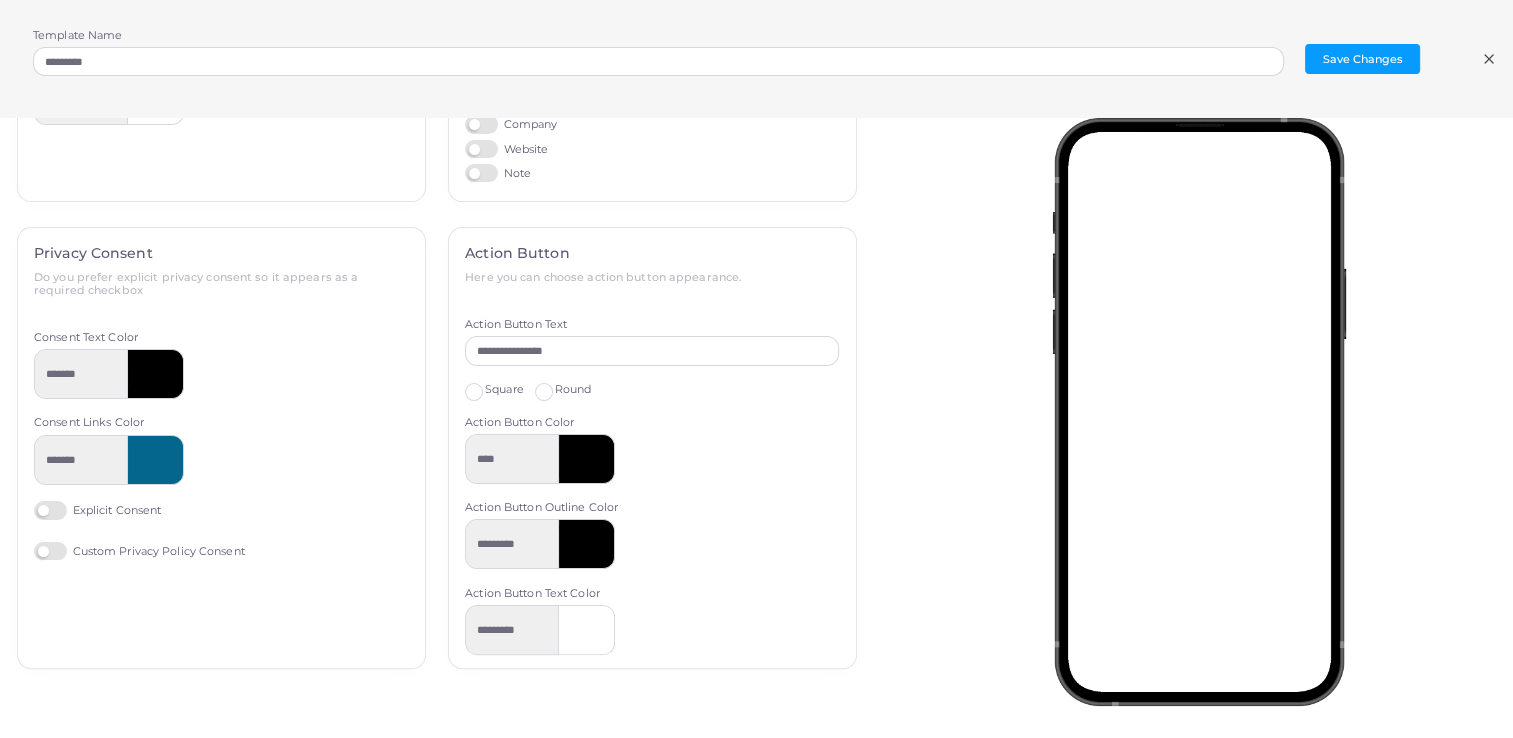 click on "Custom Privacy Policy Consent" at bounding box center [139, 551] 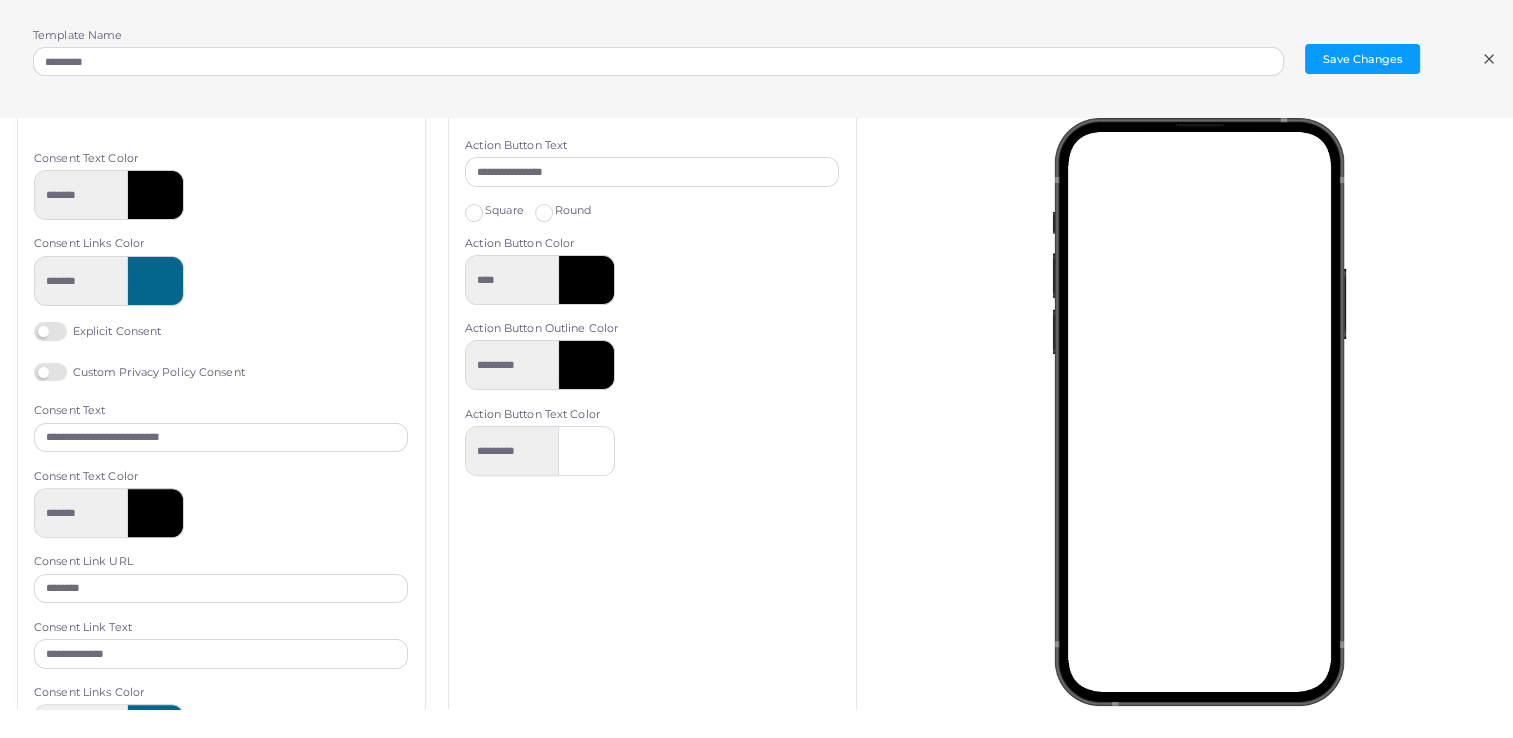 scroll, scrollTop: 608, scrollLeft: 0, axis: vertical 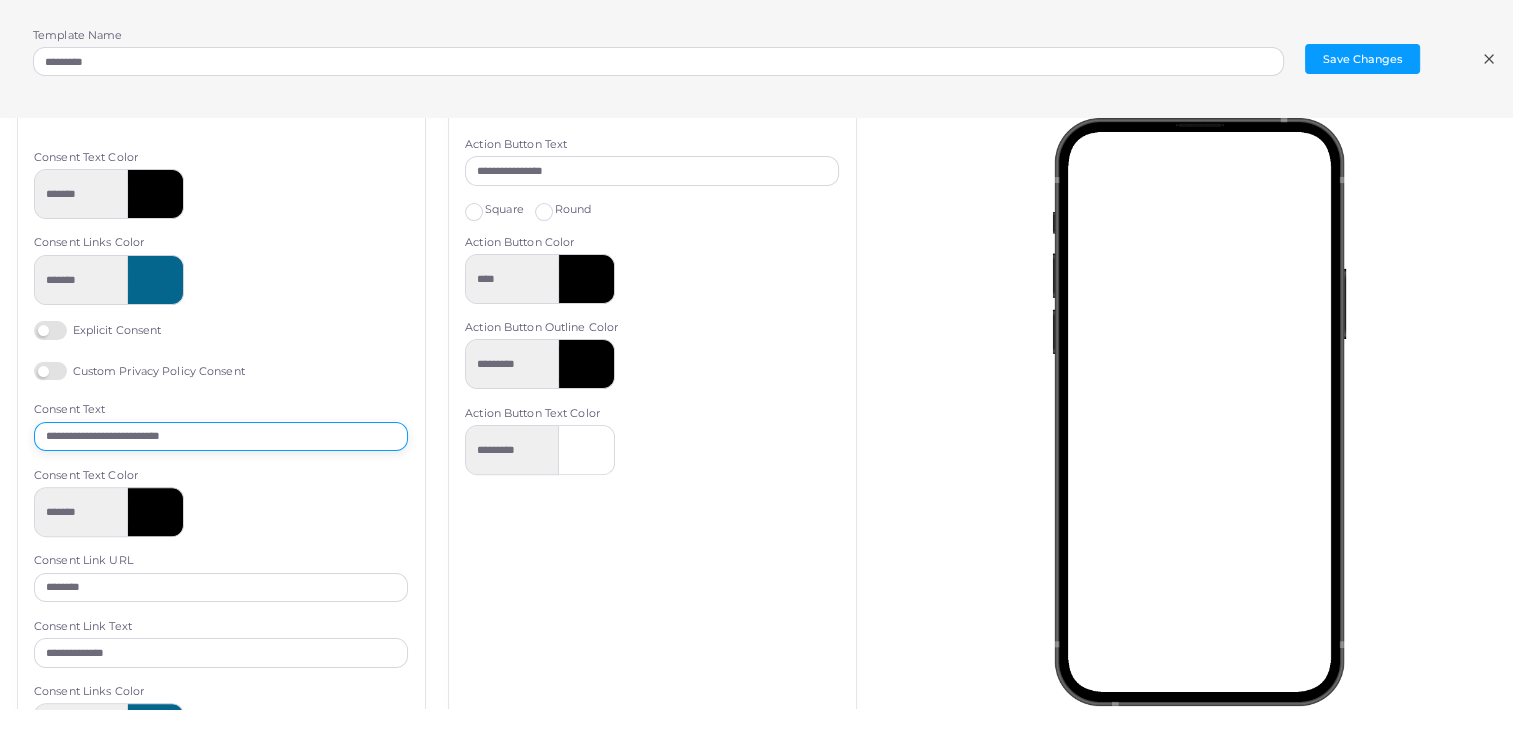 drag, startPoint x: 112, startPoint y: 437, endPoint x: 206, endPoint y: 434, distance: 94.04786 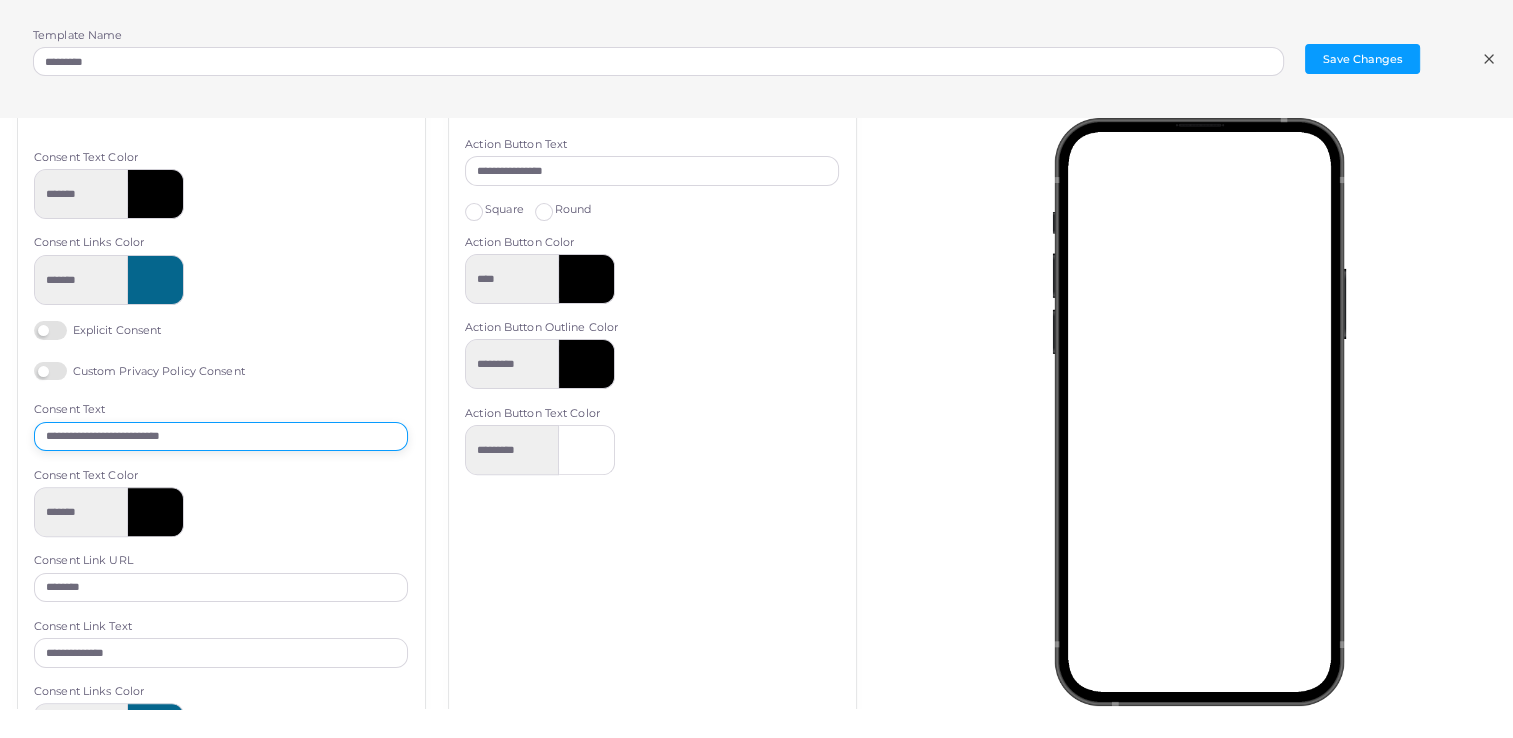 click on "**********" at bounding box center [221, 437] 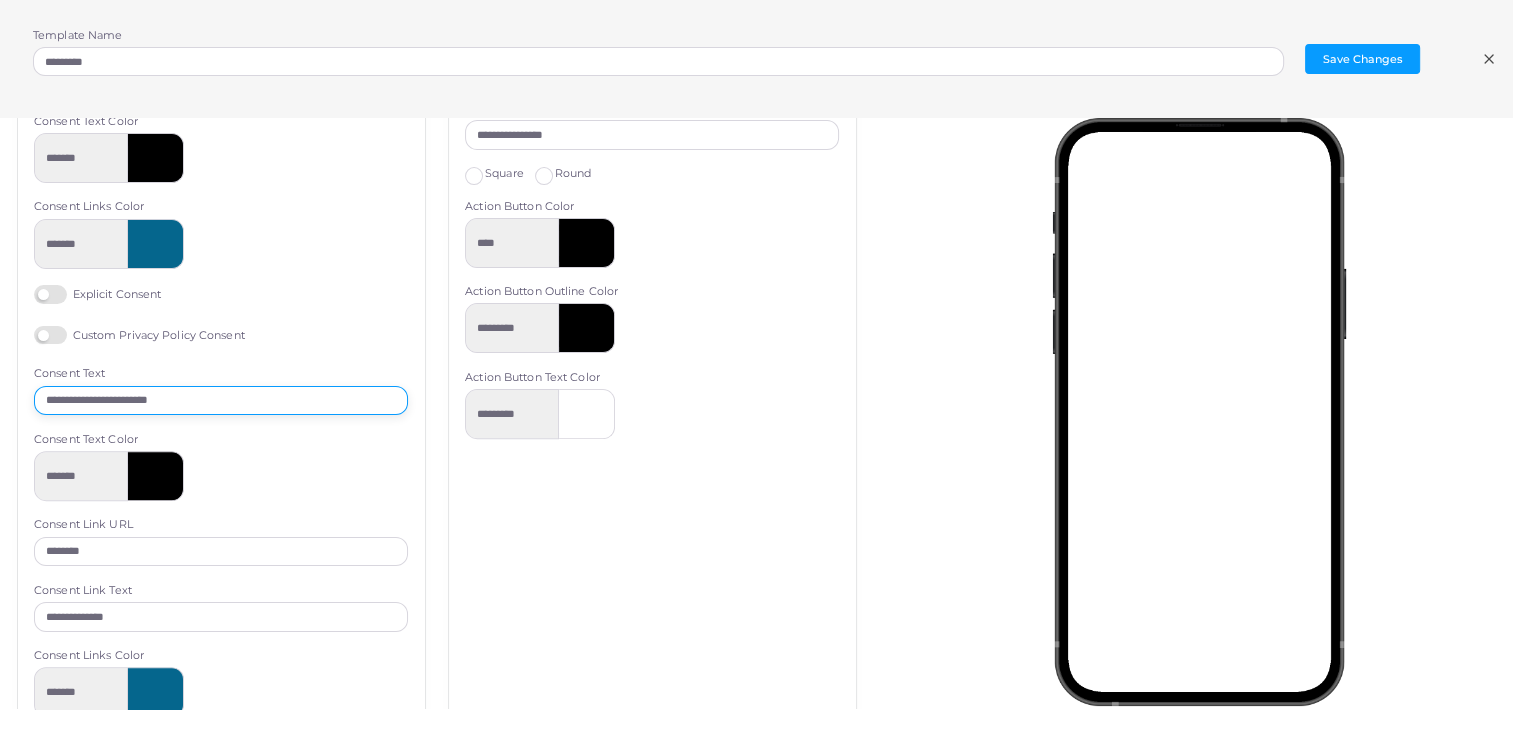 scroll, scrollTop: 644, scrollLeft: 0, axis: vertical 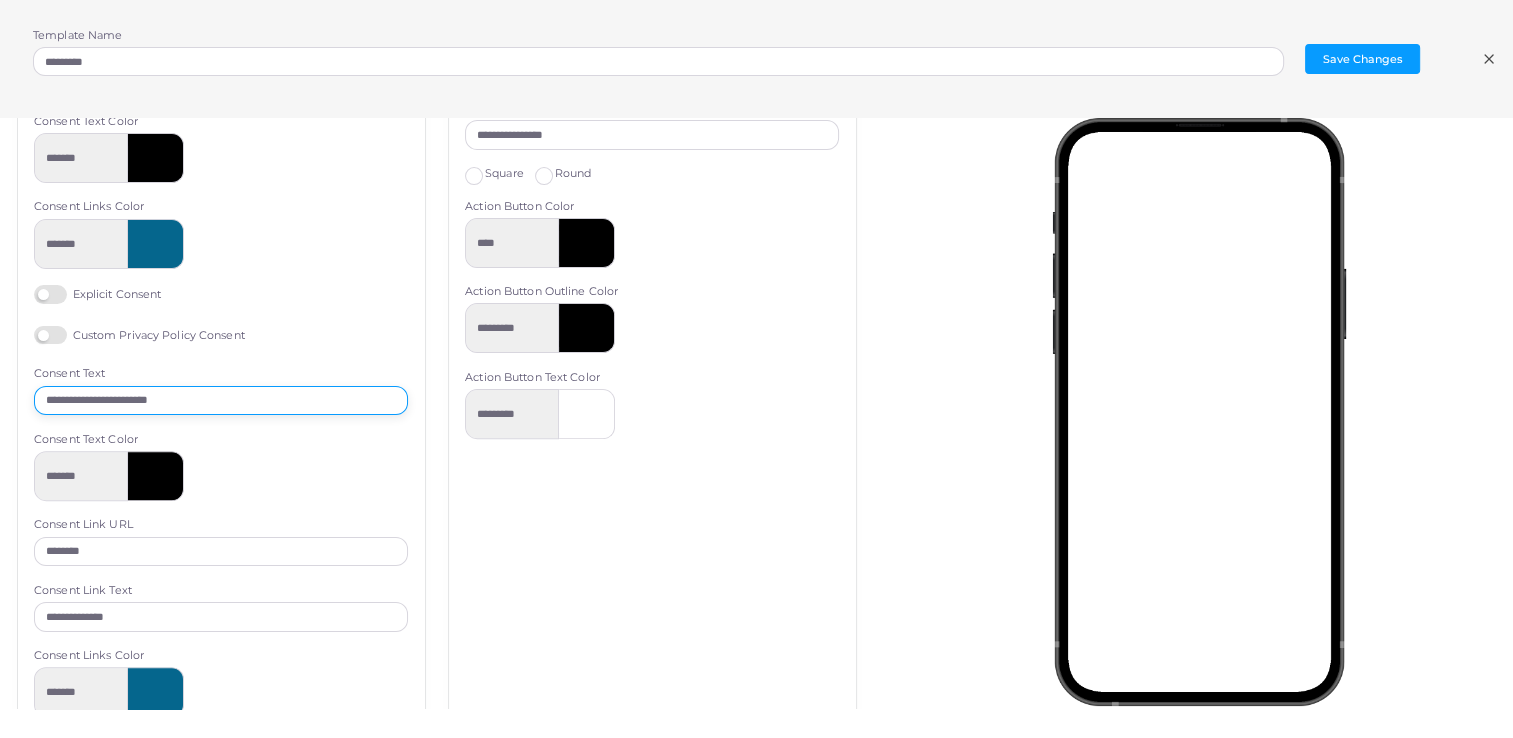 type on "**********" 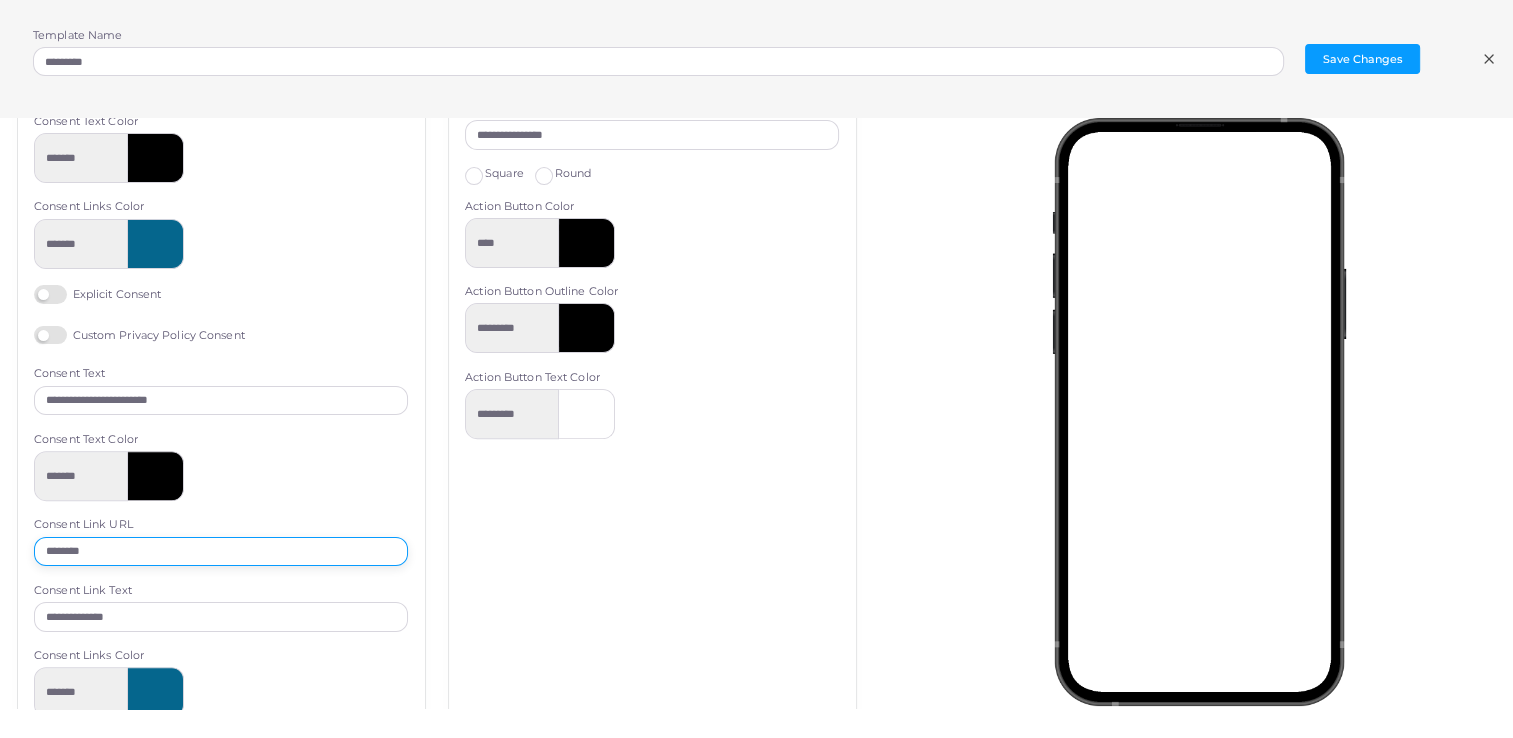 click on "********" at bounding box center [221, 552] 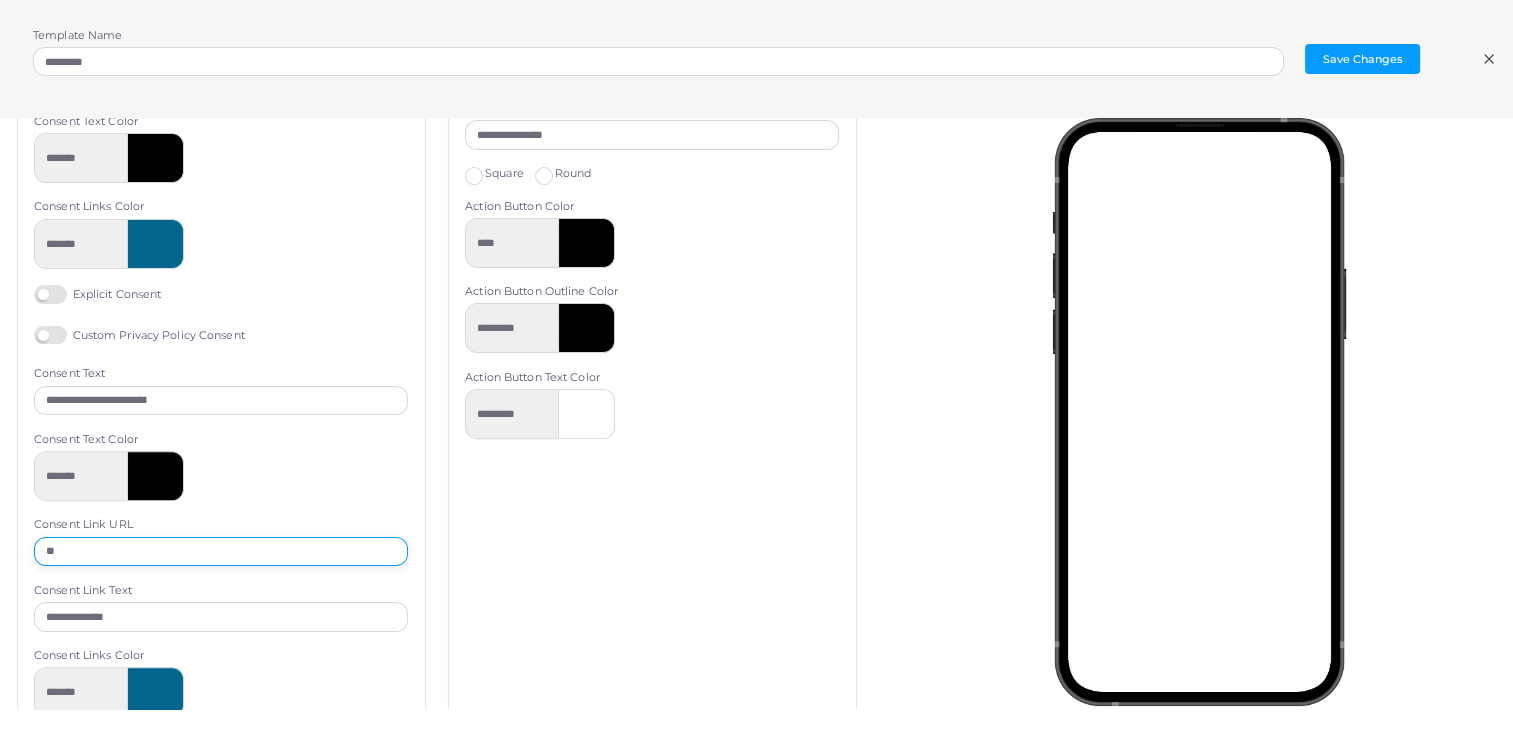 type on "*" 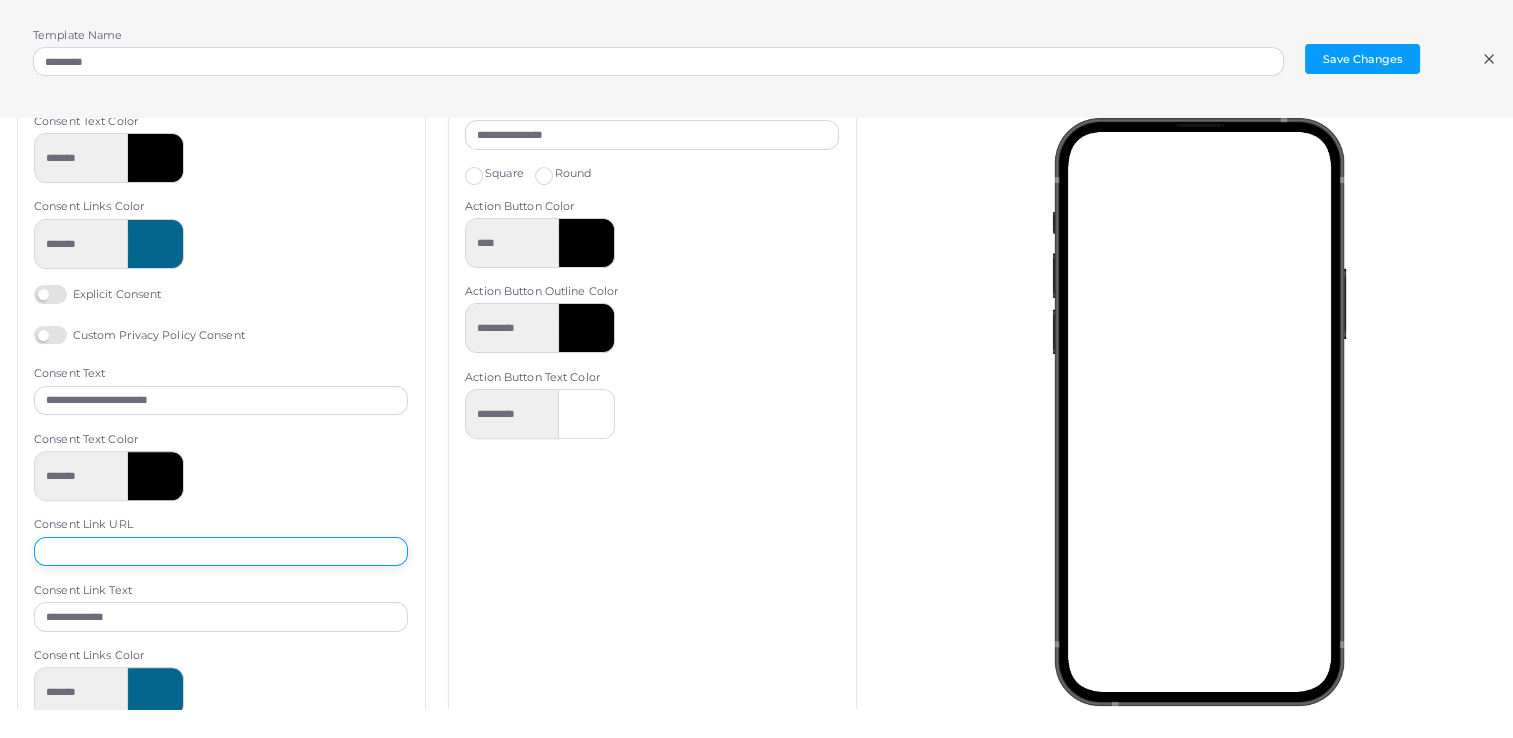 paste on "**********" 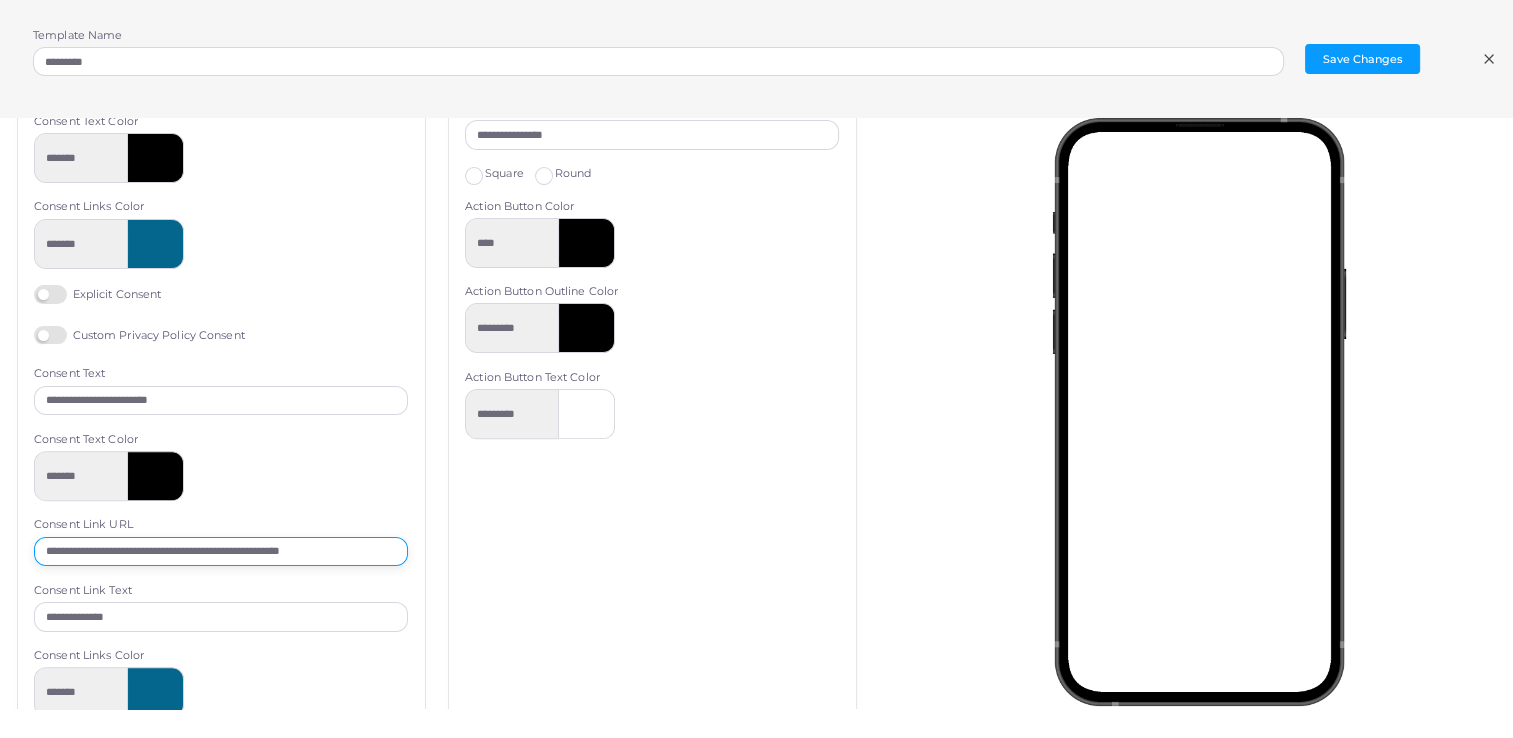 scroll, scrollTop: 0, scrollLeft: 4, axis: horizontal 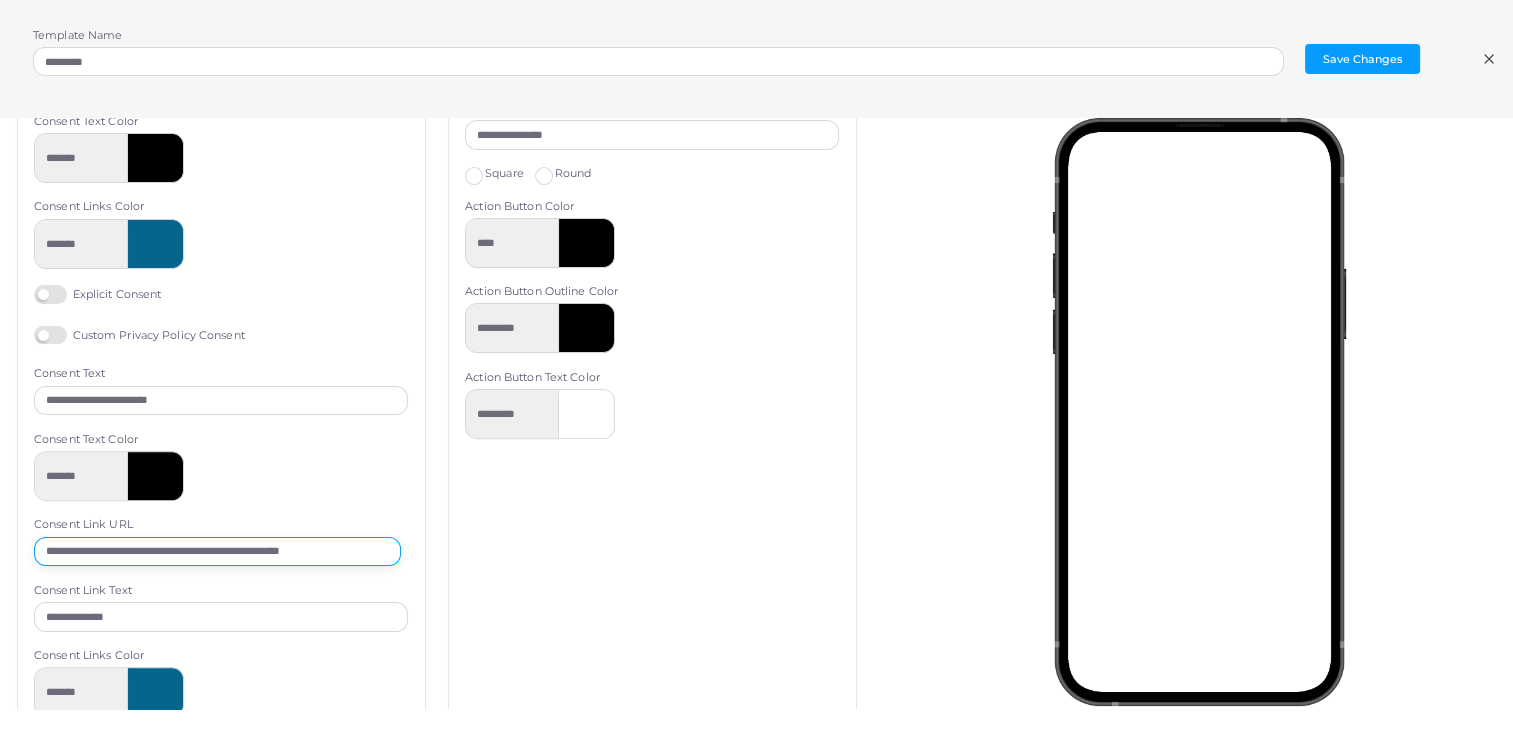 type on "**********" 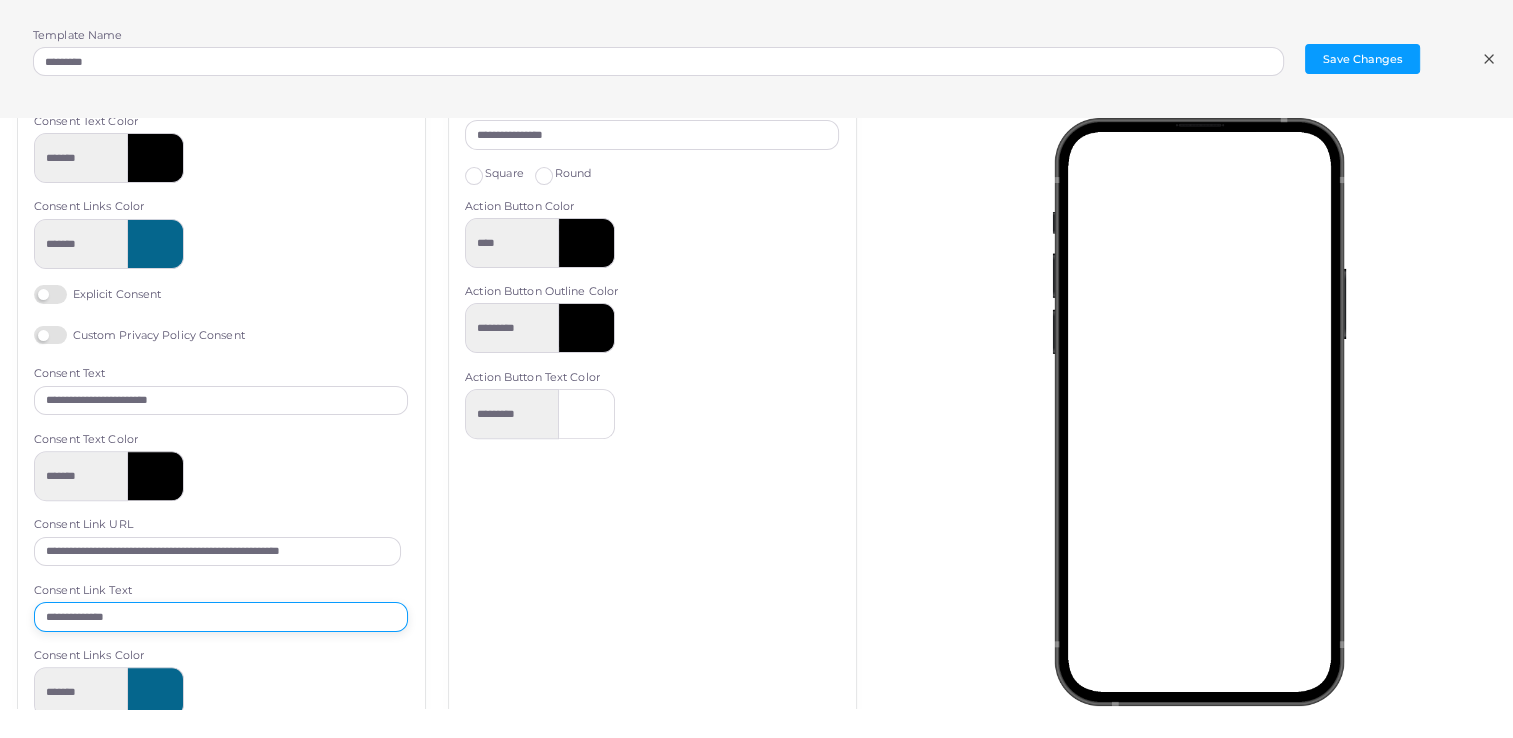 click on "**********" at bounding box center (221, 617) 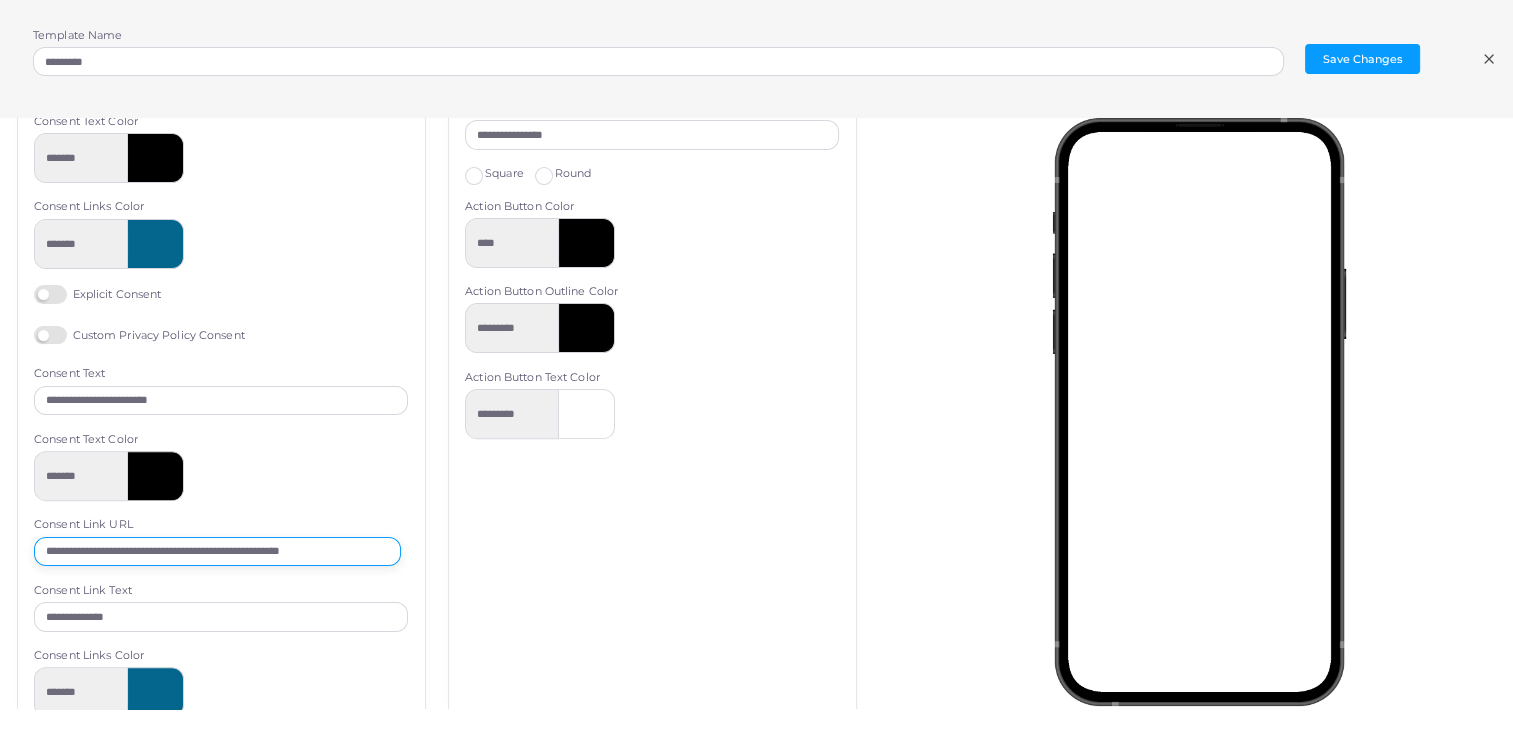 click on "**********" at bounding box center (217, 552) 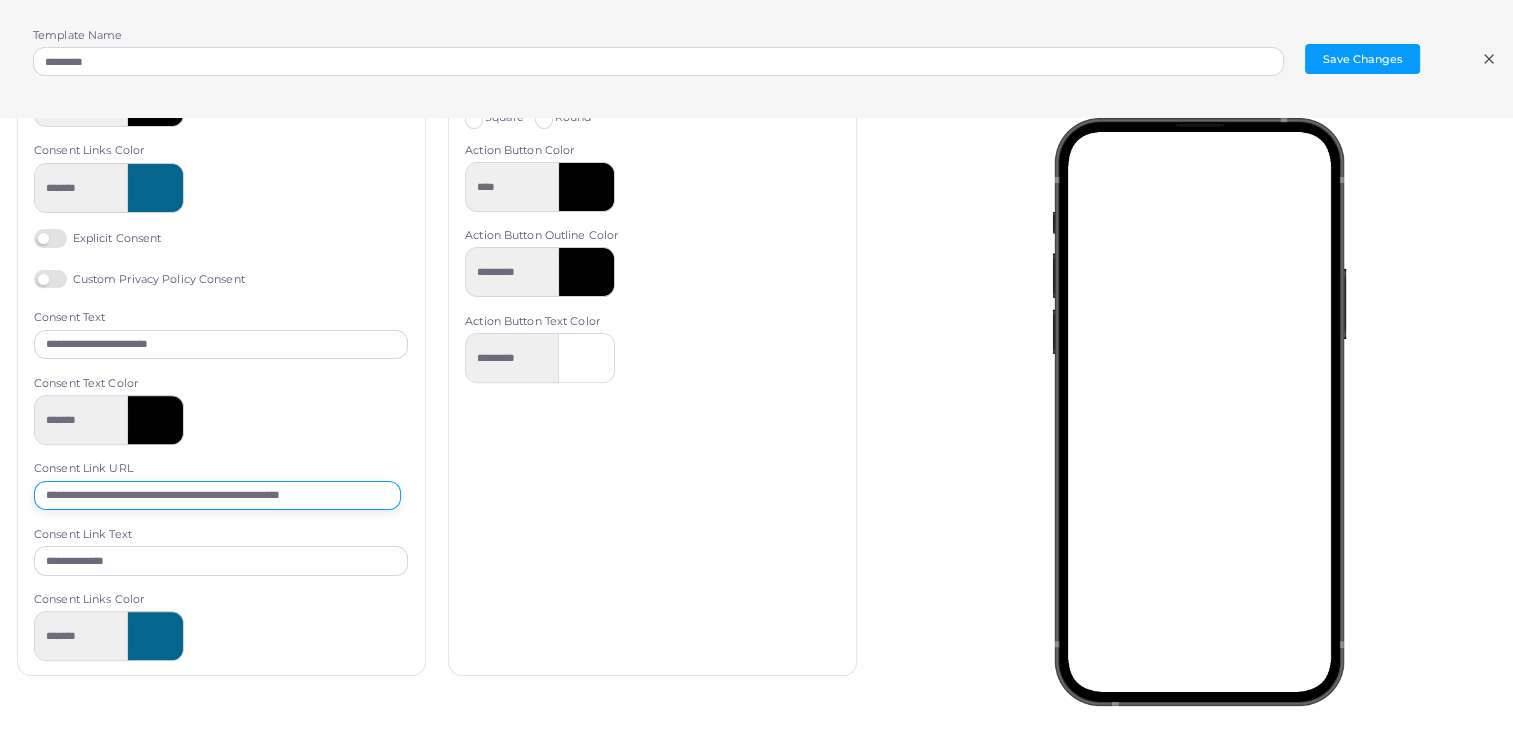 scroll, scrollTop: 707, scrollLeft: 0, axis: vertical 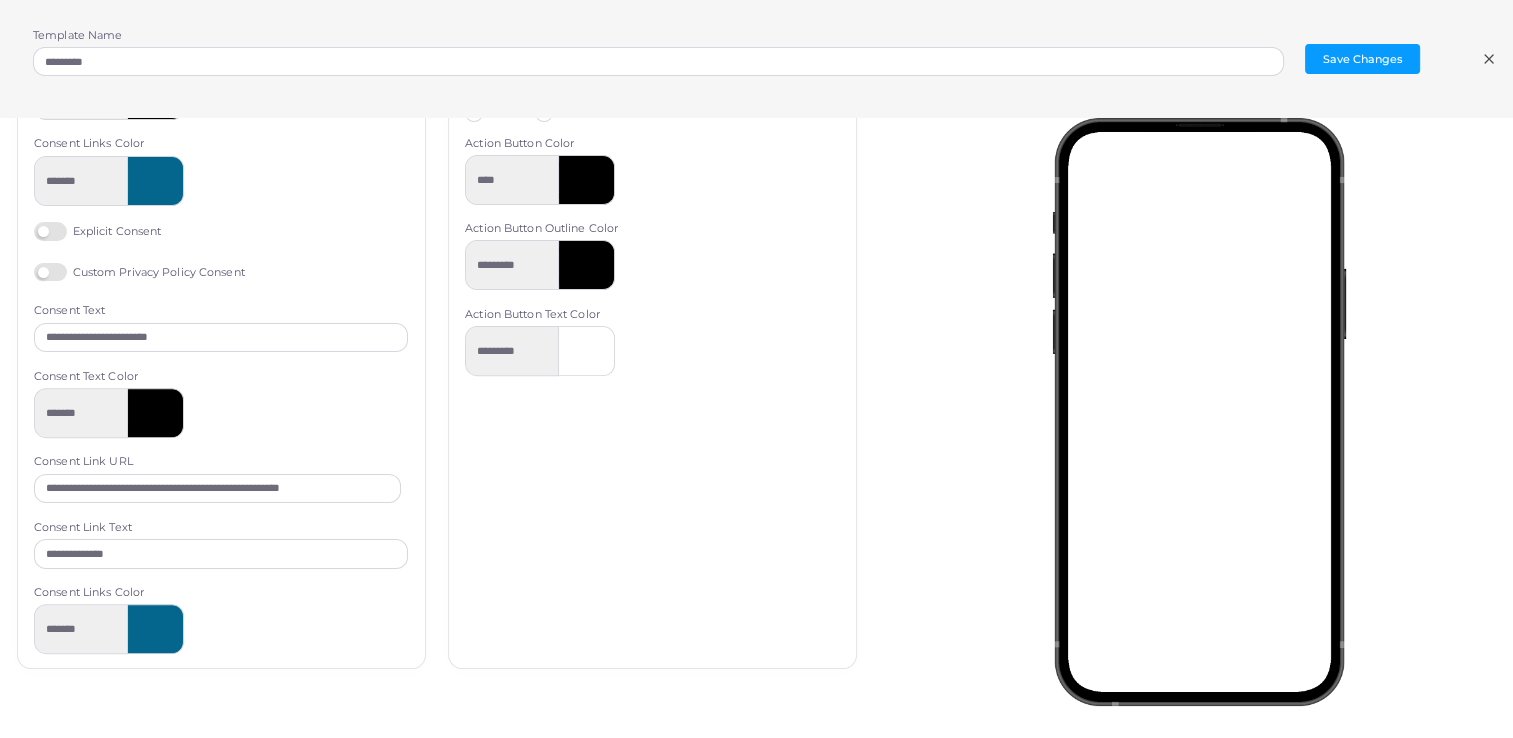 click on "Custom Privacy Policy Consent" at bounding box center (139, 272) 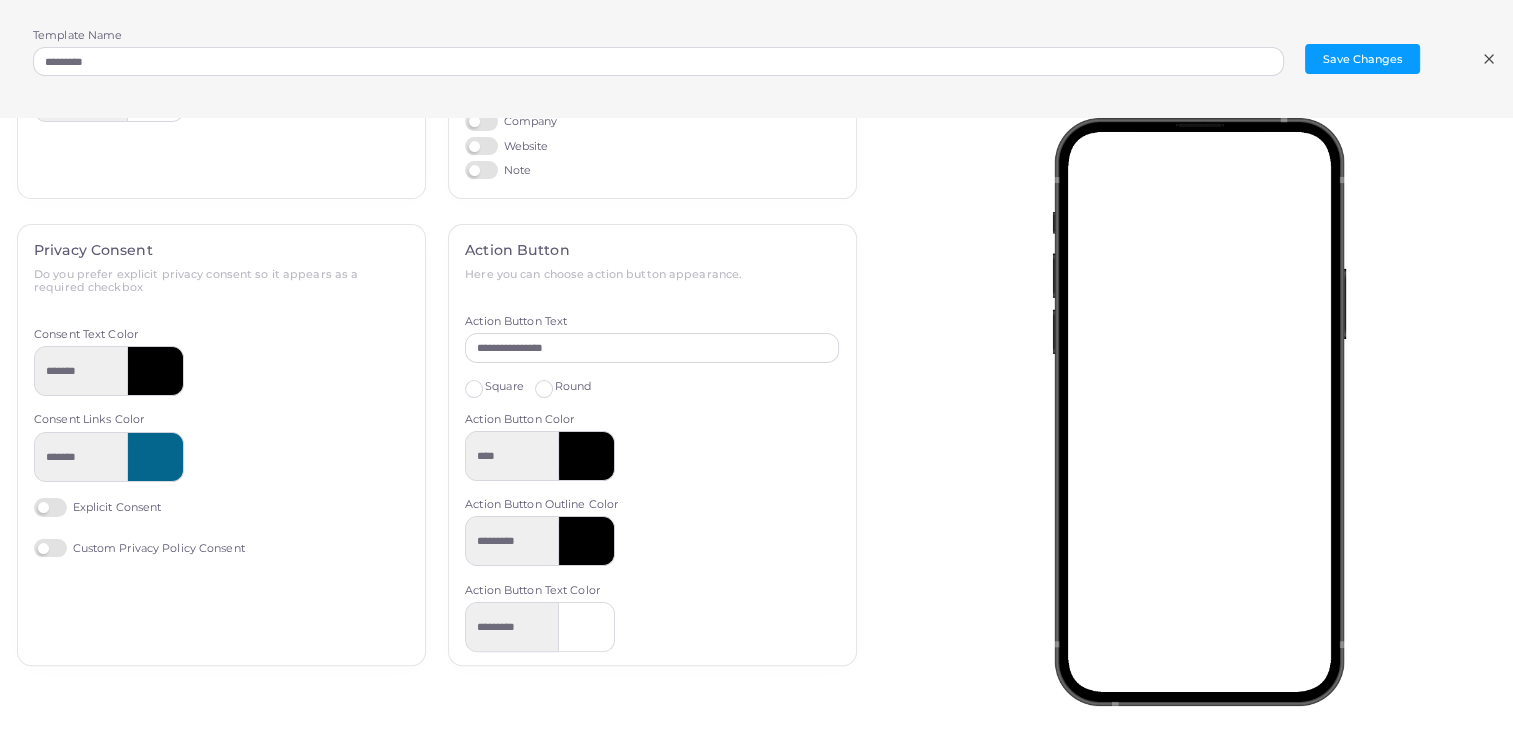 scroll, scrollTop: 428, scrollLeft: 0, axis: vertical 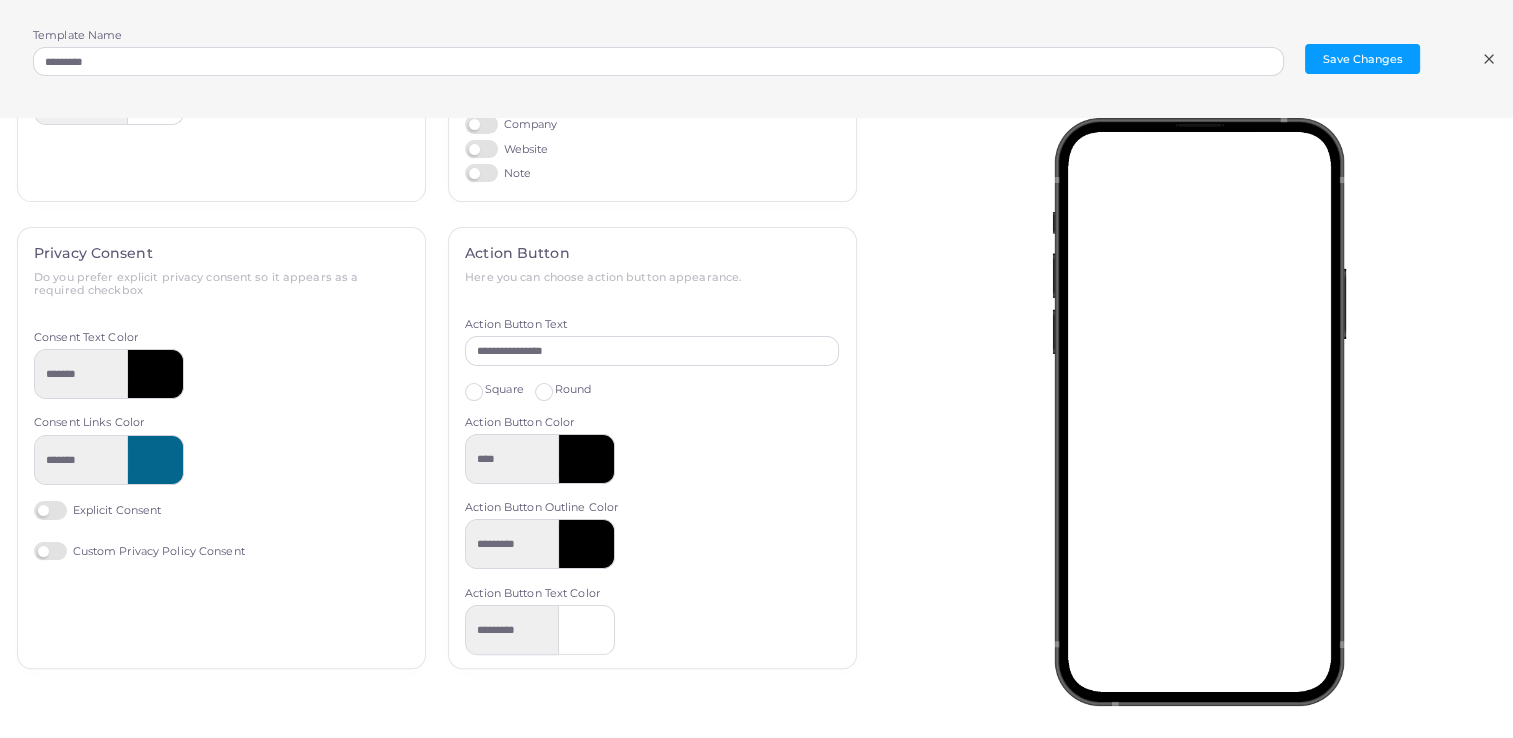 click on "Explicit Consent" at bounding box center [97, 510] 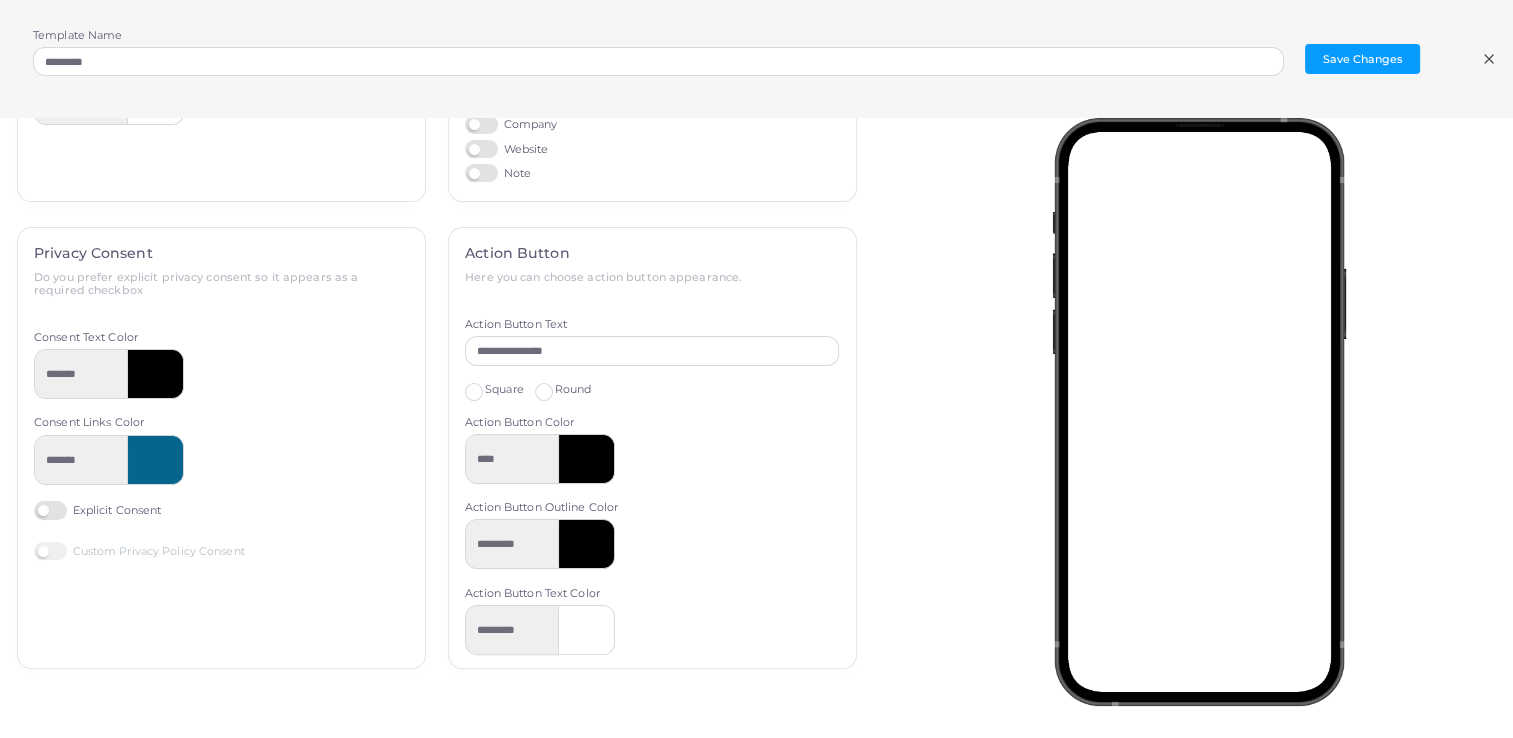 click on "Custom Privacy Policy Consent" at bounding box center [139, 551] 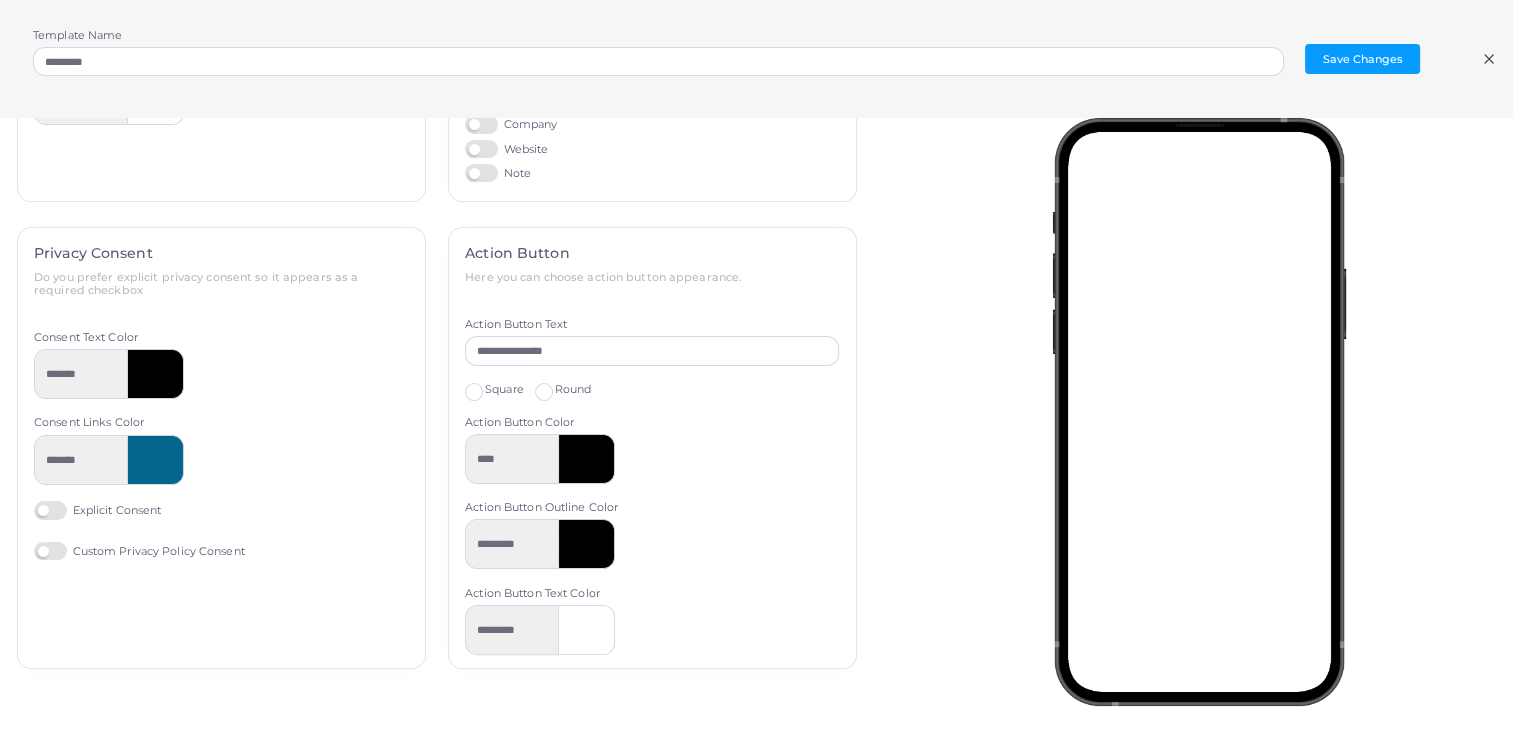 click on "Custom Privacy Policy Consent" at bounding box center (139, 551) 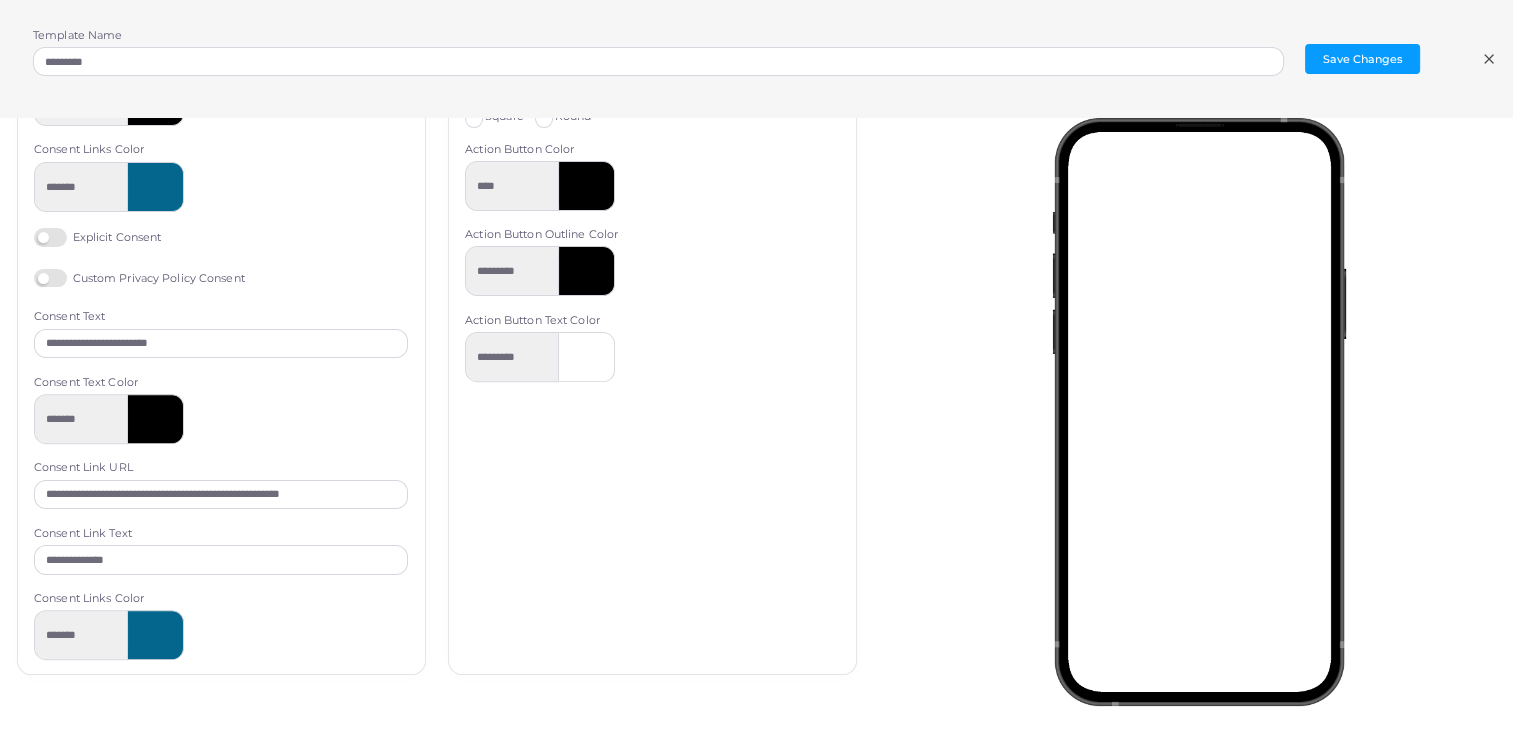 scroll, scrollTop: 707, scrollLeft: 0, axis: vertical 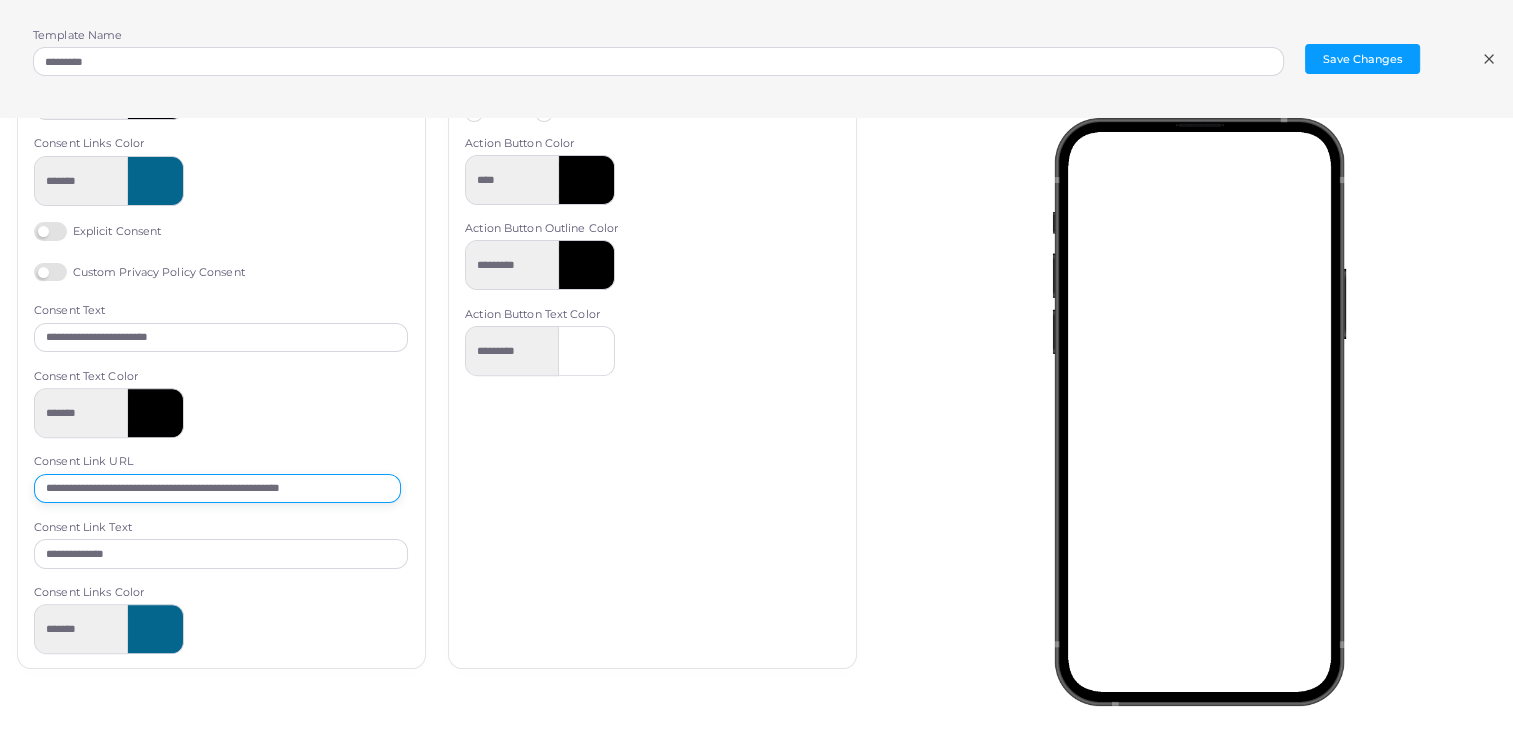 drag, startPoint x: 244, startPoint y: 491, endPoint x: 410, endPoint y: 507, distance: 166.7693 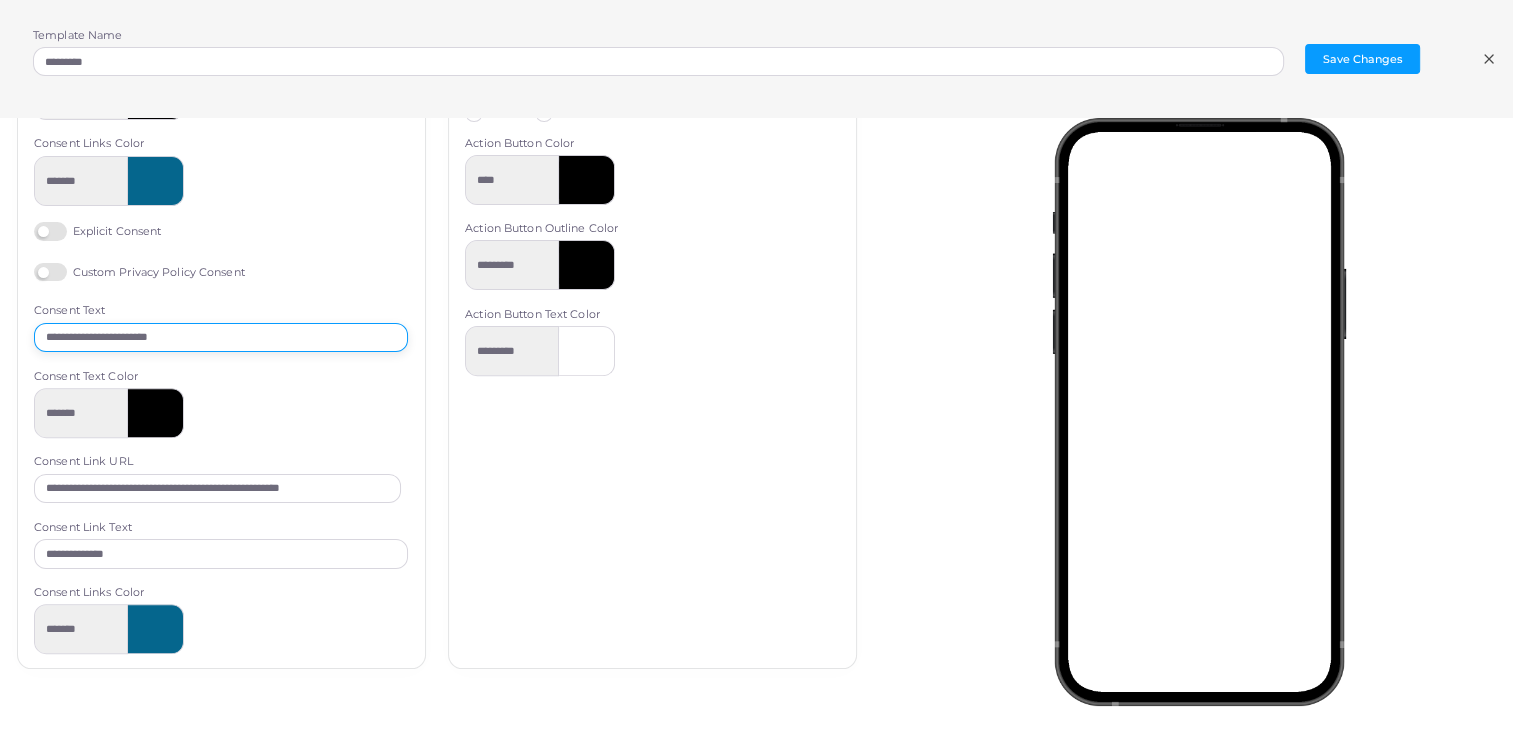 scroll, scrollTop: 0, scrollLeft: 0, axis: both 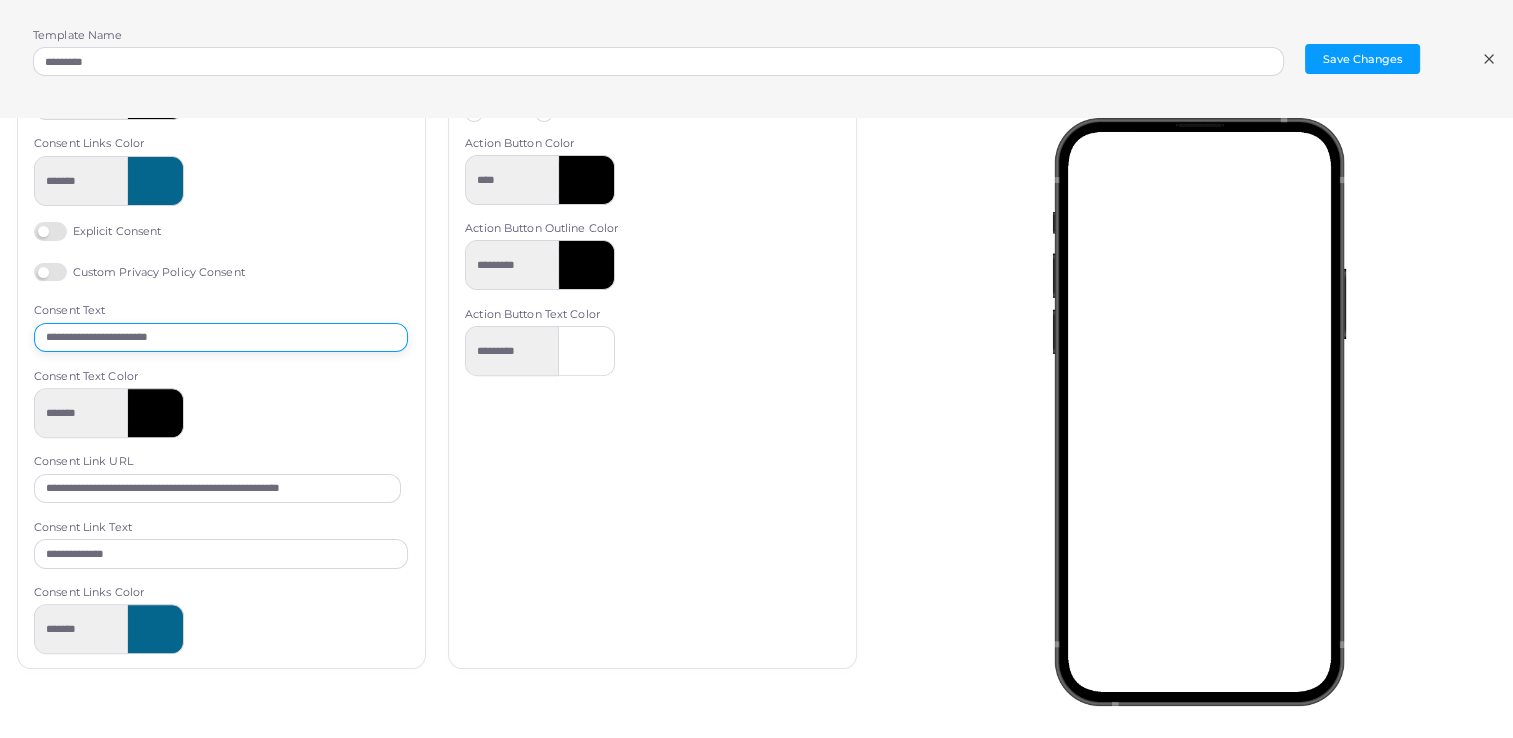 click on "**********" at bounding box center (221, 338) 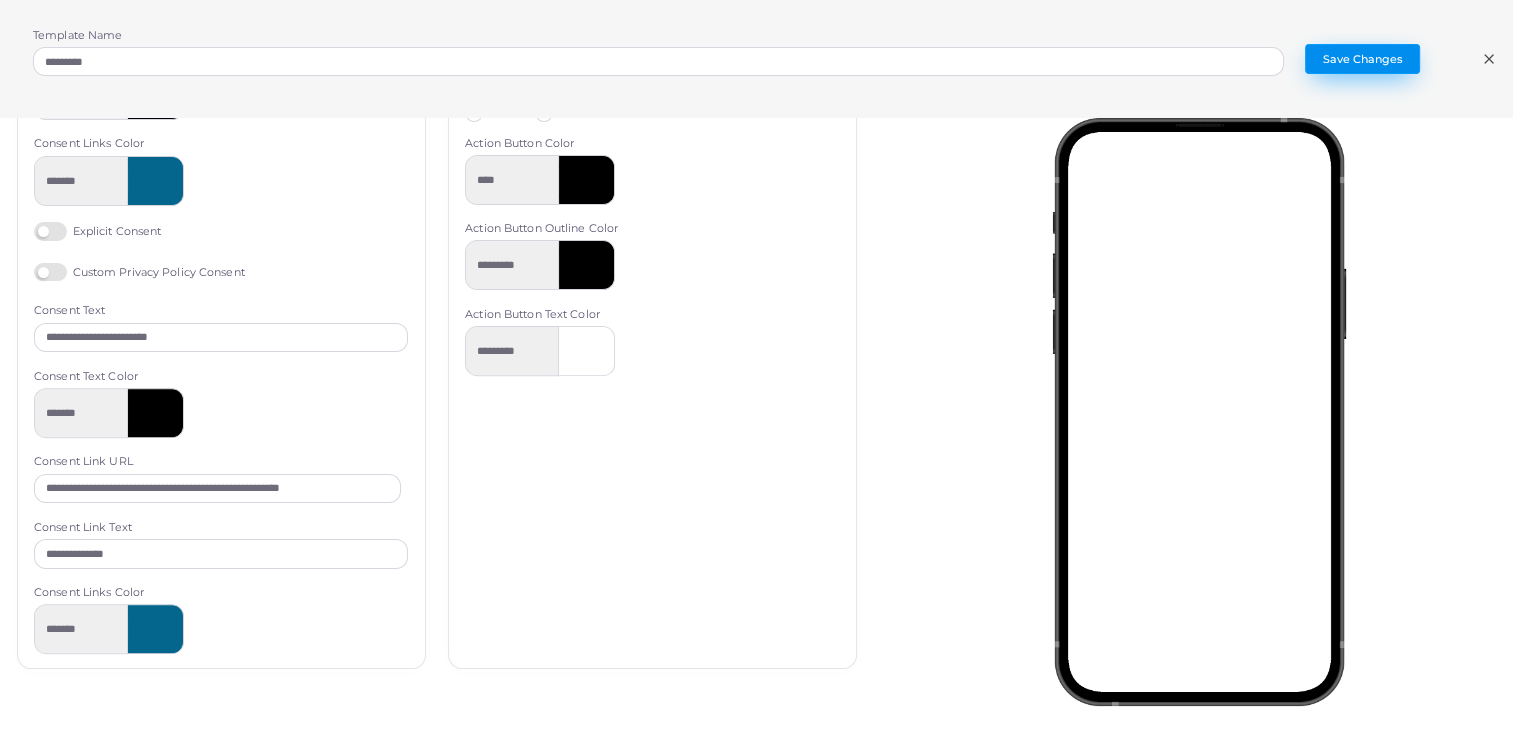 click on "Save Changes" at bounding box center [1362, 59] 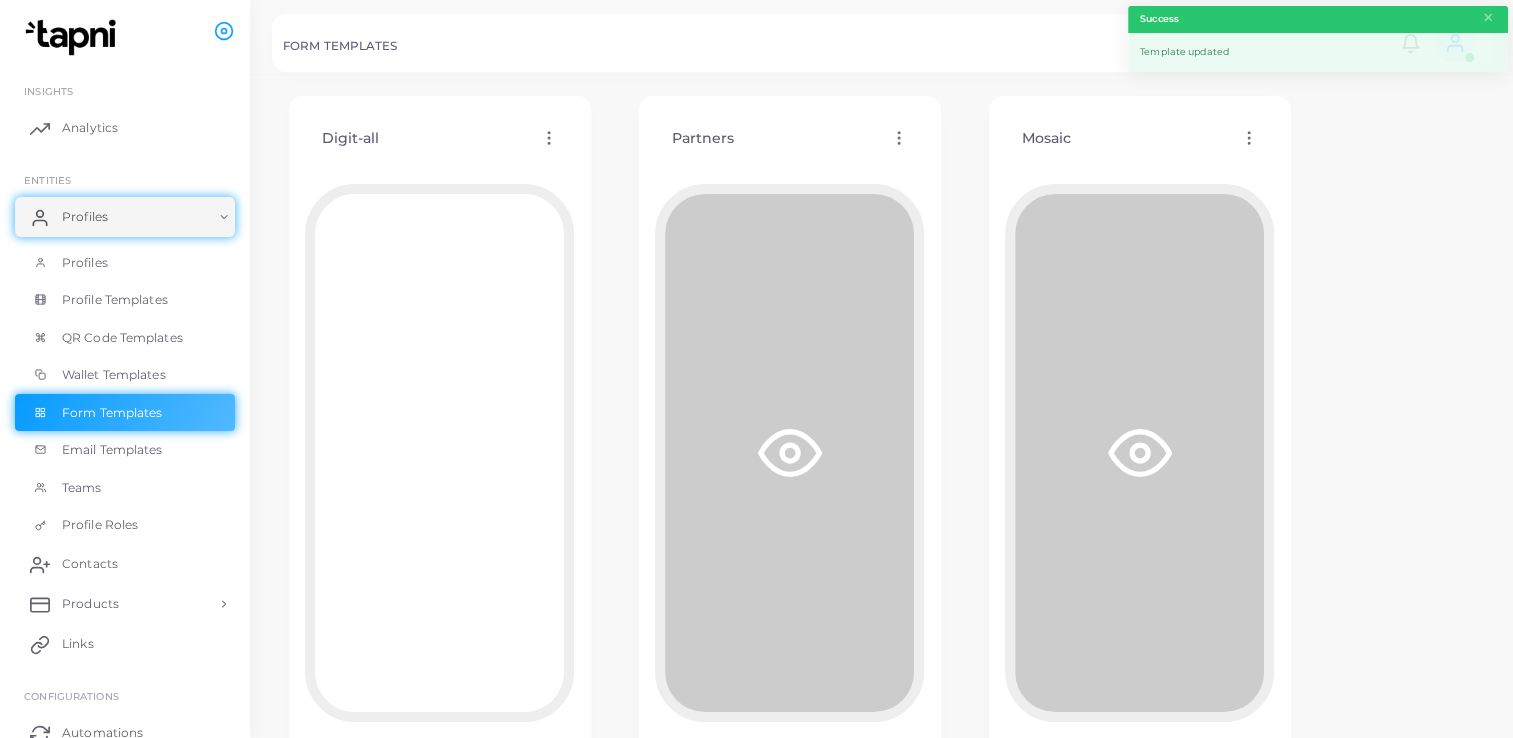 scroll, scrollTop: 56, scrollLeft: 0, axis: vertical 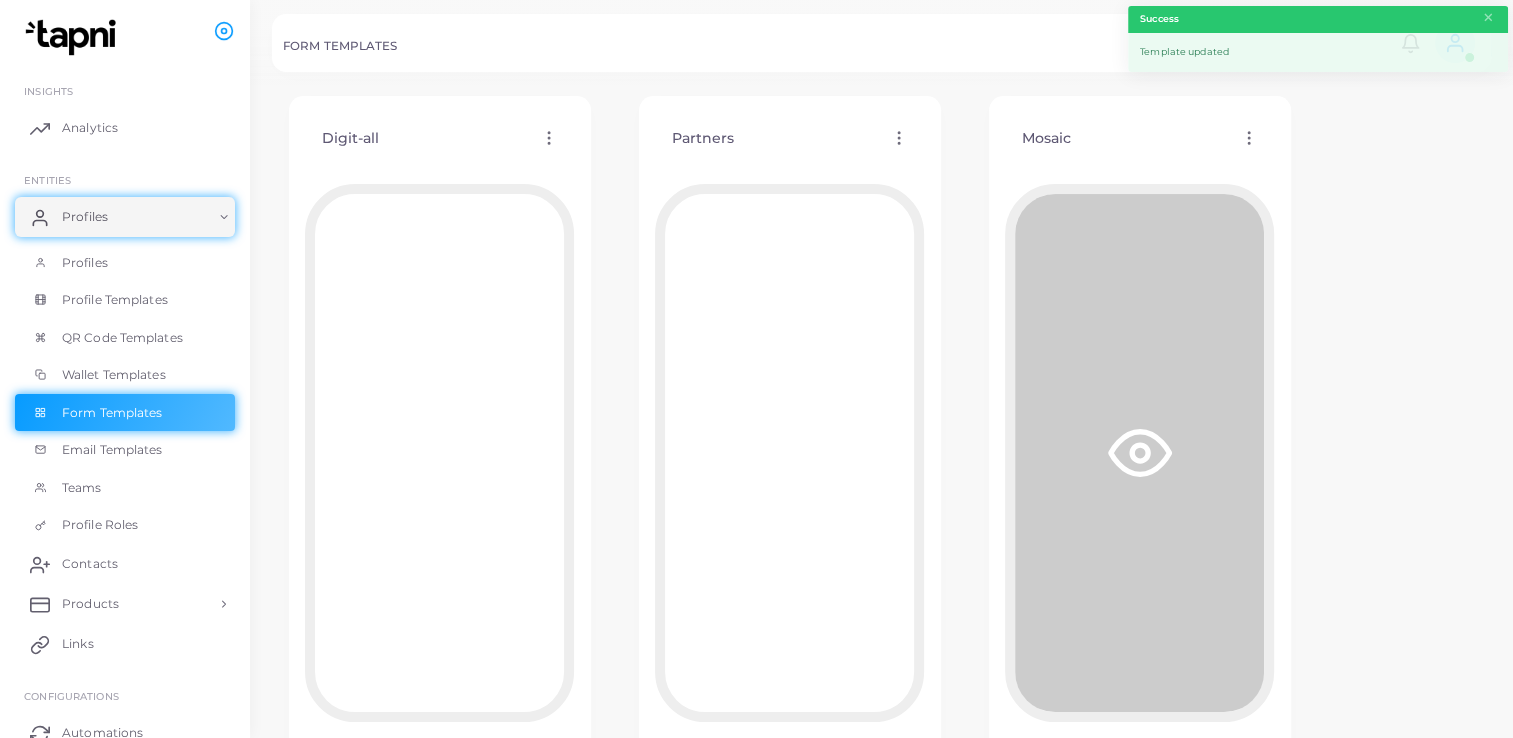 click 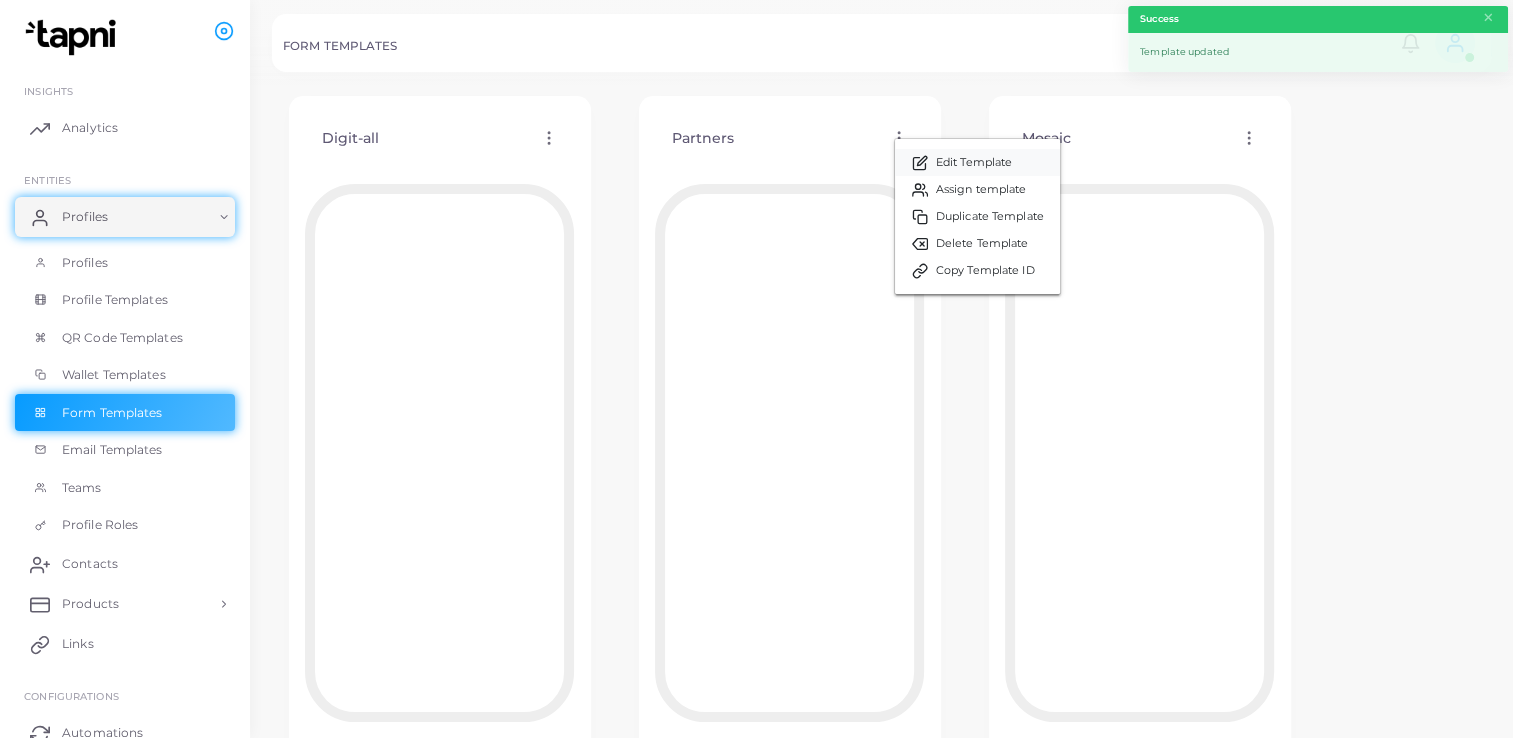 click on "Edit Template" at bounding box center [974, 163] 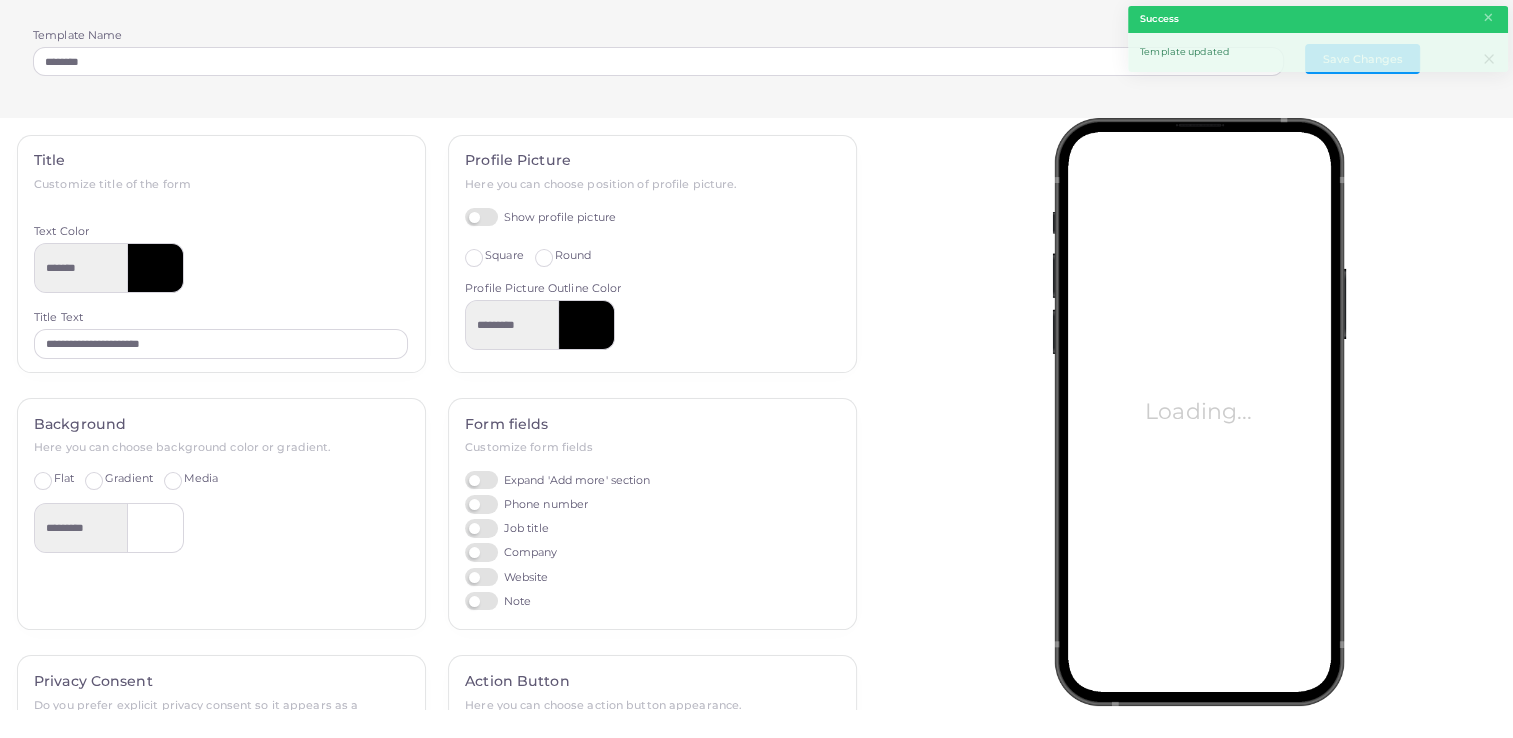 scroll, scrollTop: 428, scrollLeft: 0, axis: vertical 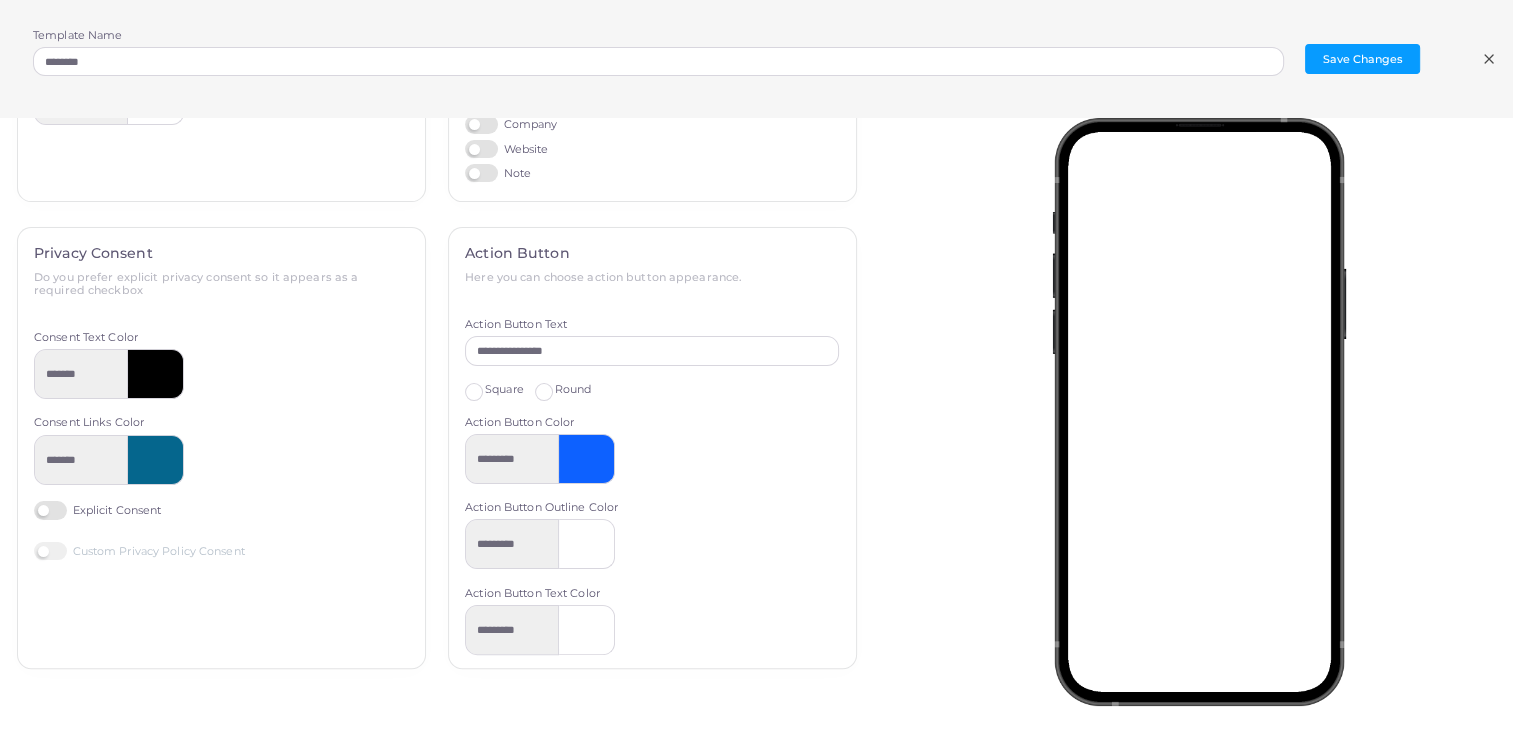click on "Explicit Consent" at bounding box center (97, 510) 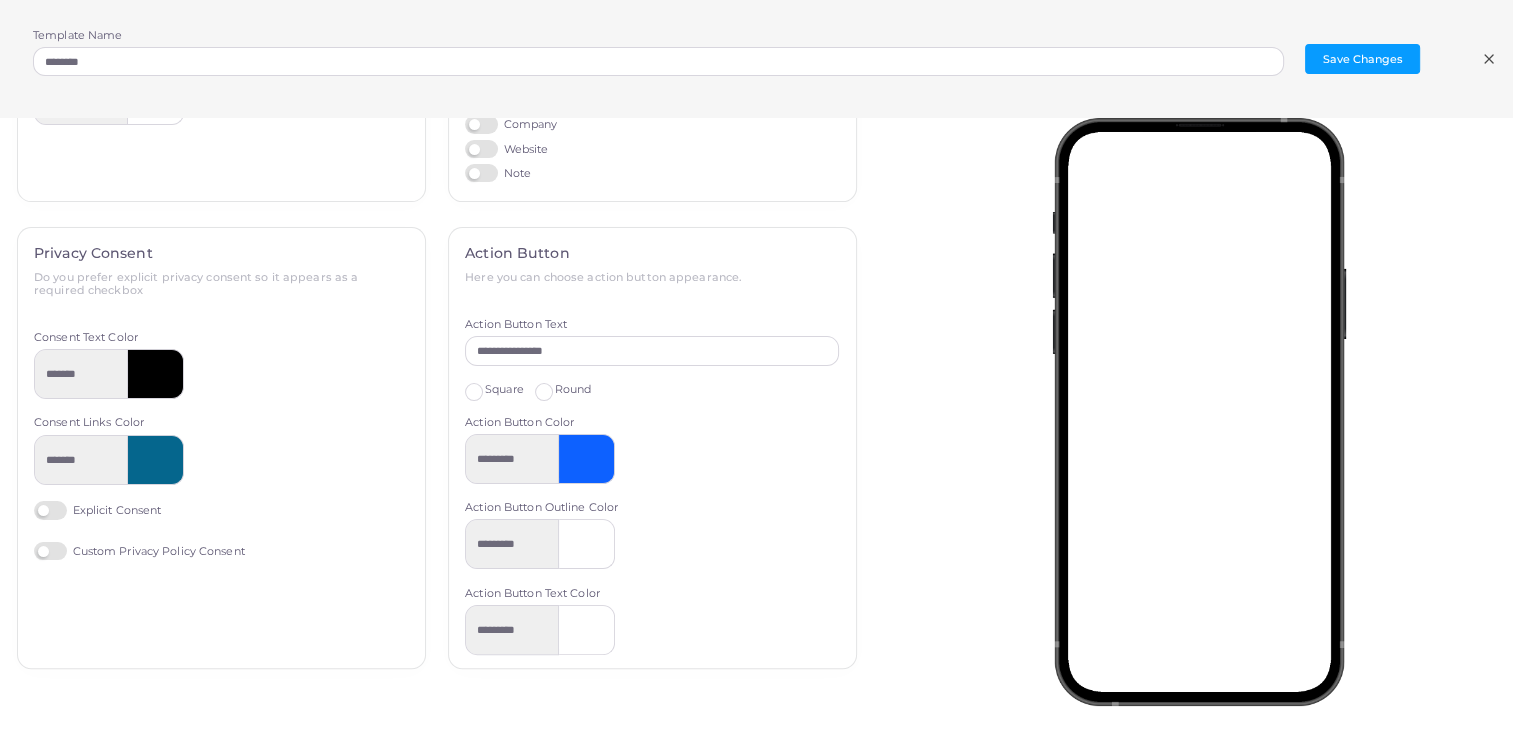 click on "Custom Privacy Policy Consent" at bounding box center [139, 551] 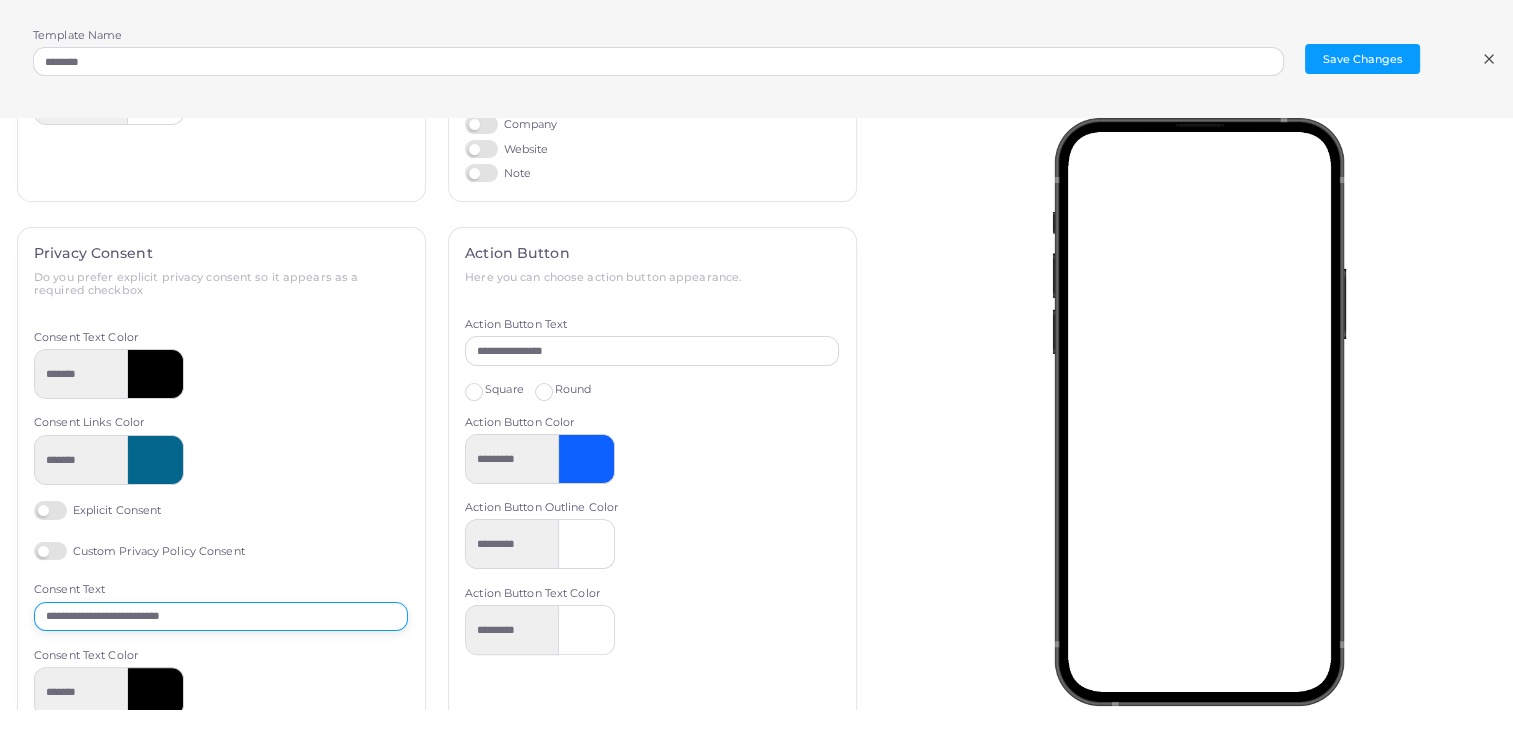click on "**********" at bounding box center (221, 617) 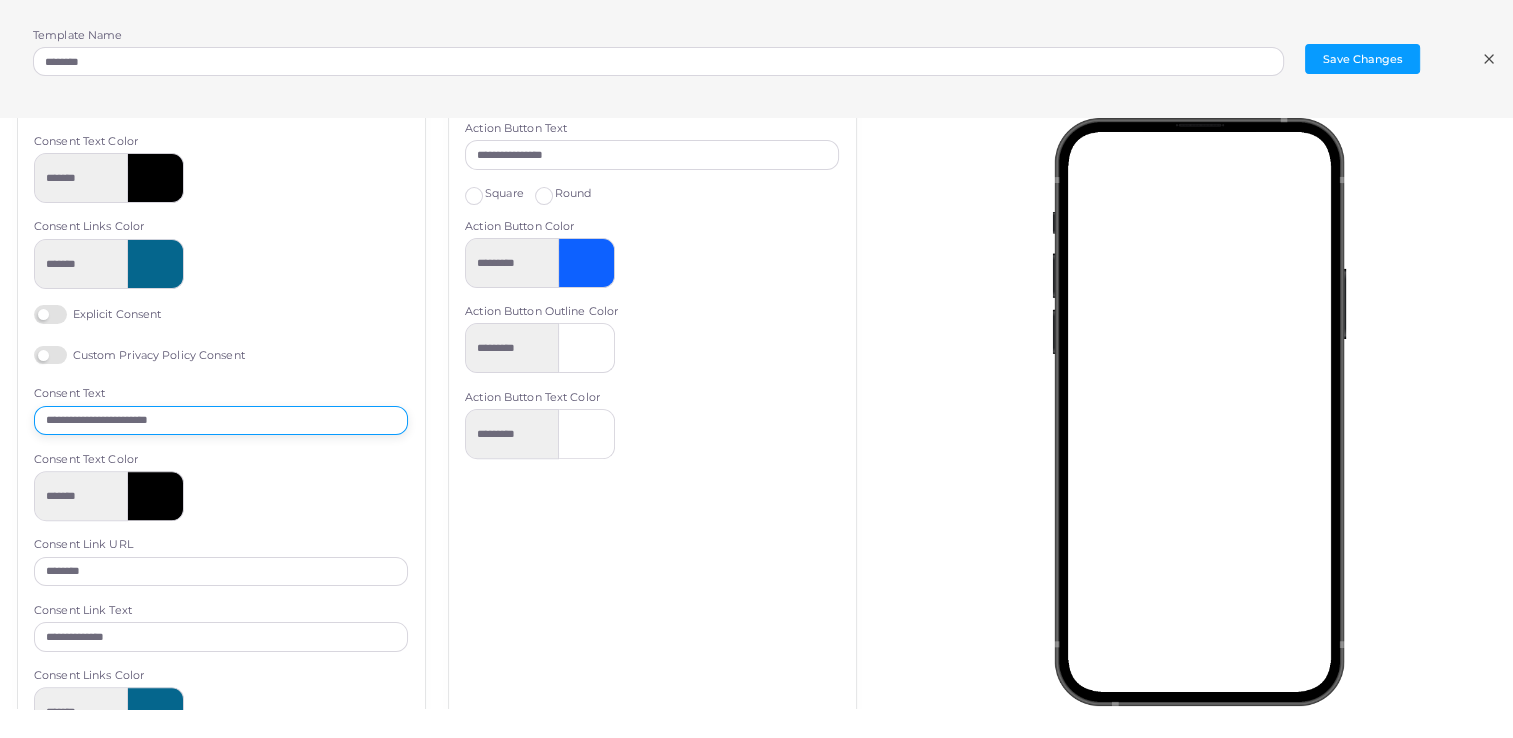 scroll, scrollTop: 703, scrollLeft: 0, axis: vertical 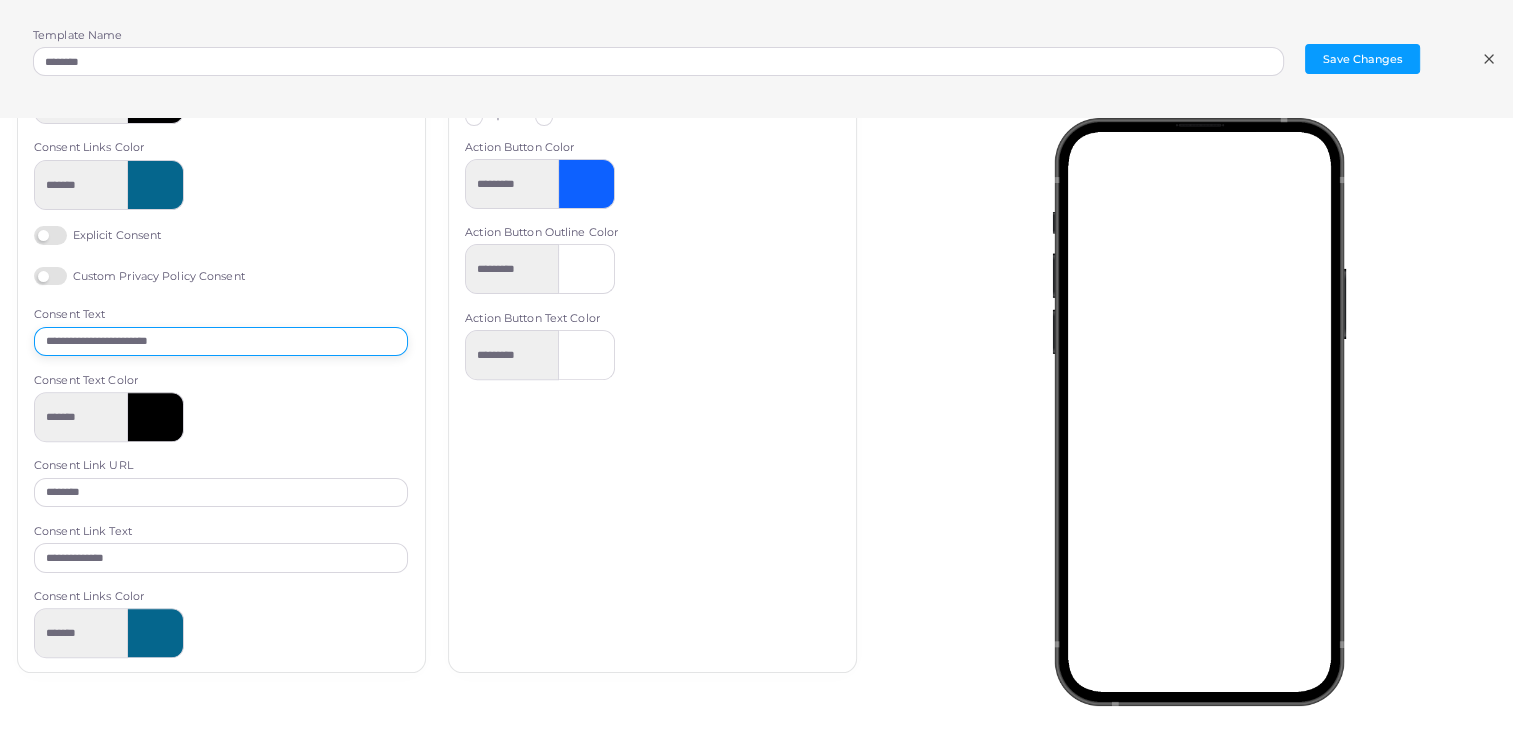 type on "**********" 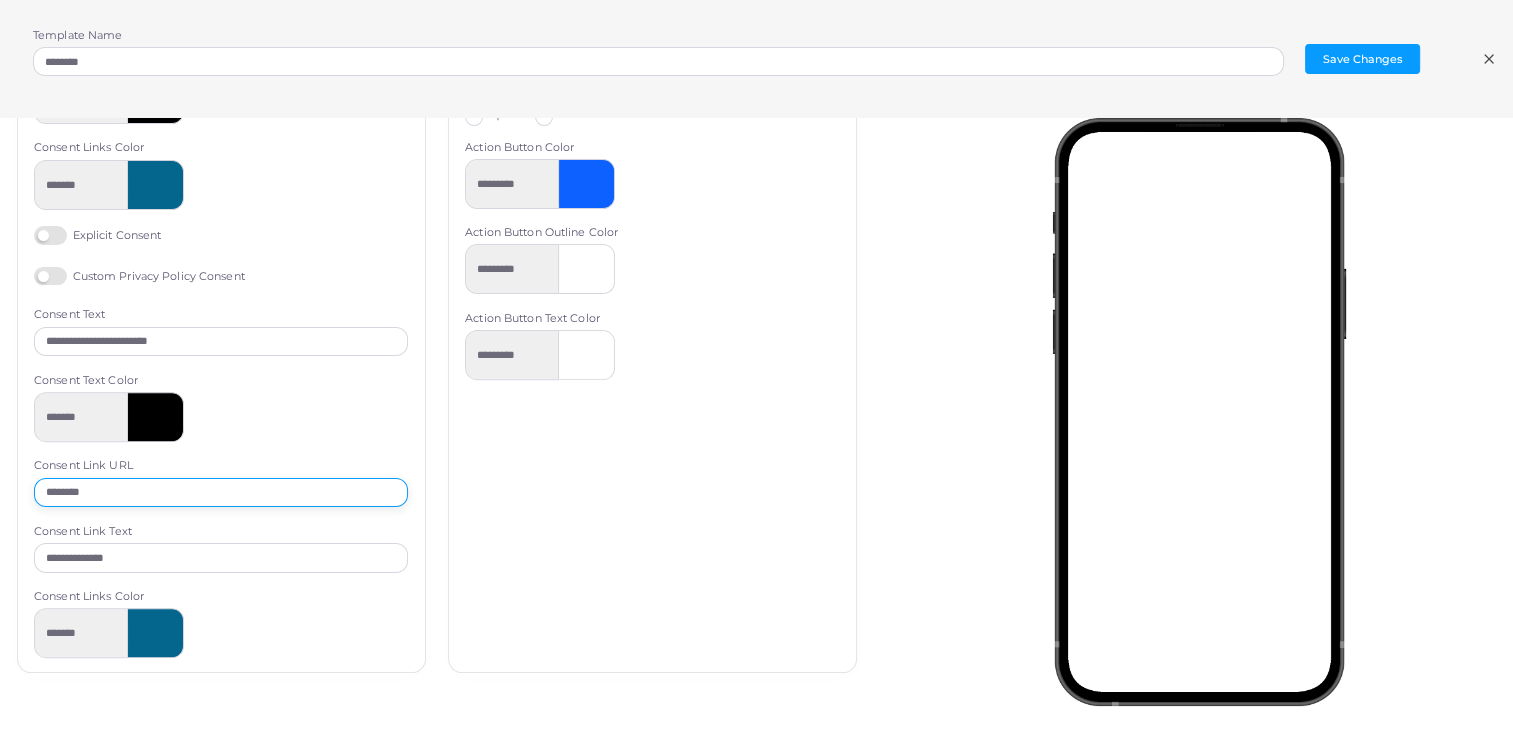 click on "********" at bounding box center (221, 493) 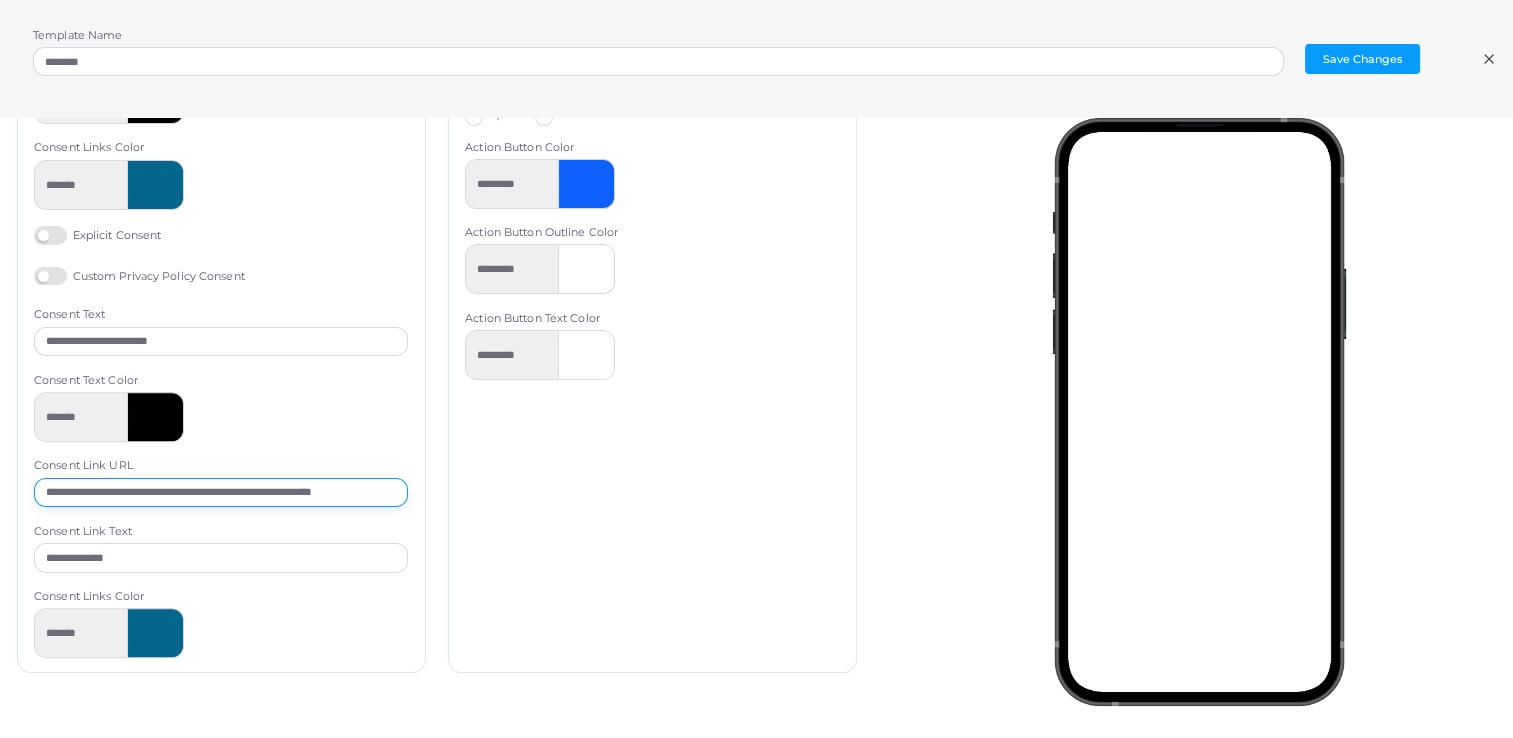 scroll, scrollTop: 0, scrollLeft: 42, axis: horizontal 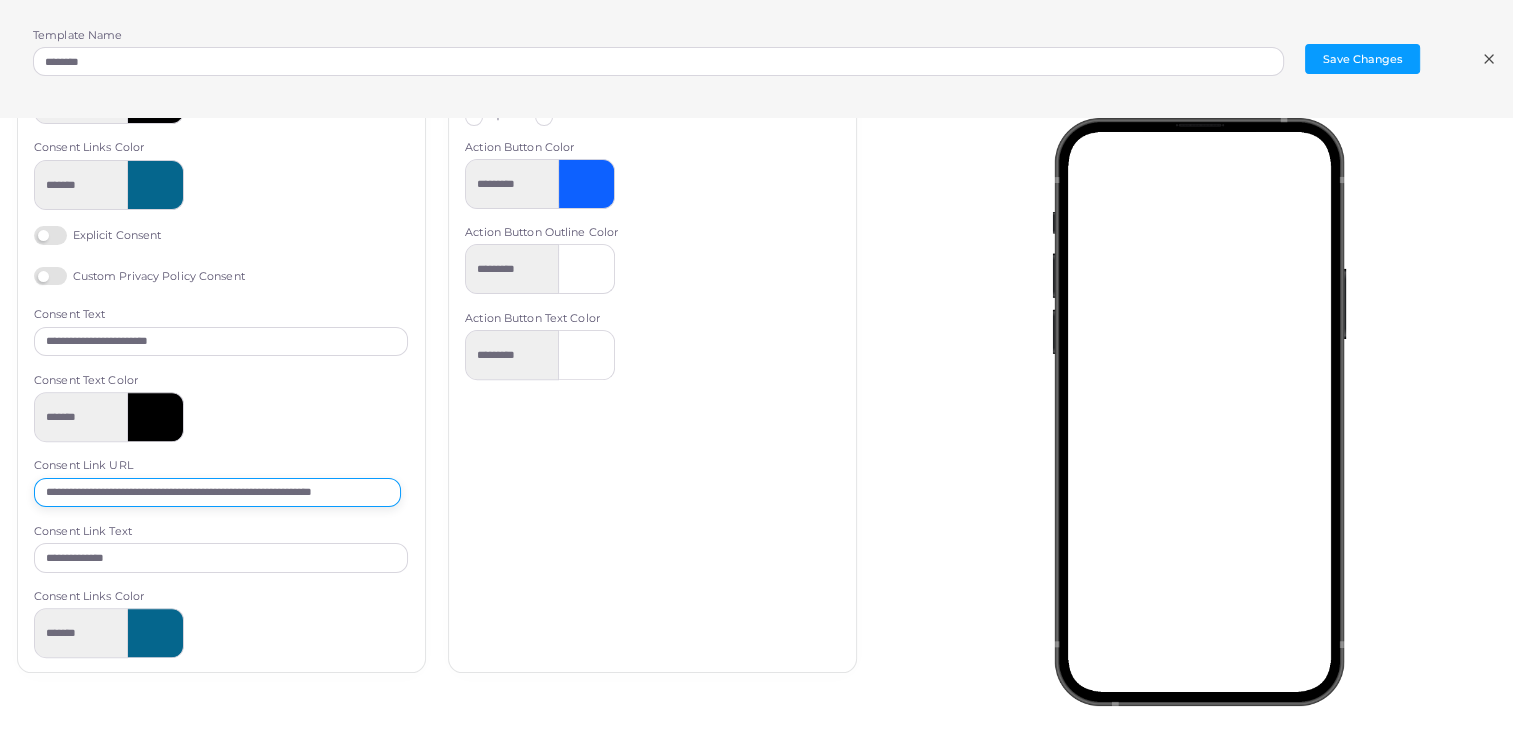 drag, startPoint x: 97, startPoint y: 490, endPoint x: -4, endPoint y: 489, distance: 101.00495 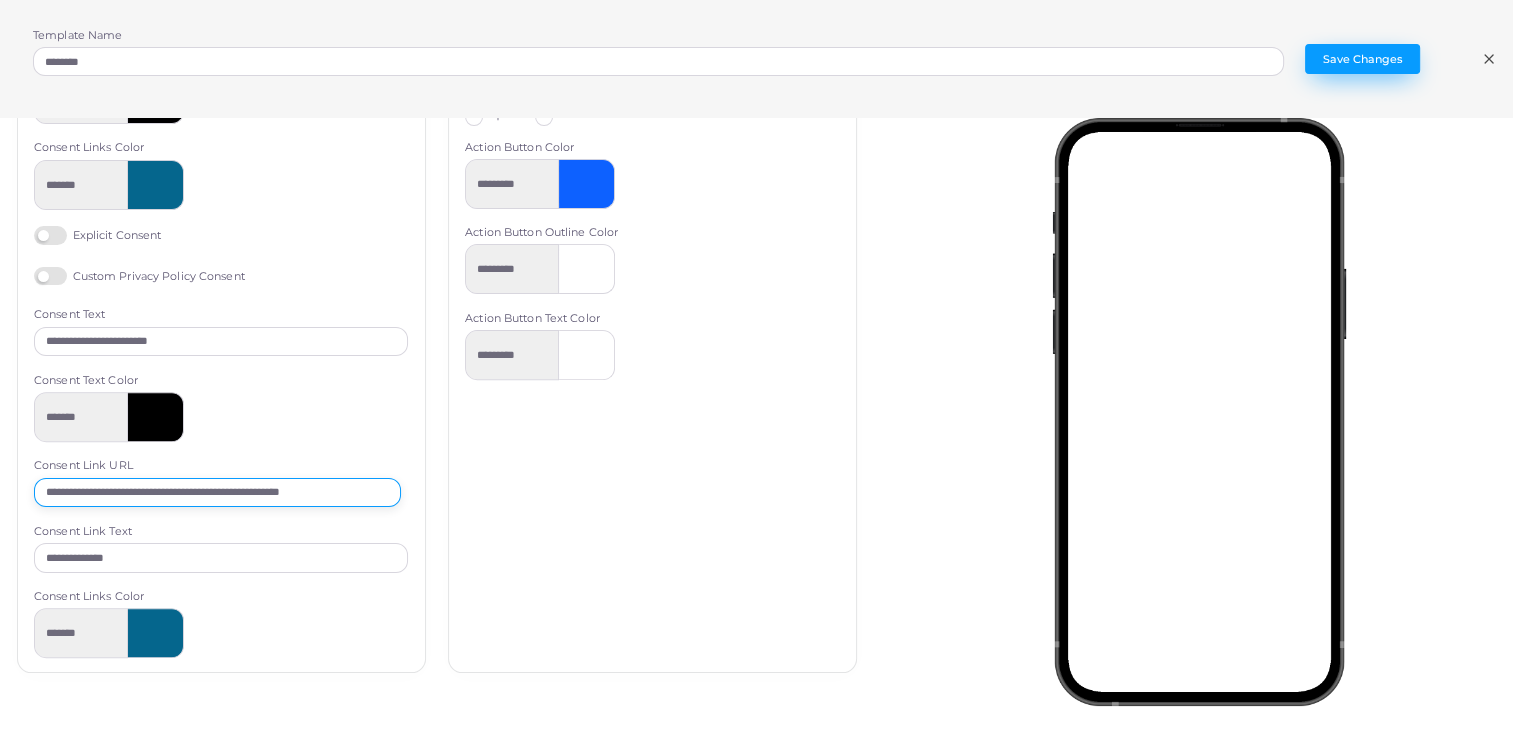 type on "**********" 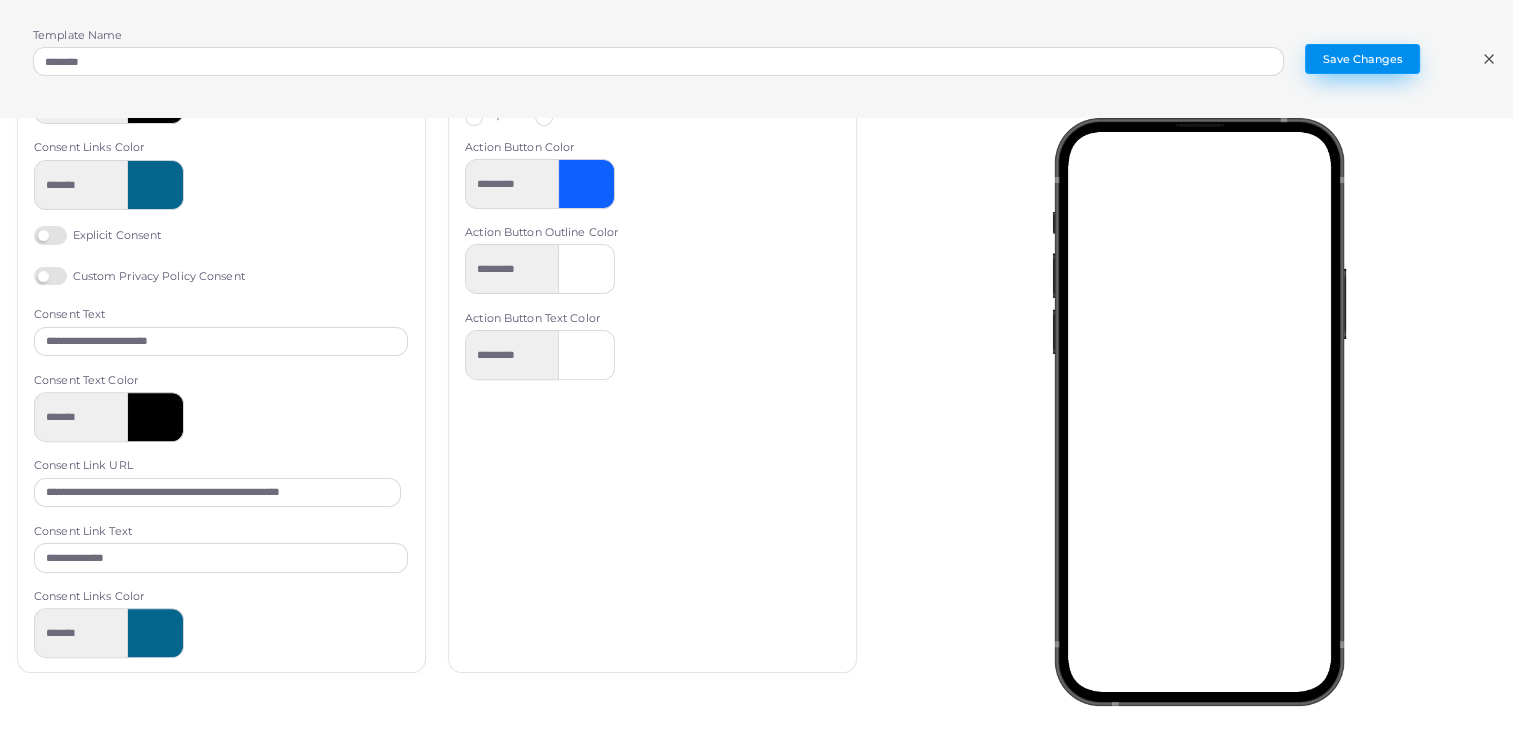 click on "Save Changes" at bounding box center [1362, 59] 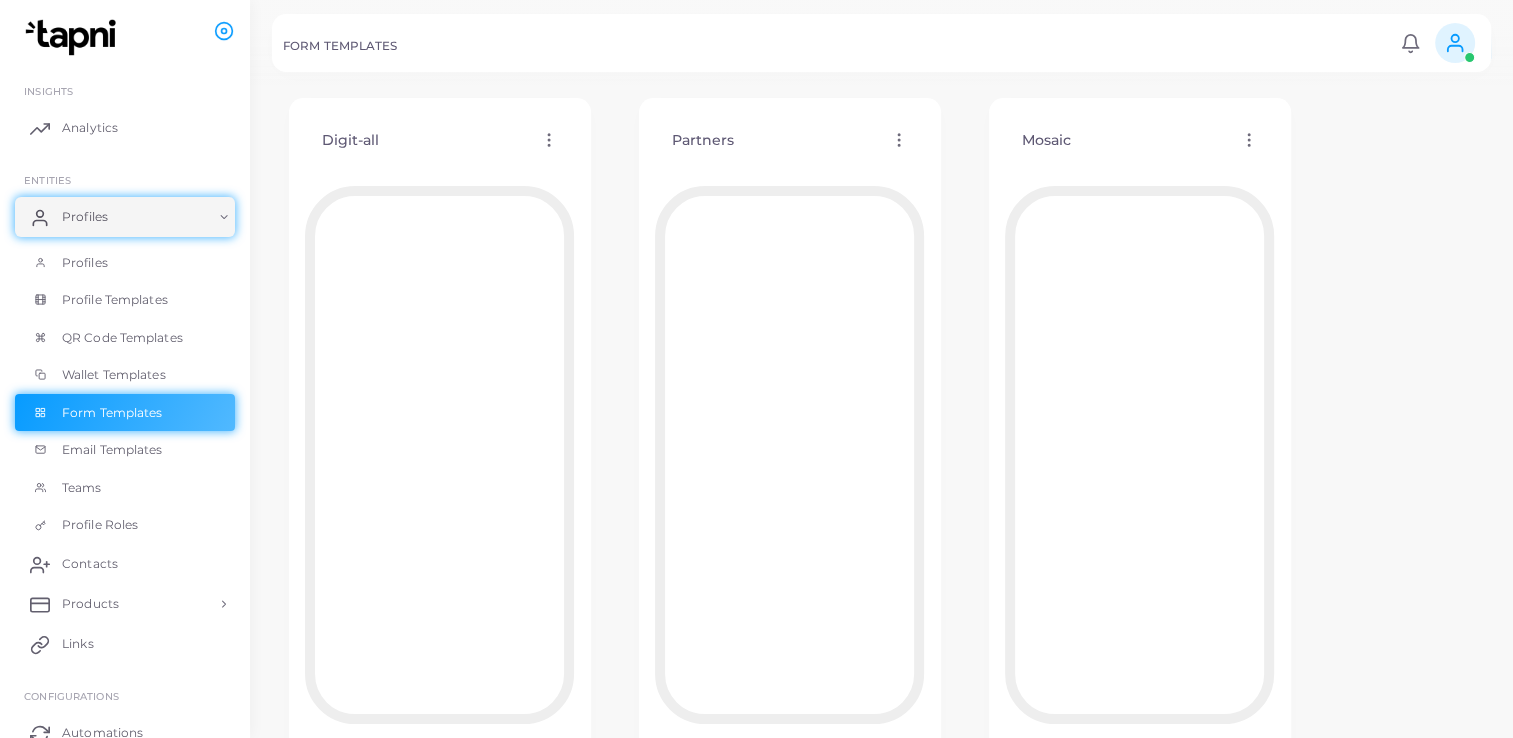 scroll, scrollTop: 13, scrollLeft: 0, axis: vertical 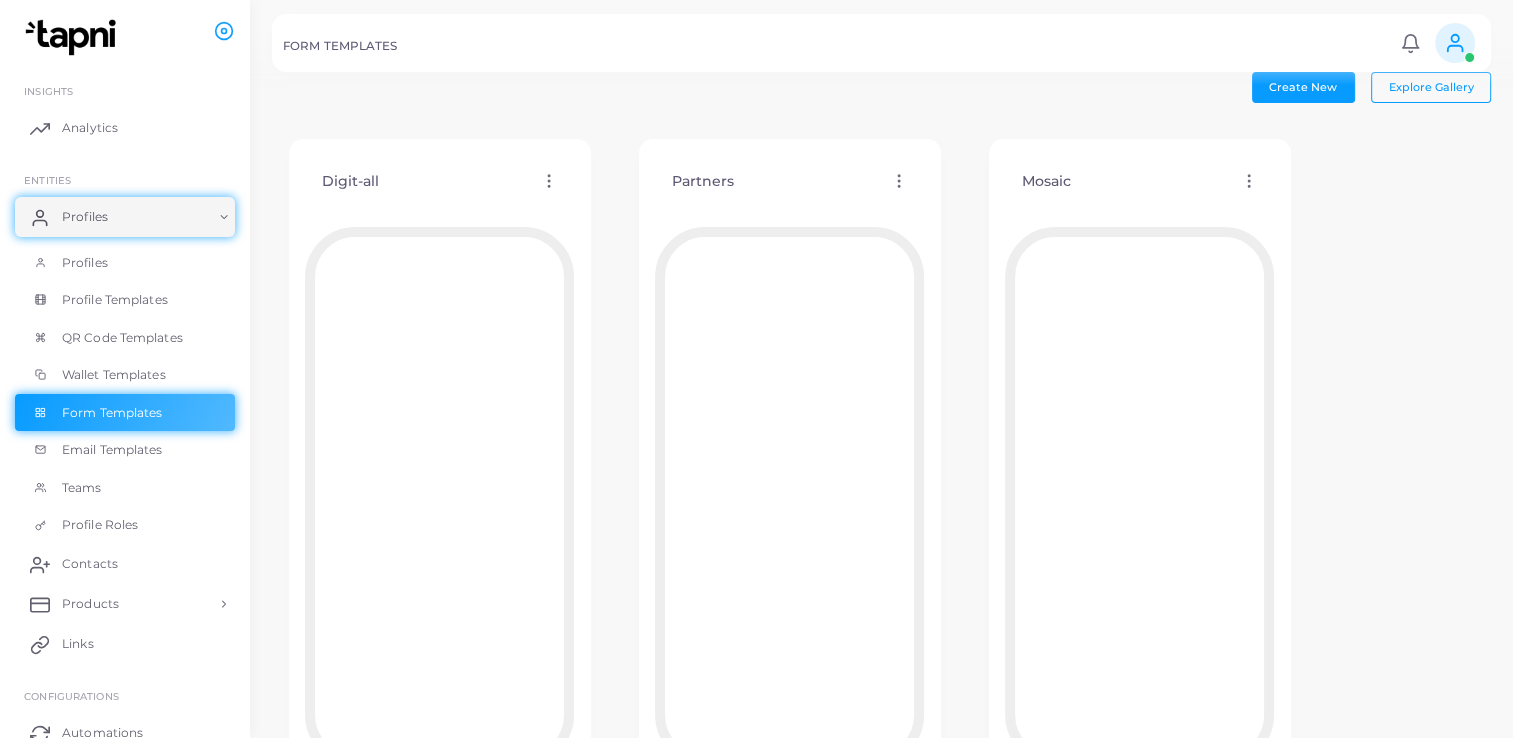click 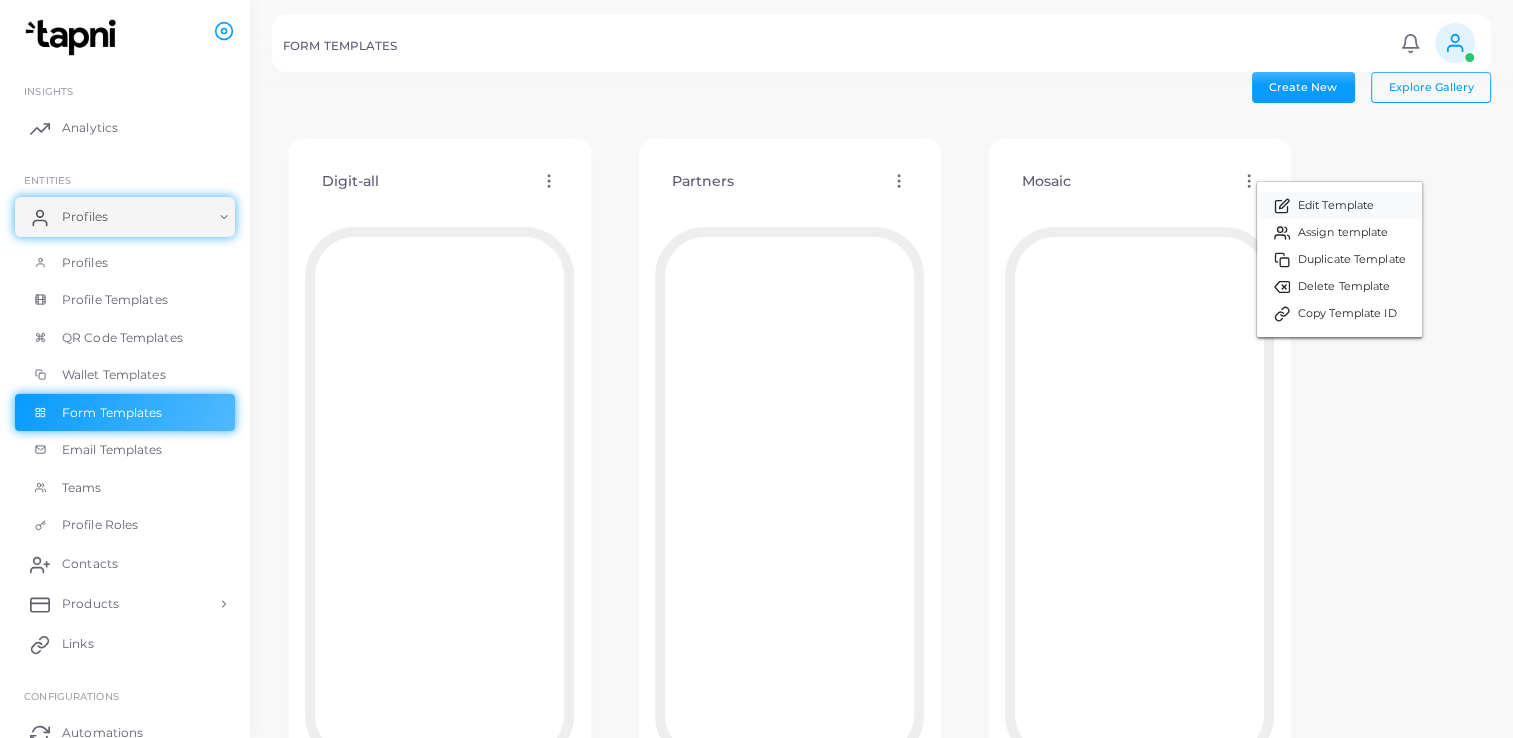 click on "Edit Template" at bounding box center (1336, 206) 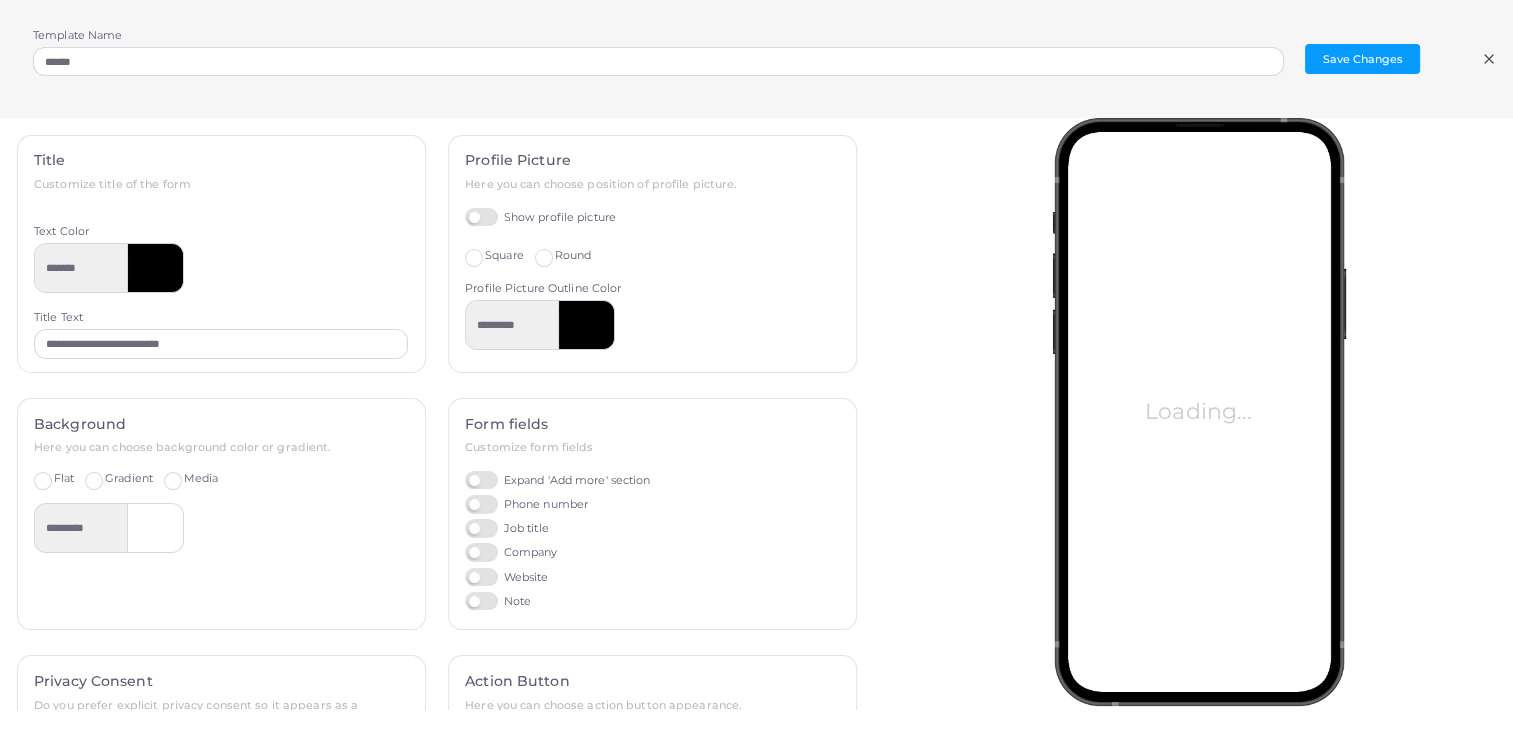 scroll, scrollTop: 428, scrollLeft: 0, axis: vertical 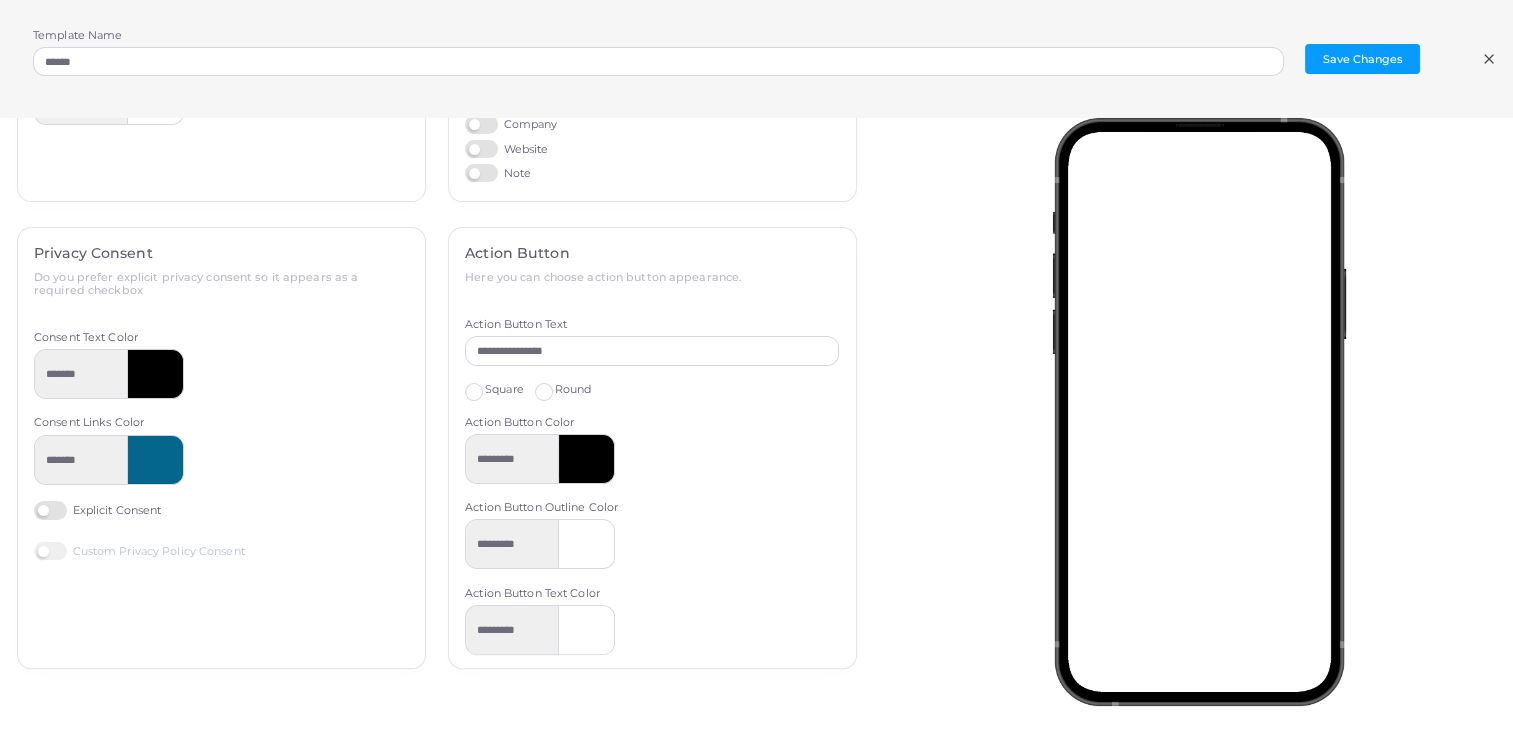 click on "Explicit Consent" at bounding box center (97, 510) 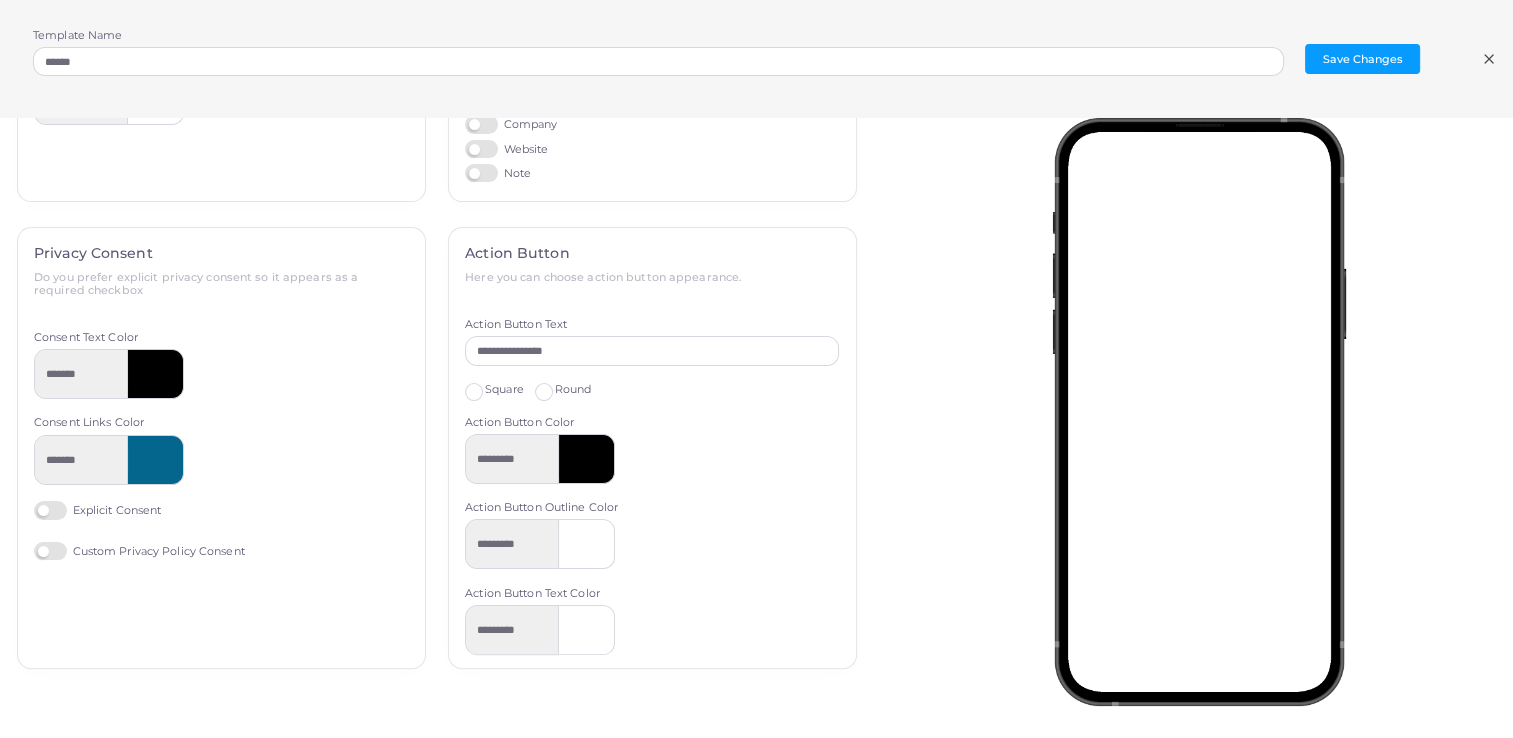 click on "Custom Privacy Policy Consent" at bounding box center [139, 551] 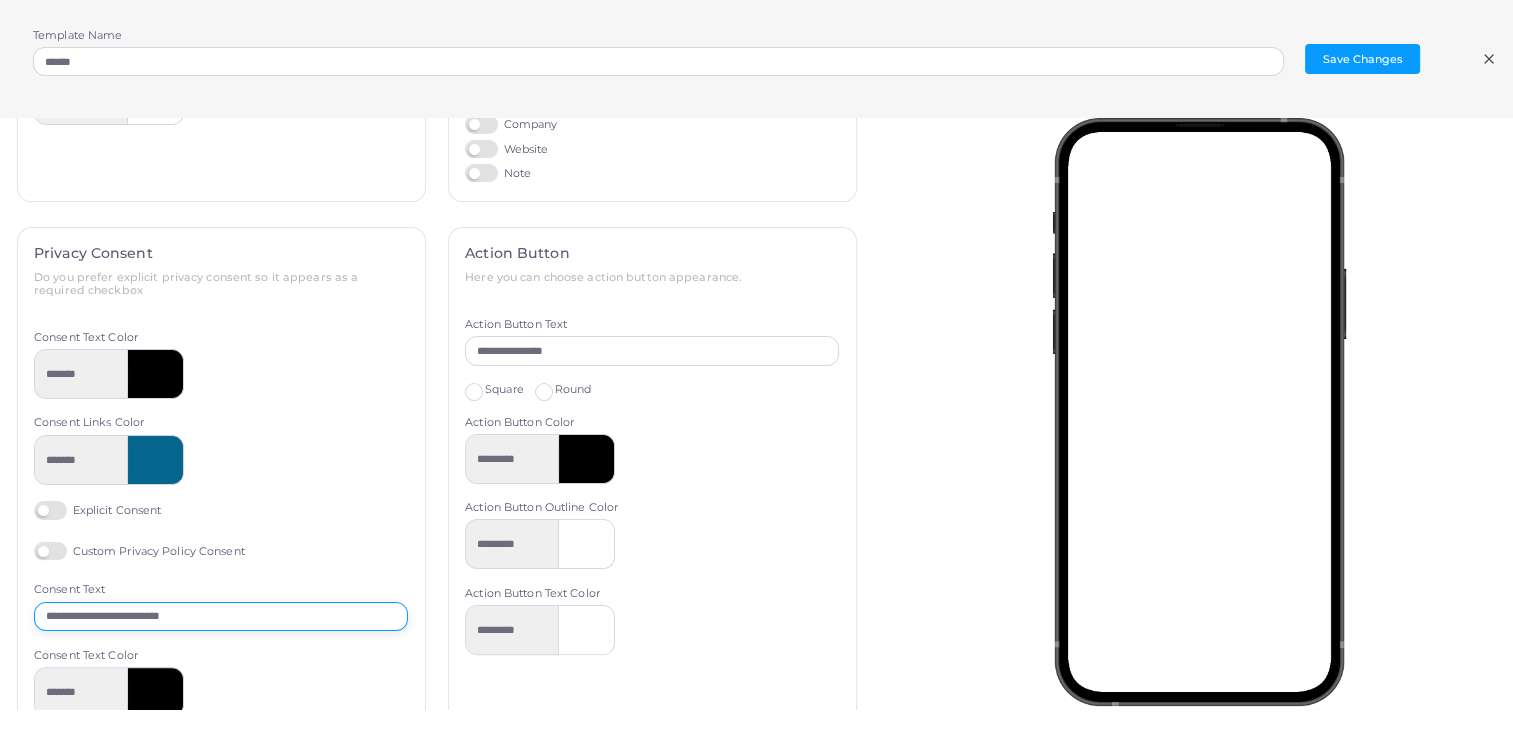 click on "**********" at bounding box center (221, 617) 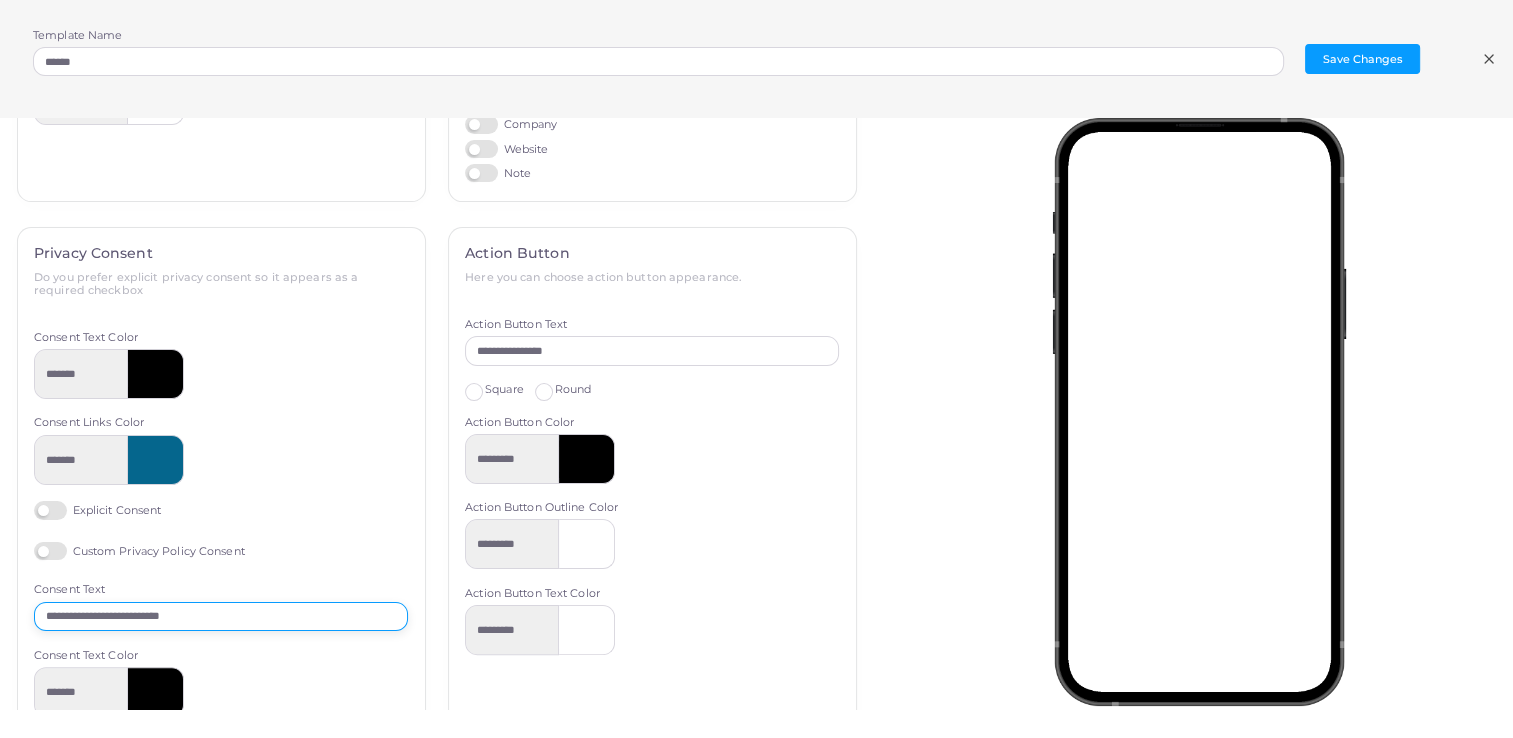 drag, startPoint x: 111, startPoint y: 615, endPoint x: 206, endPoint y: 612, distance: 95.047356 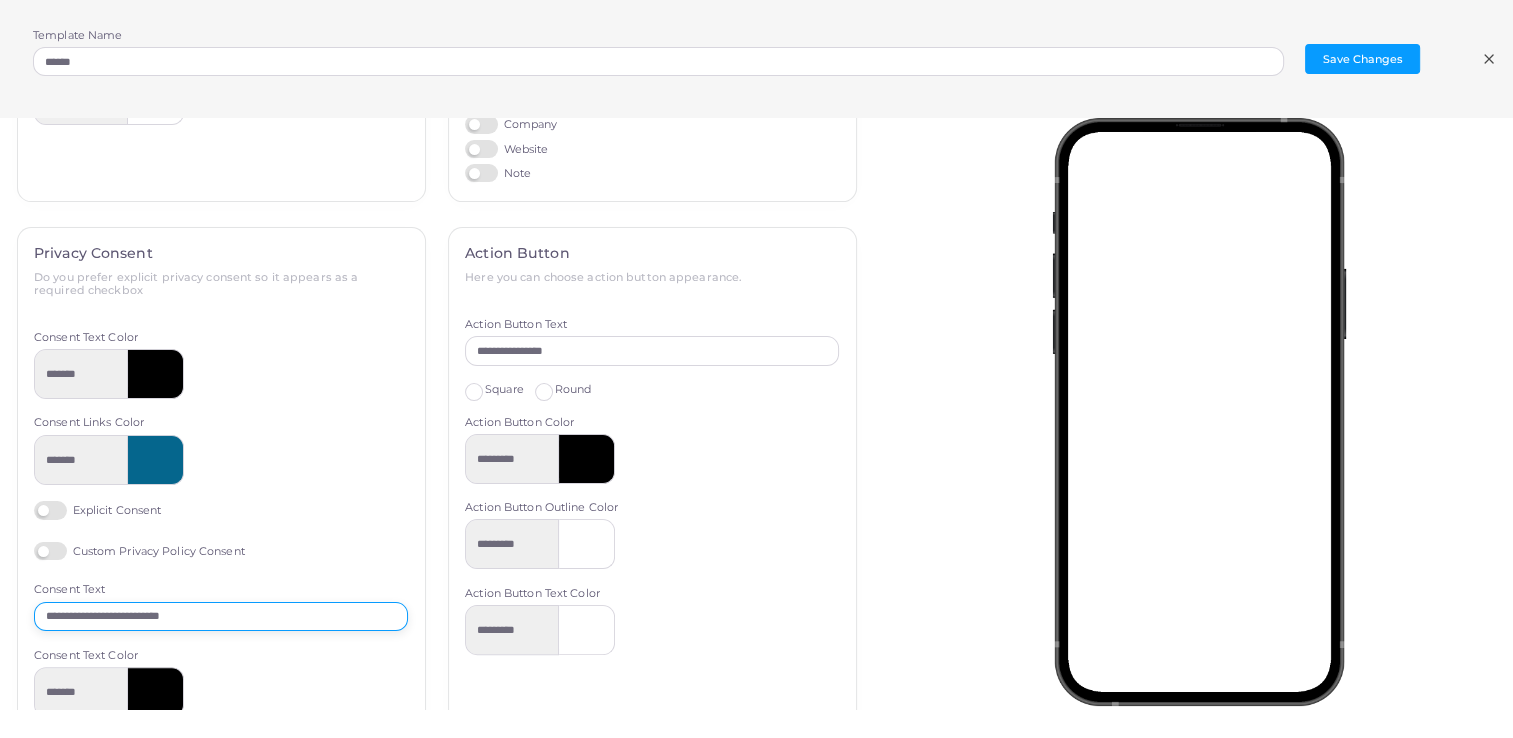 click on "**********" at bounding box center (221, 617) 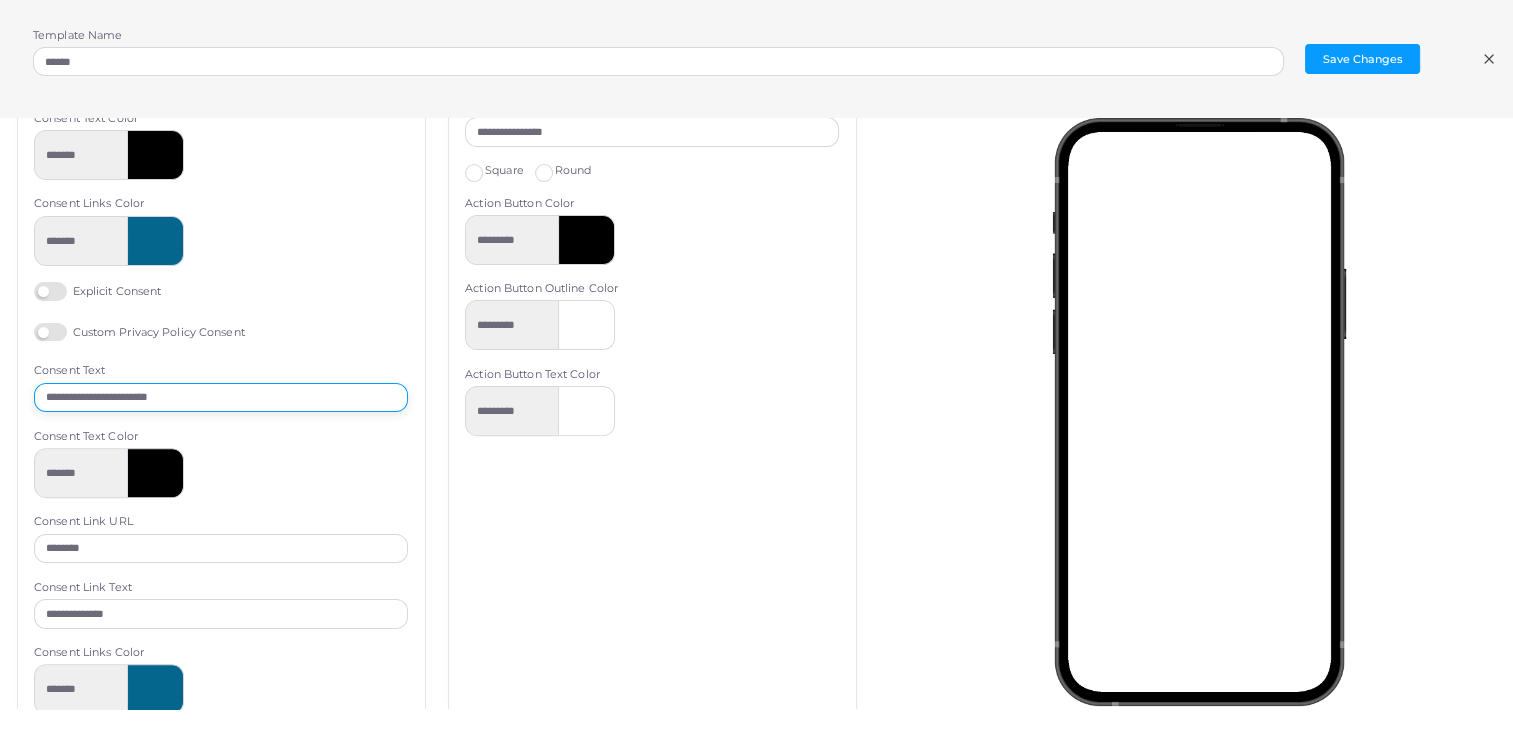 scroll, scrollTop: 707, scrollLeft: 0, axis: vertical 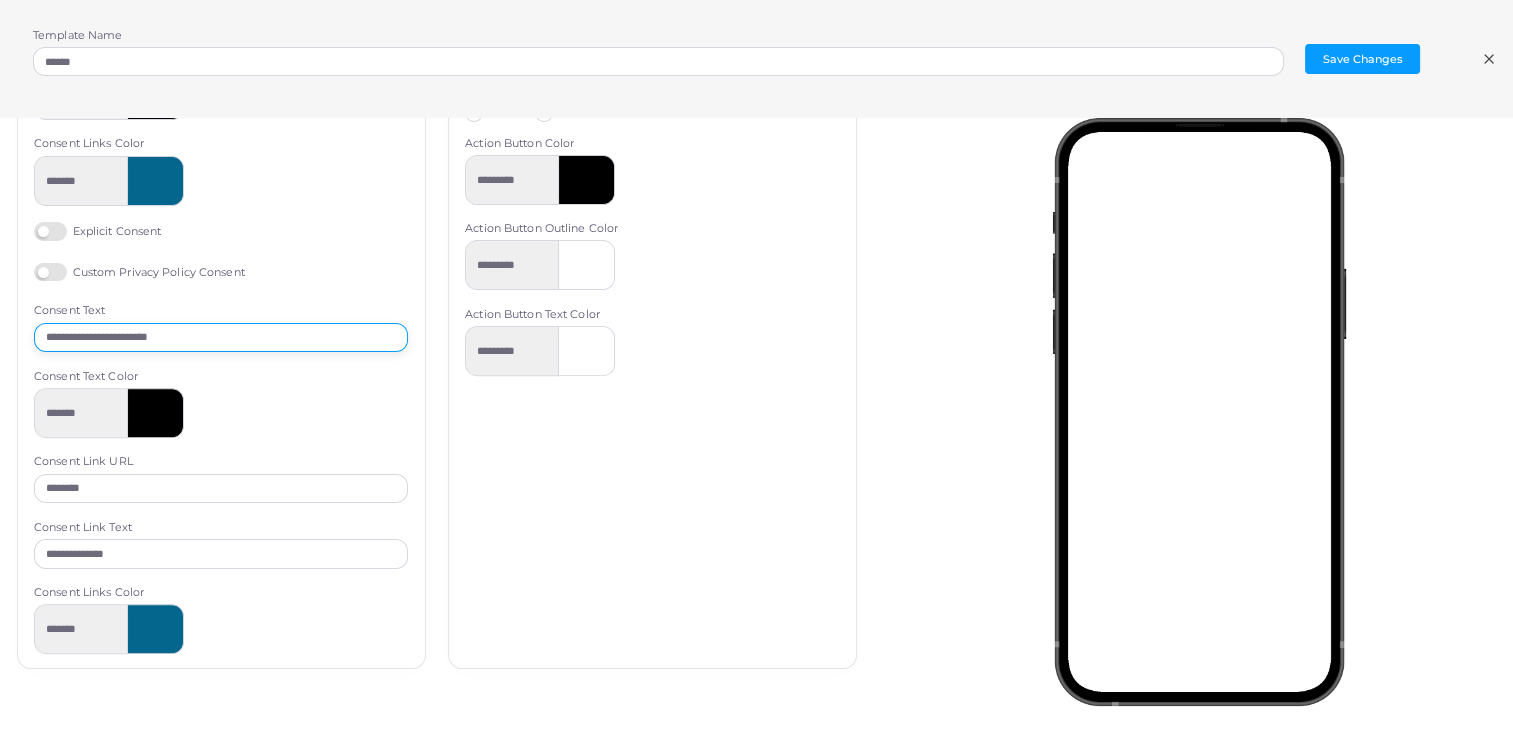 type on "**********" 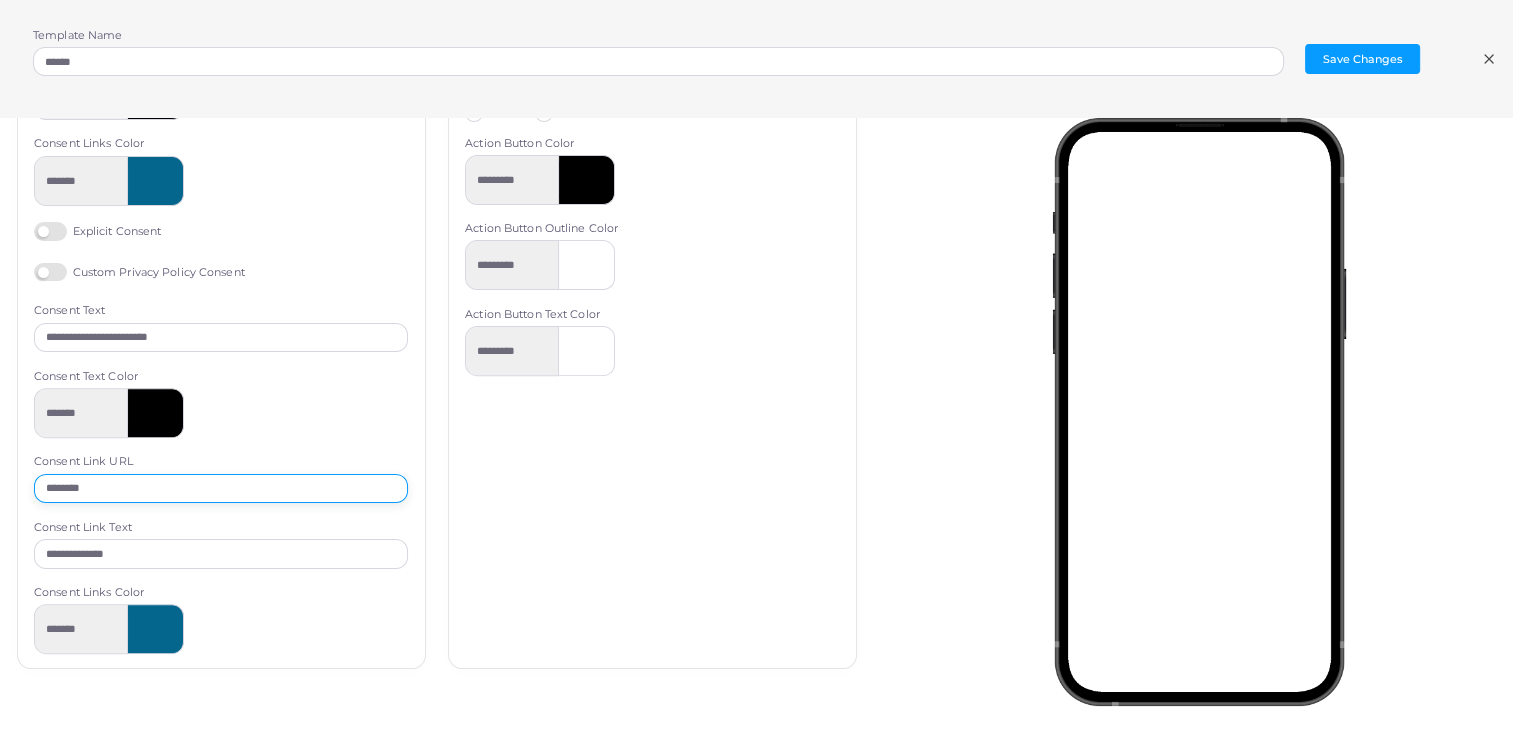 click on "********" at bounding box center (221, 489) 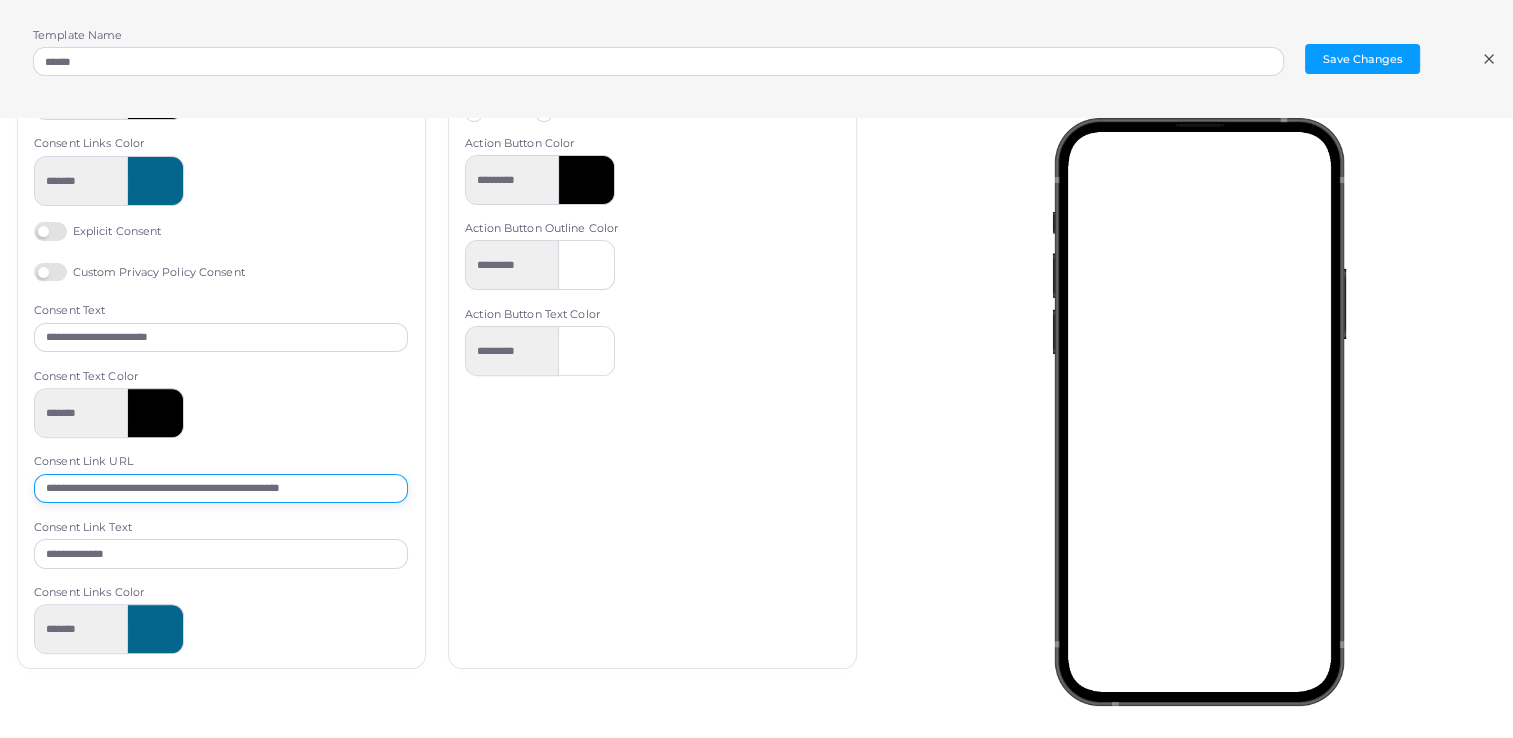 scroll, scrollTop: 0, scrollLeft: 4, axis: horizontal 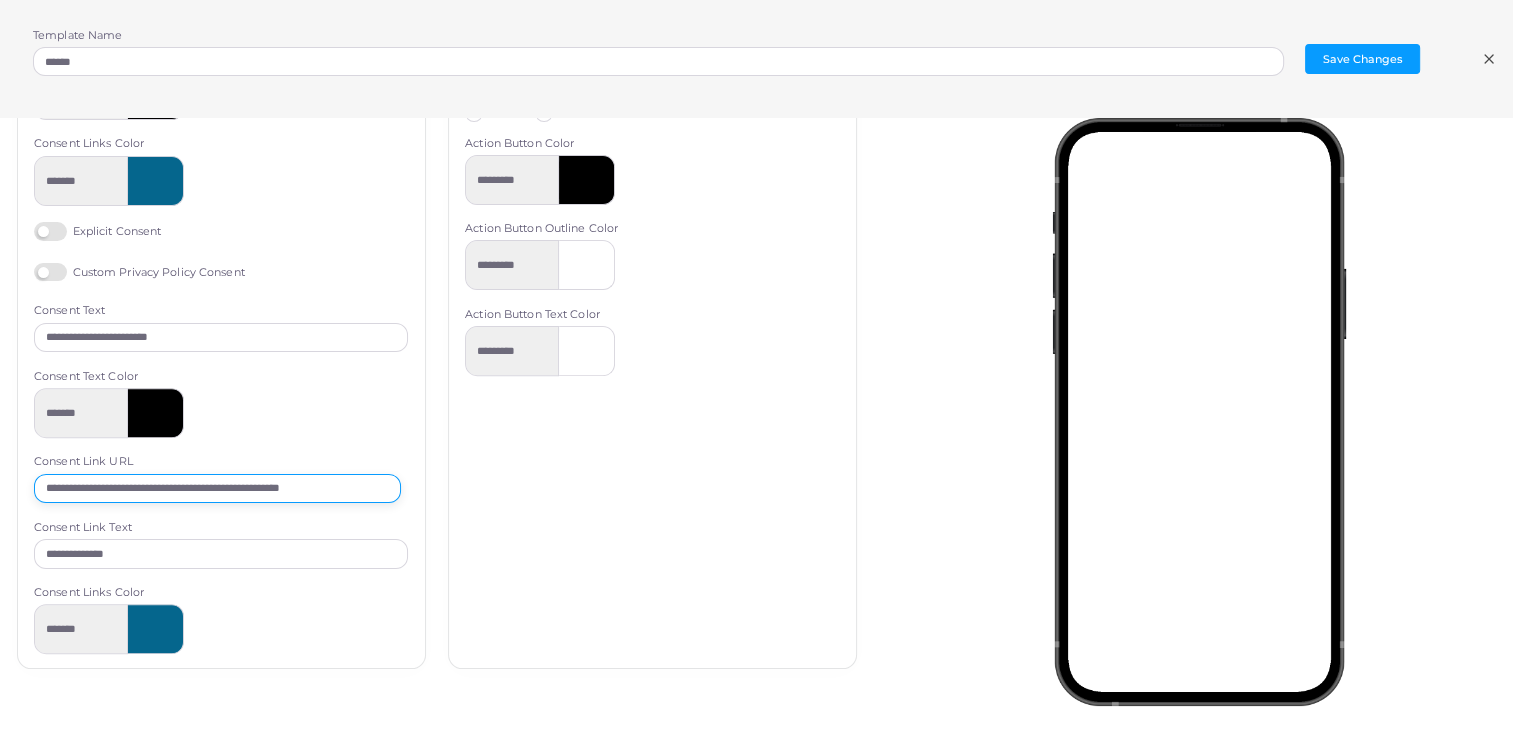 type on "**********" 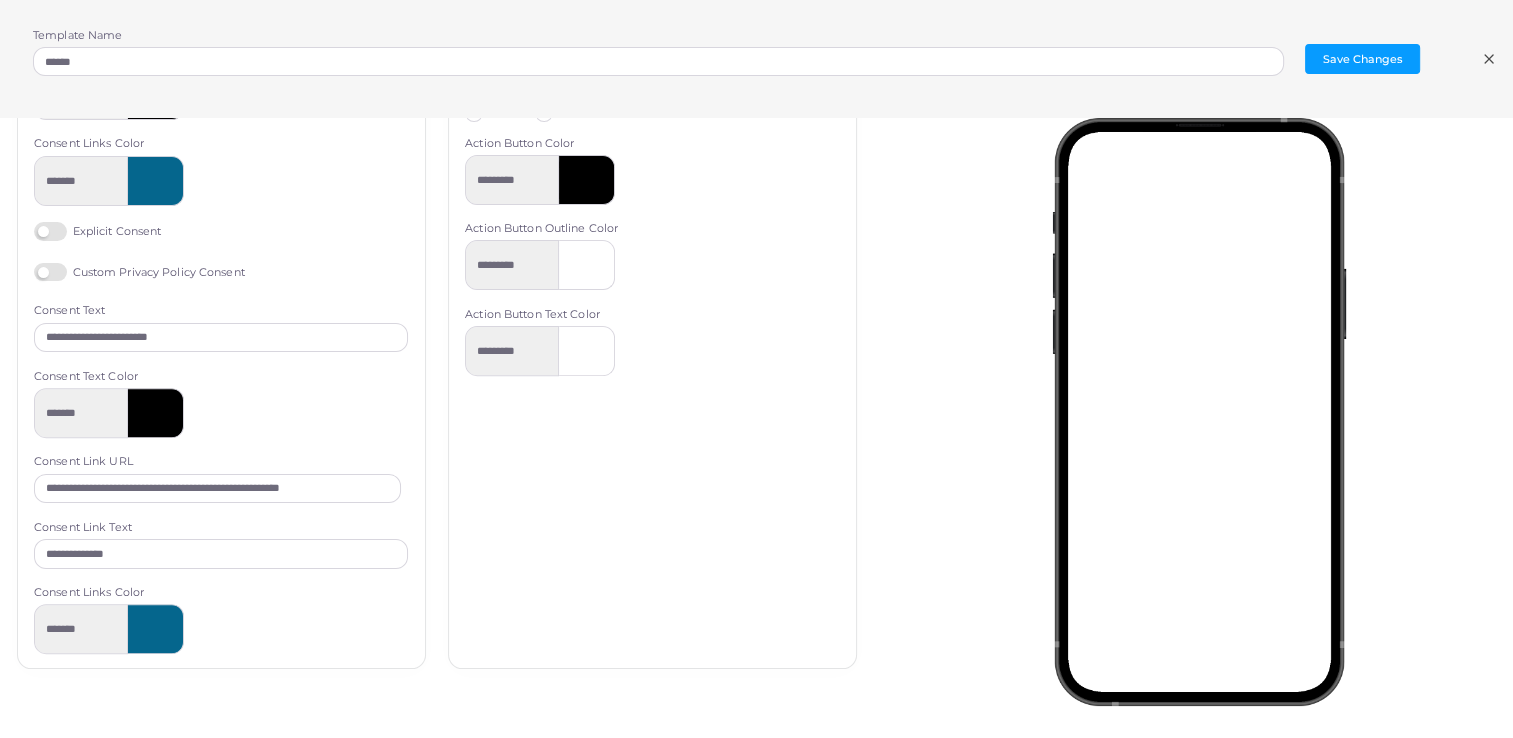 click on "**********" at bounding box center (221, 470) 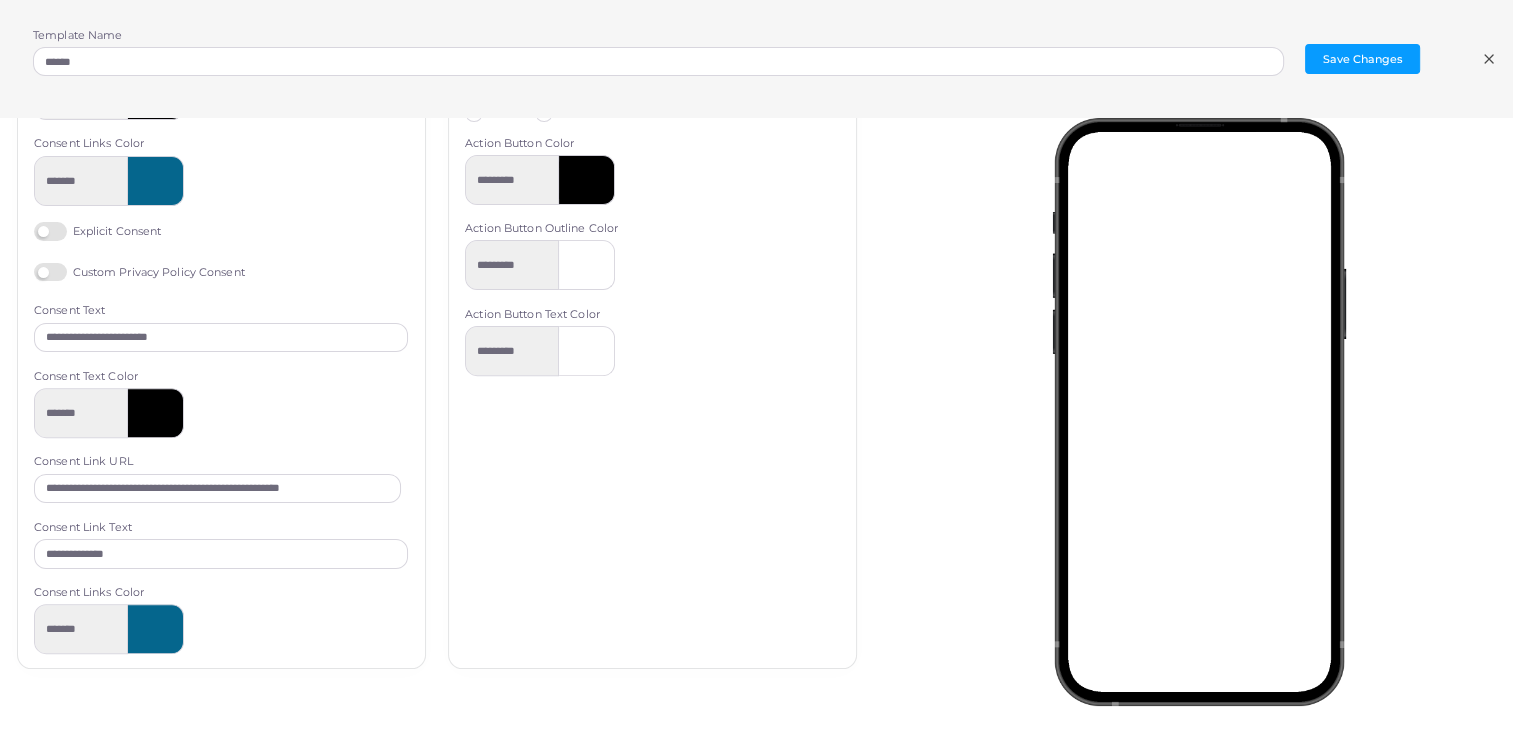 scroll, scrollTop: 0, scrollLeft: 0, axis: both 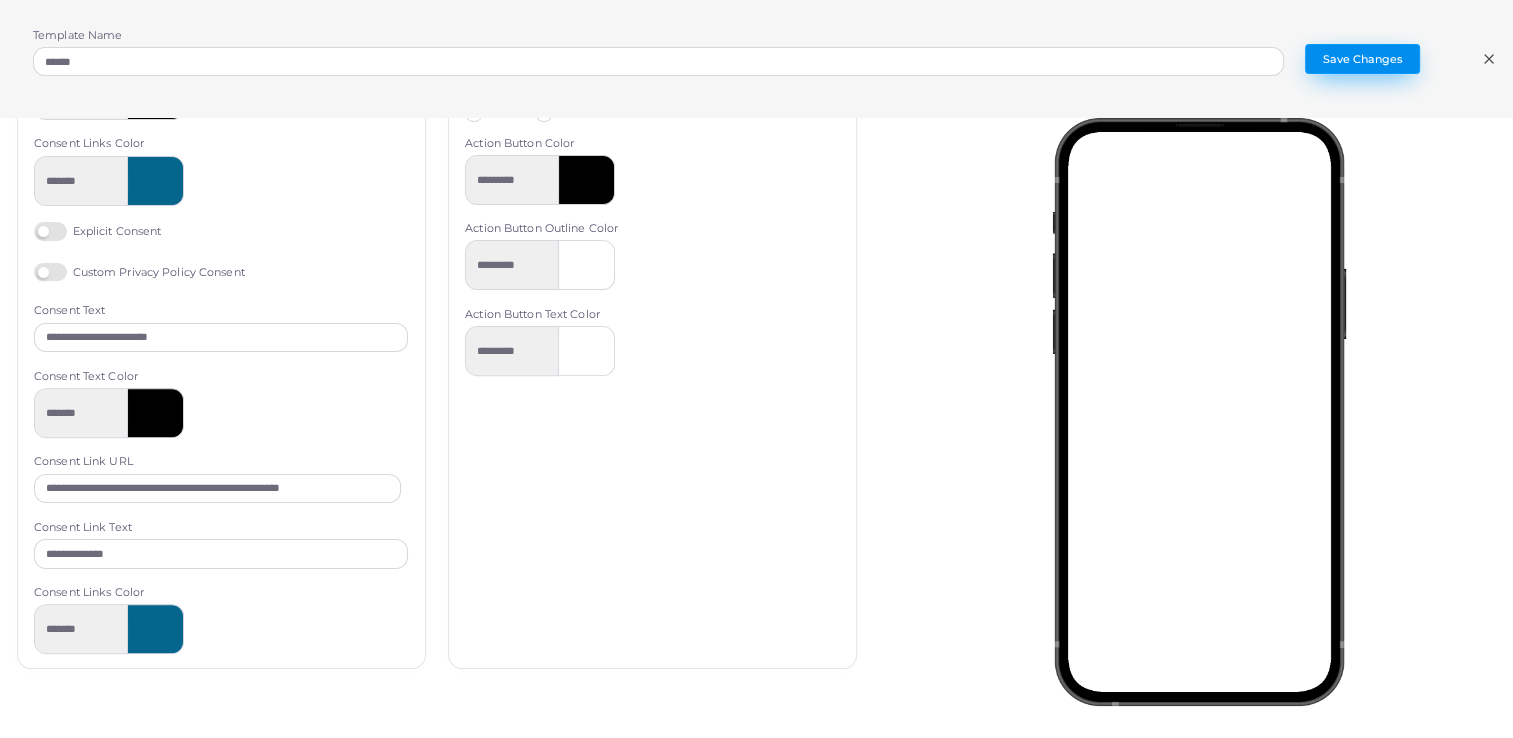 click on "Save Changes" at bounding box center [1362, 59] 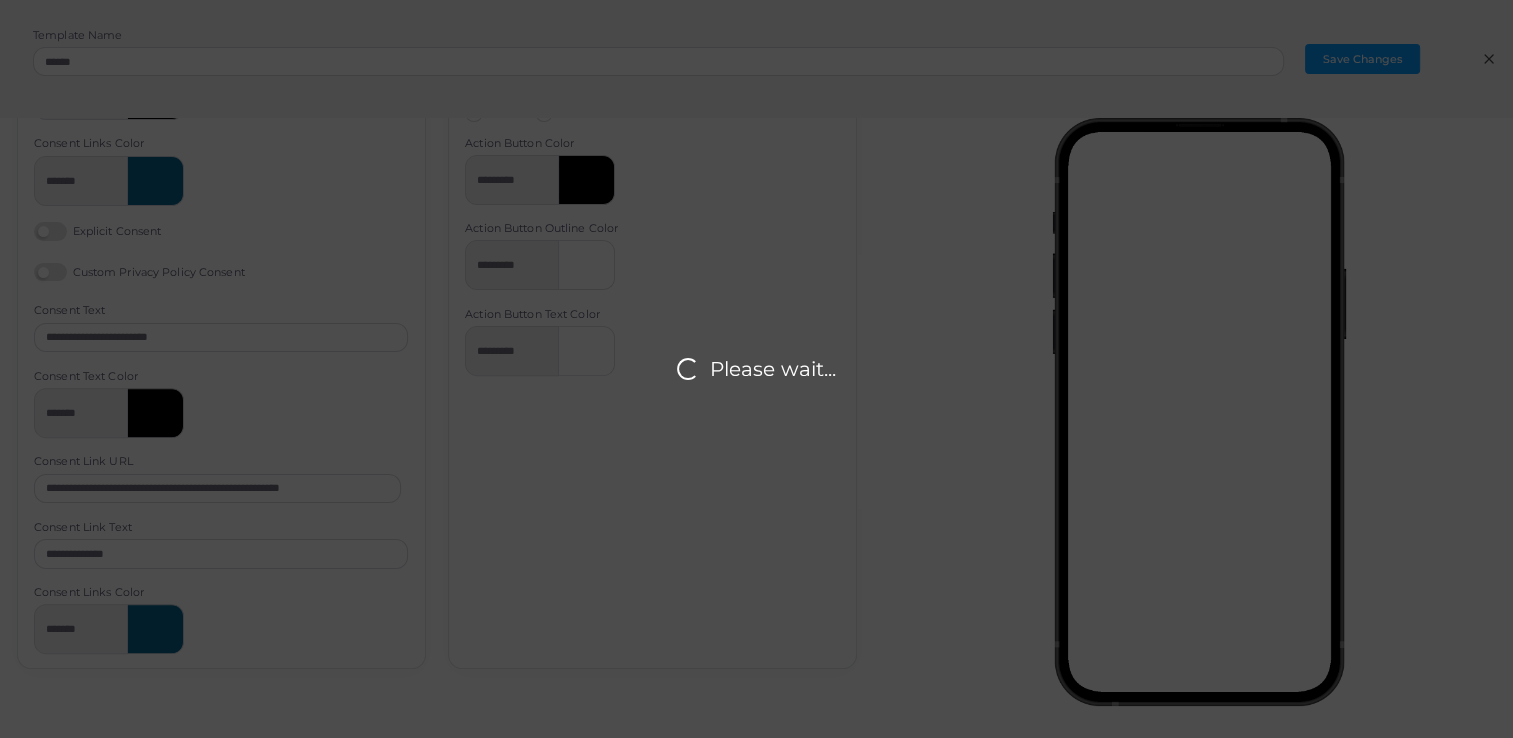 scroll, scrollTop: 0, scrollLeft: 0, axis: both 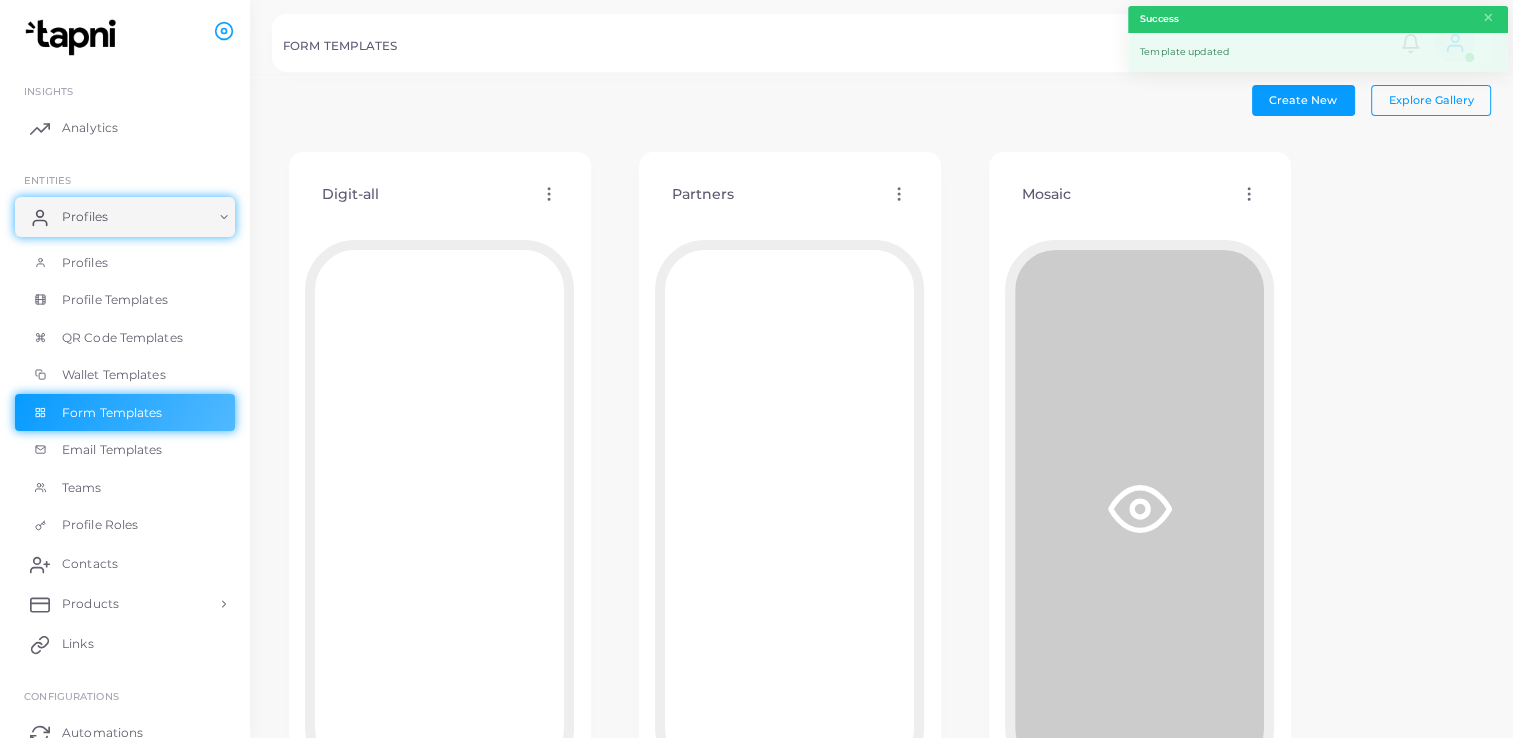 click on "Create New Explore Gallery" at bounding box center [881, 100] 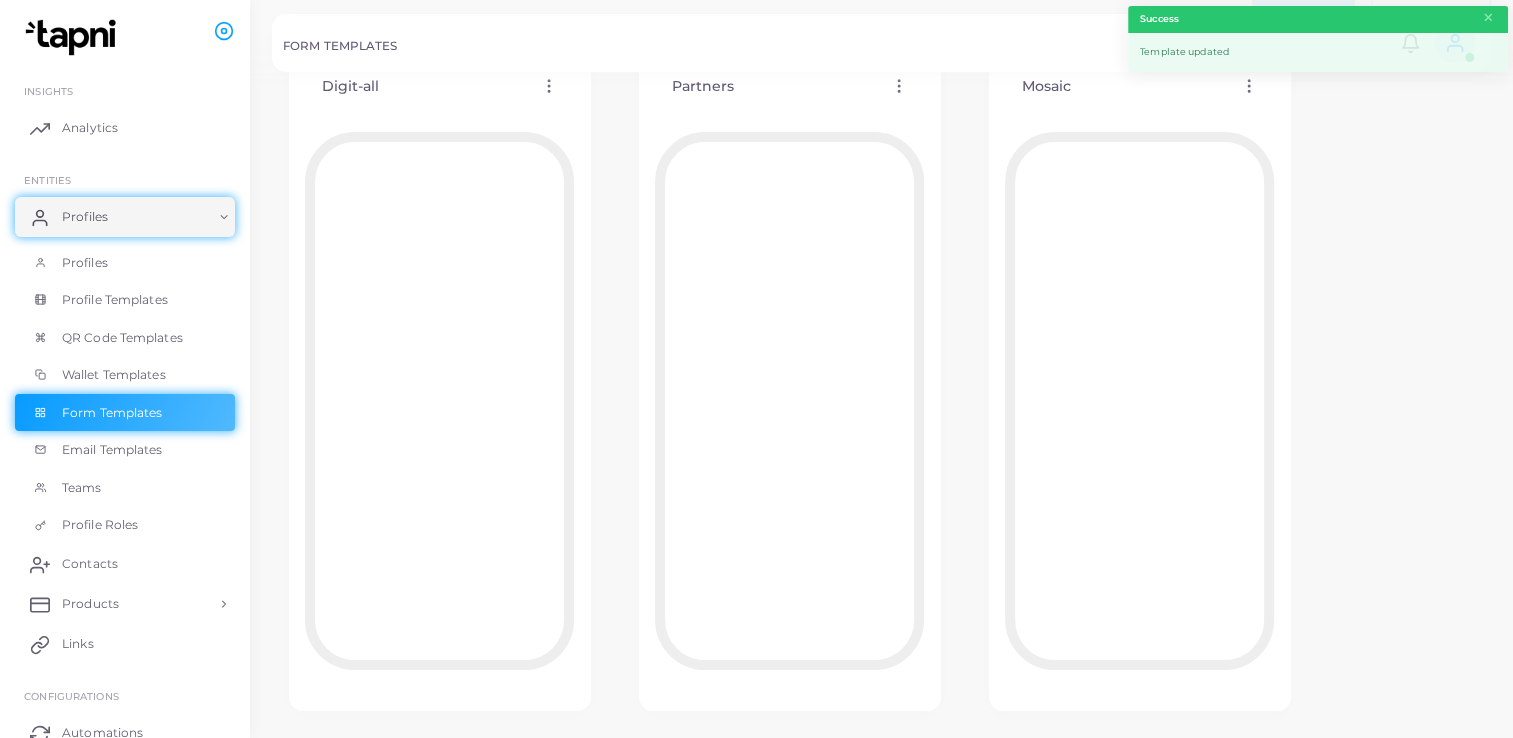 scroll, scrollTop: 133, scrollLeft: 0, axis: vertical 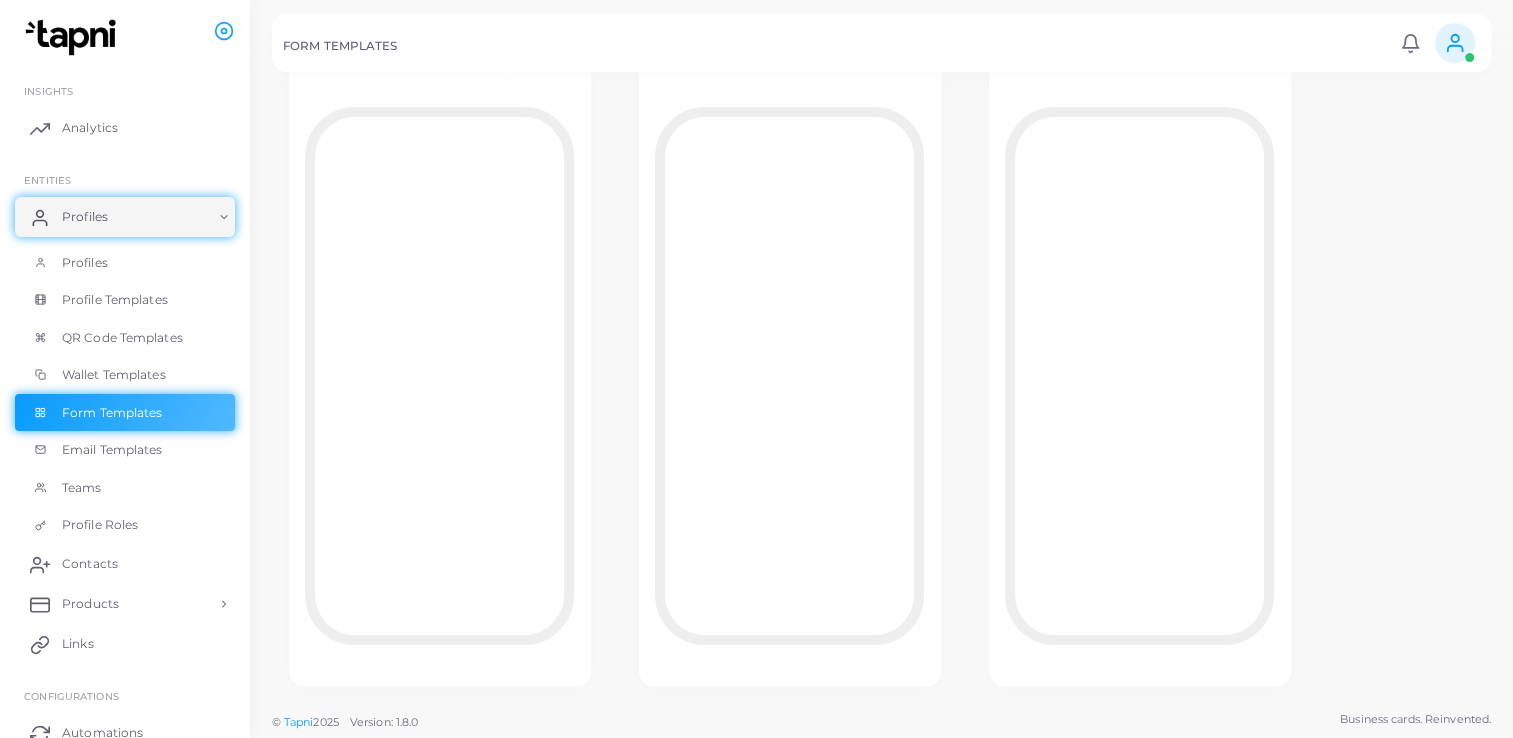 click on "Digit-all Edit Template Assign template Duplicate Template Delete Template Copy Template ID" at bounding box center (440, 352) 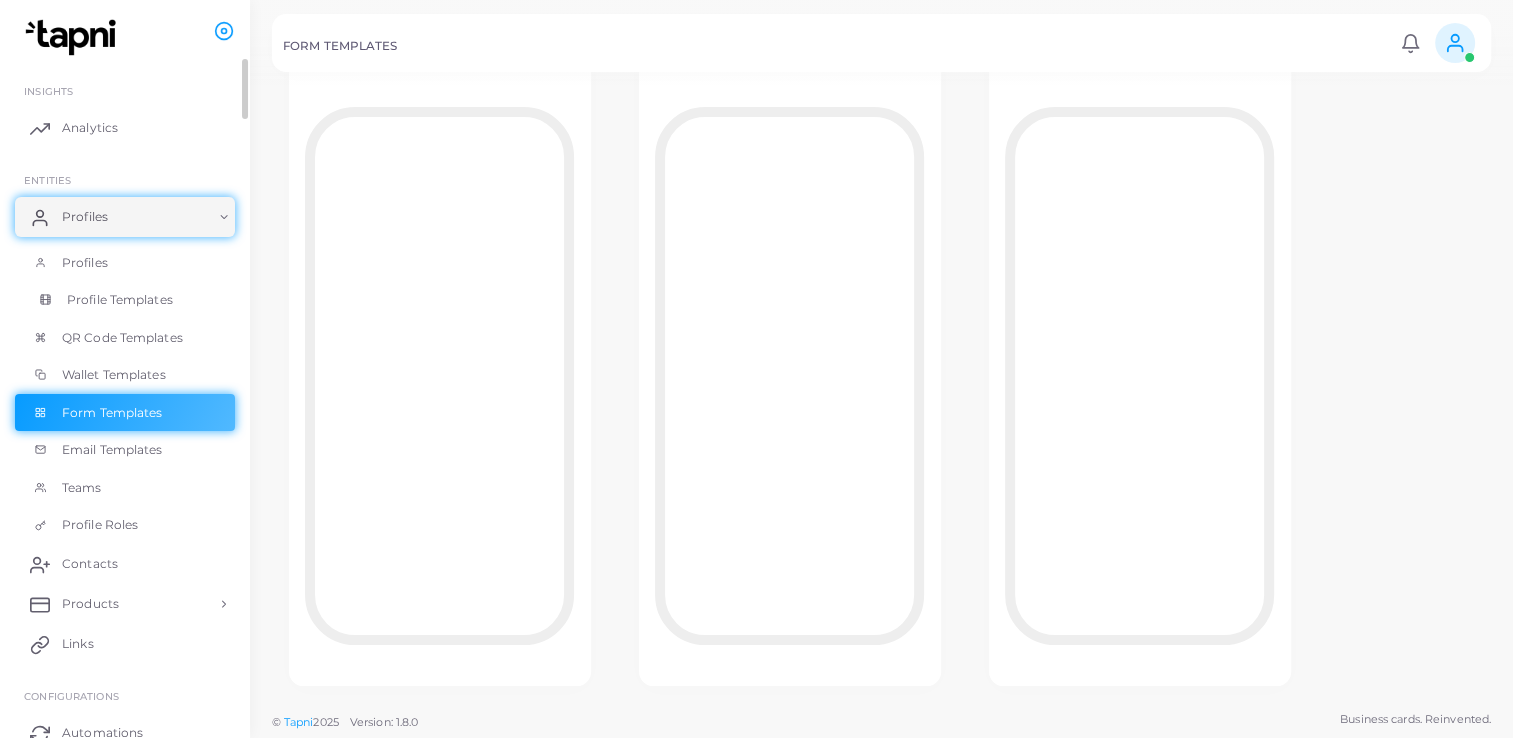 click on "Profile Templates" at bounding box center (120, 300) 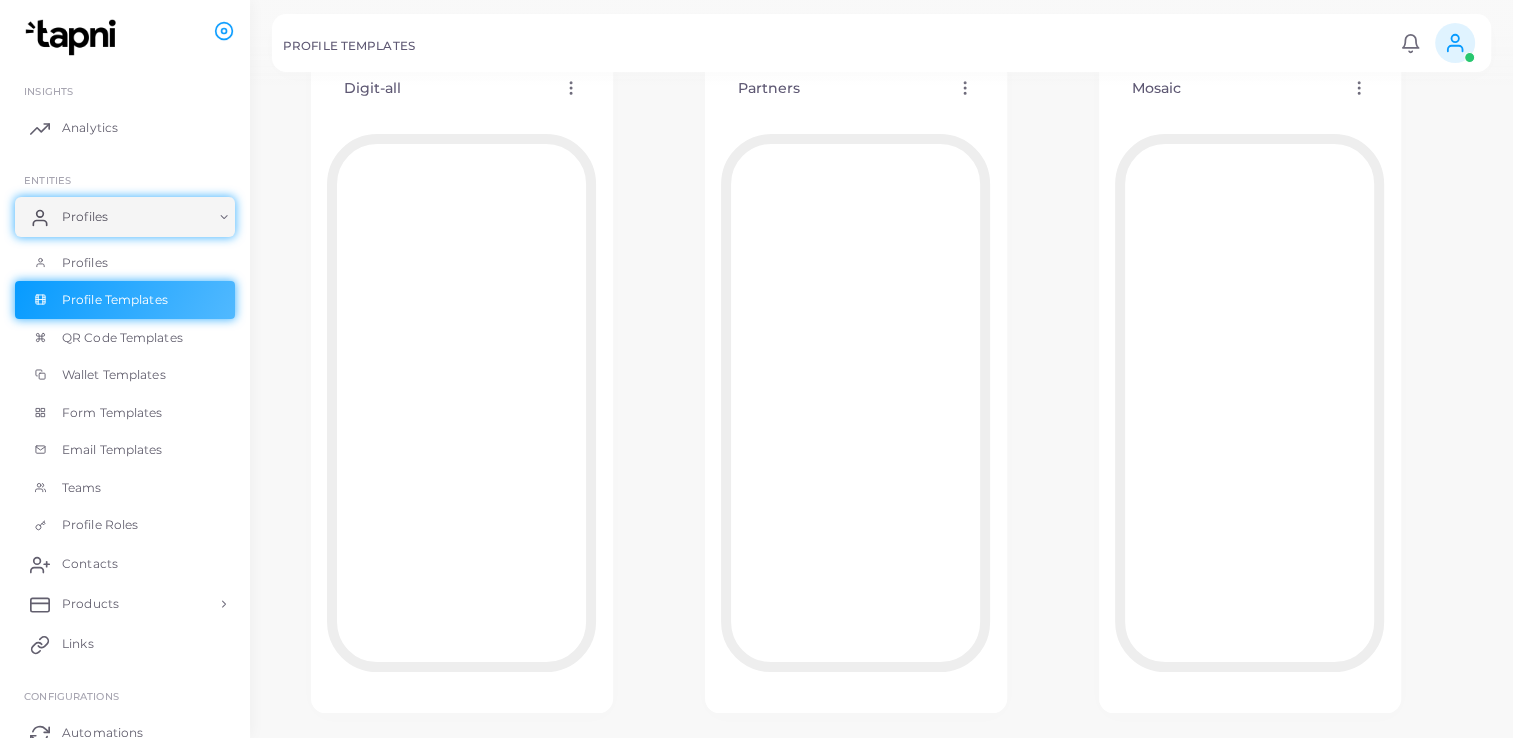 scroll, scrollTop: 132, scrollLeft: 0, axis: vertical 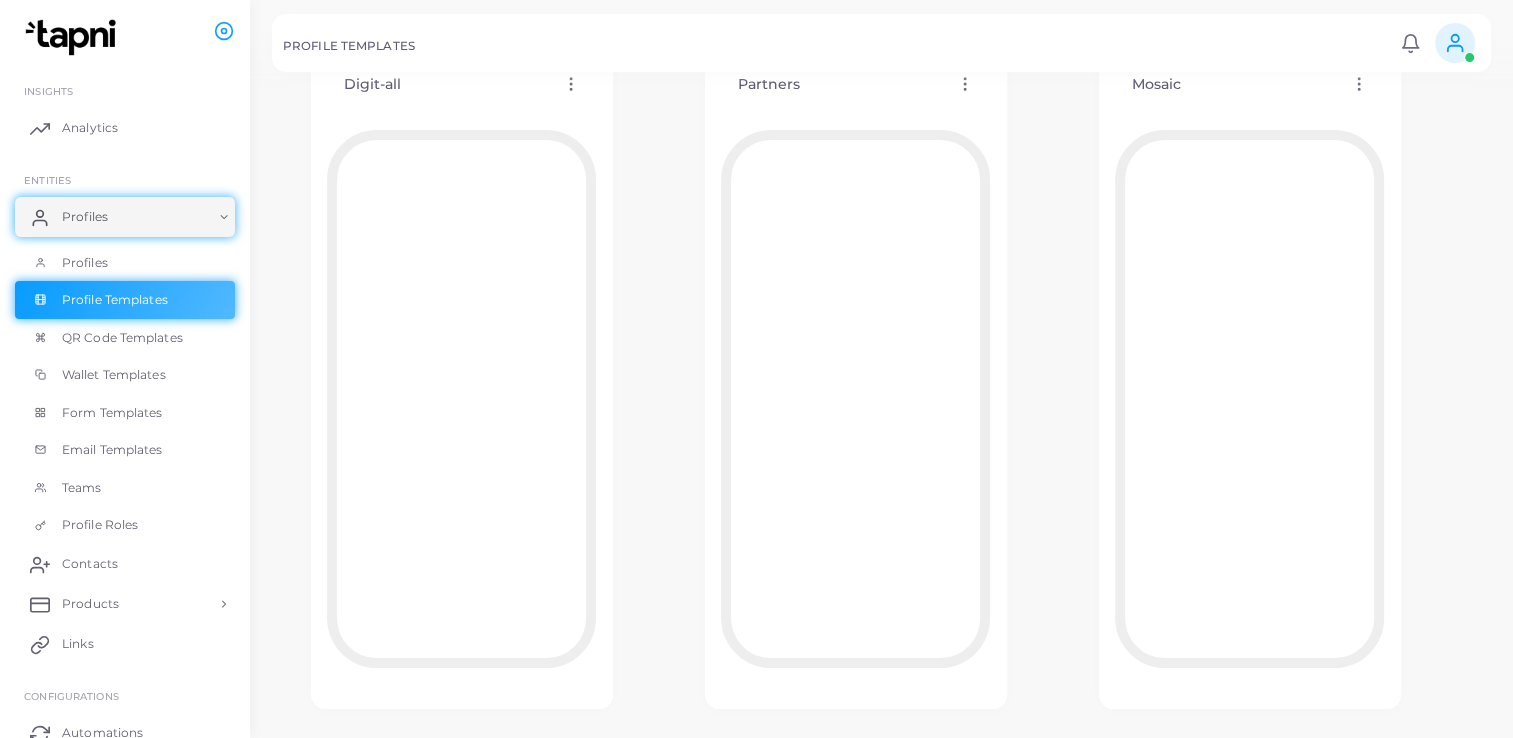 click 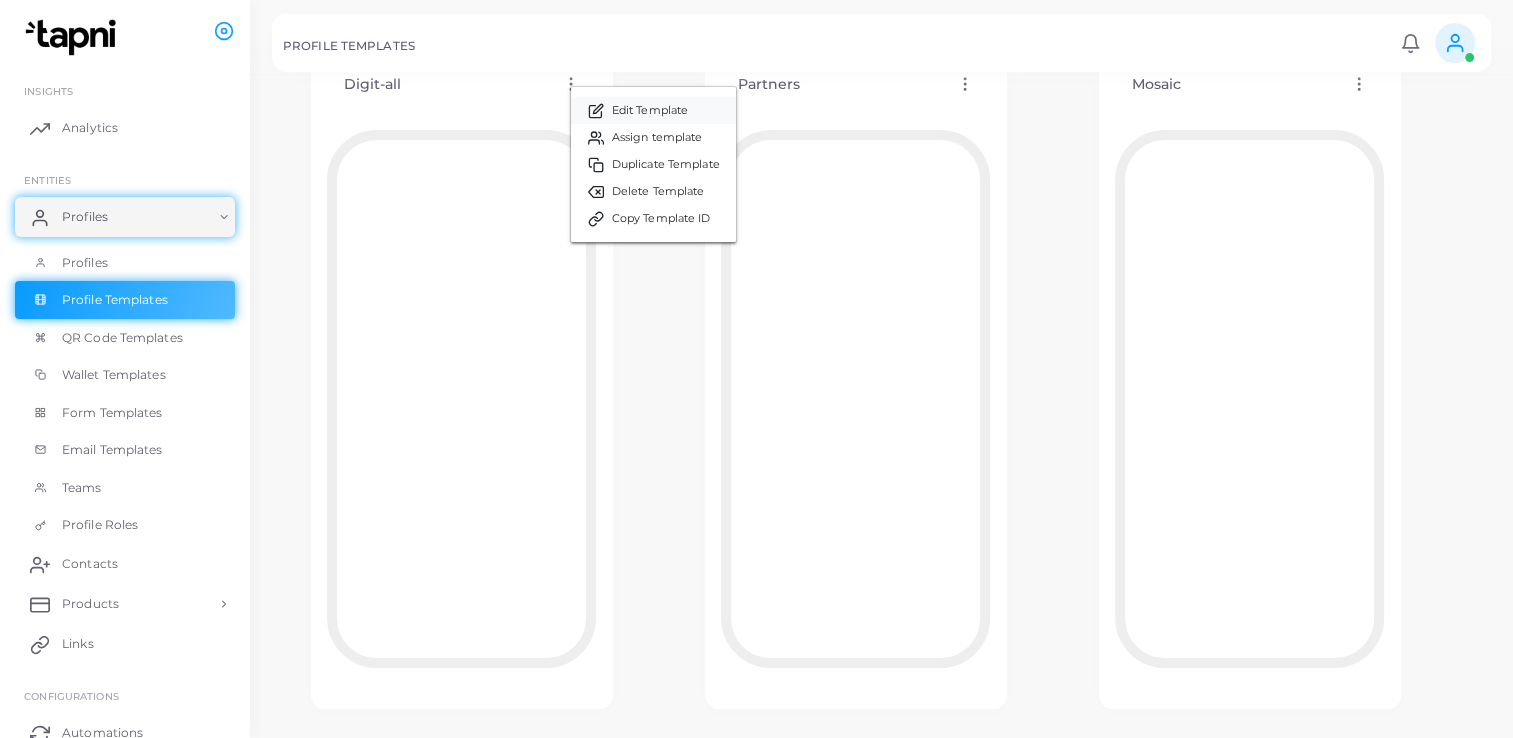 click on "Edit Template" at bounding box center (650, 111) 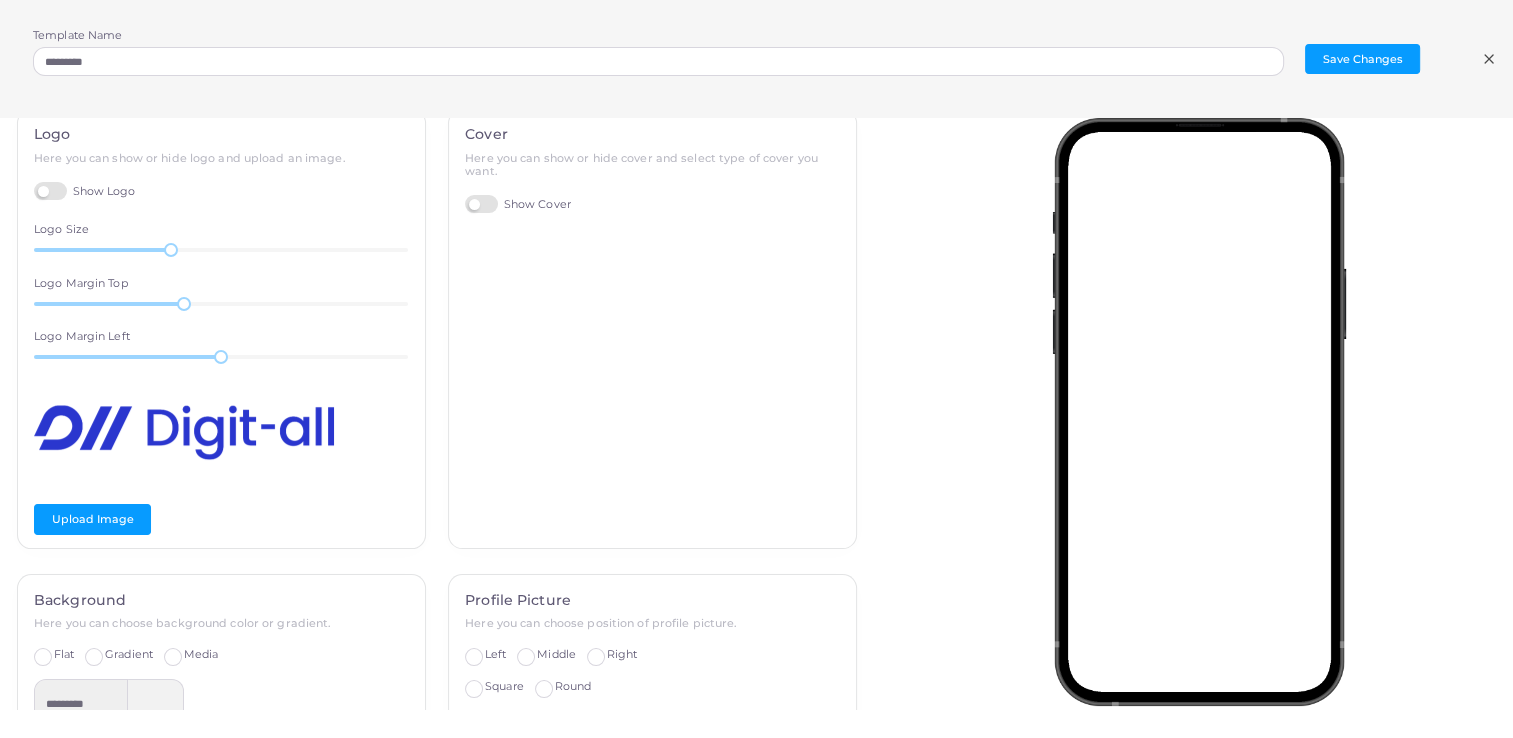 scroll, scrollTop: 0, scrollLeft: 0, axis: both 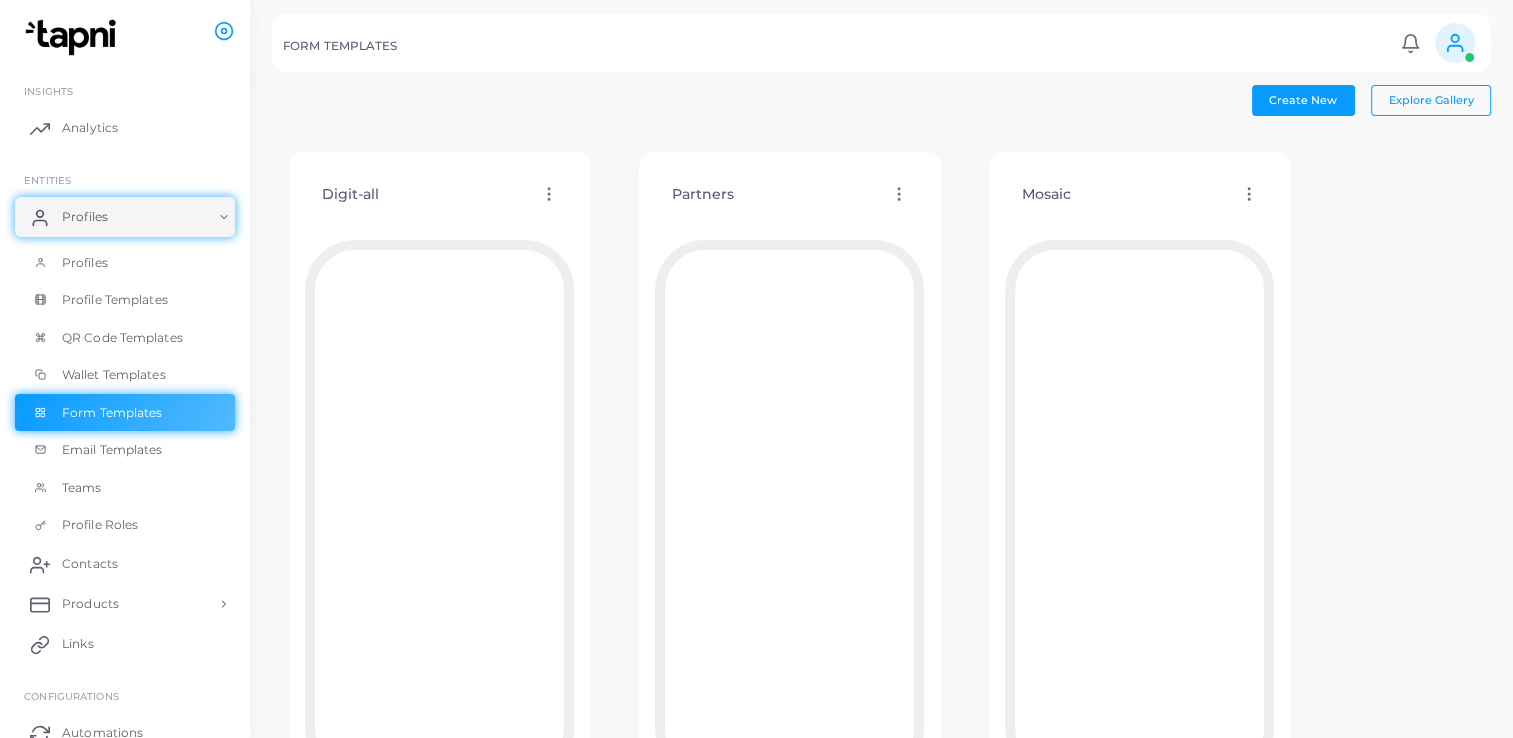 click 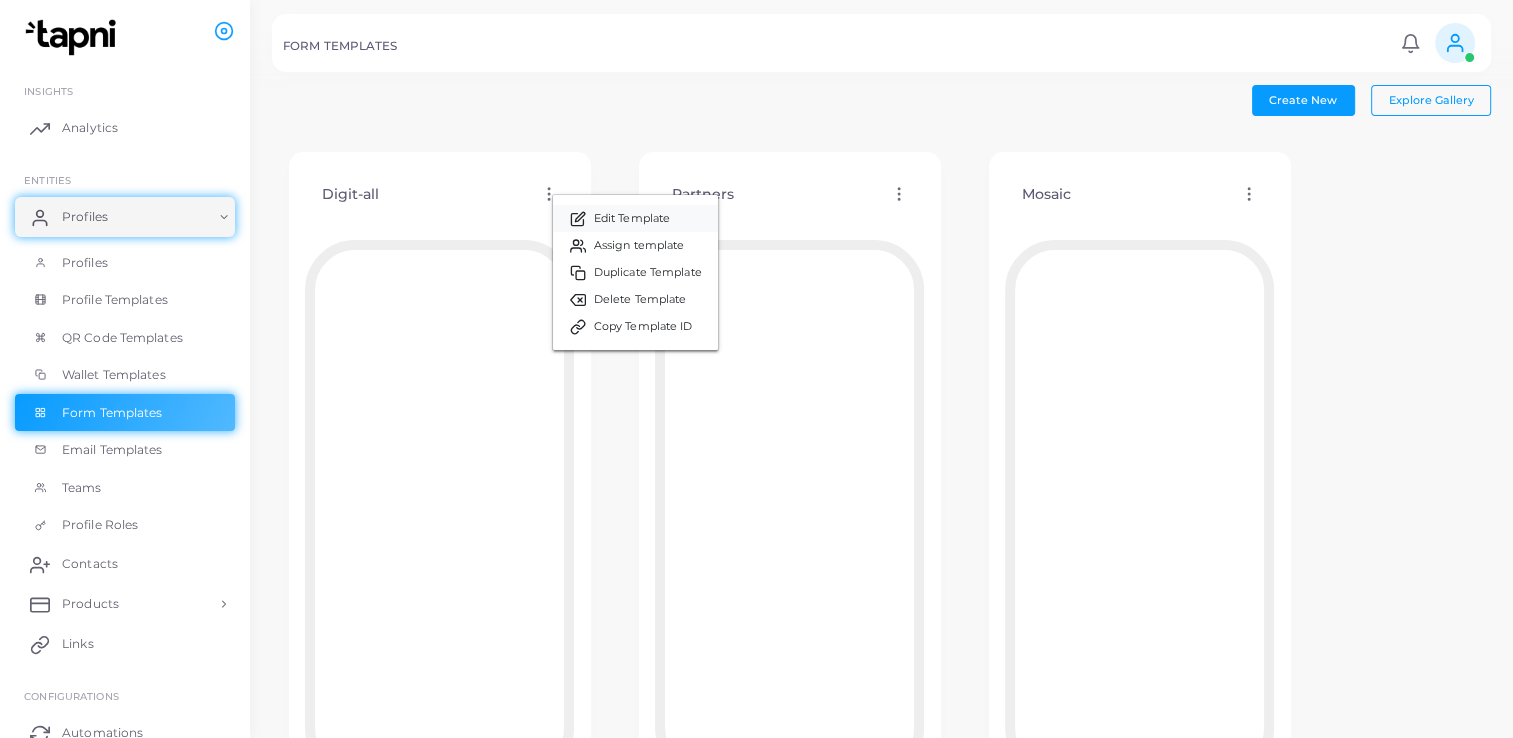 click on "Edit Template" at bounding box center (632, 219) 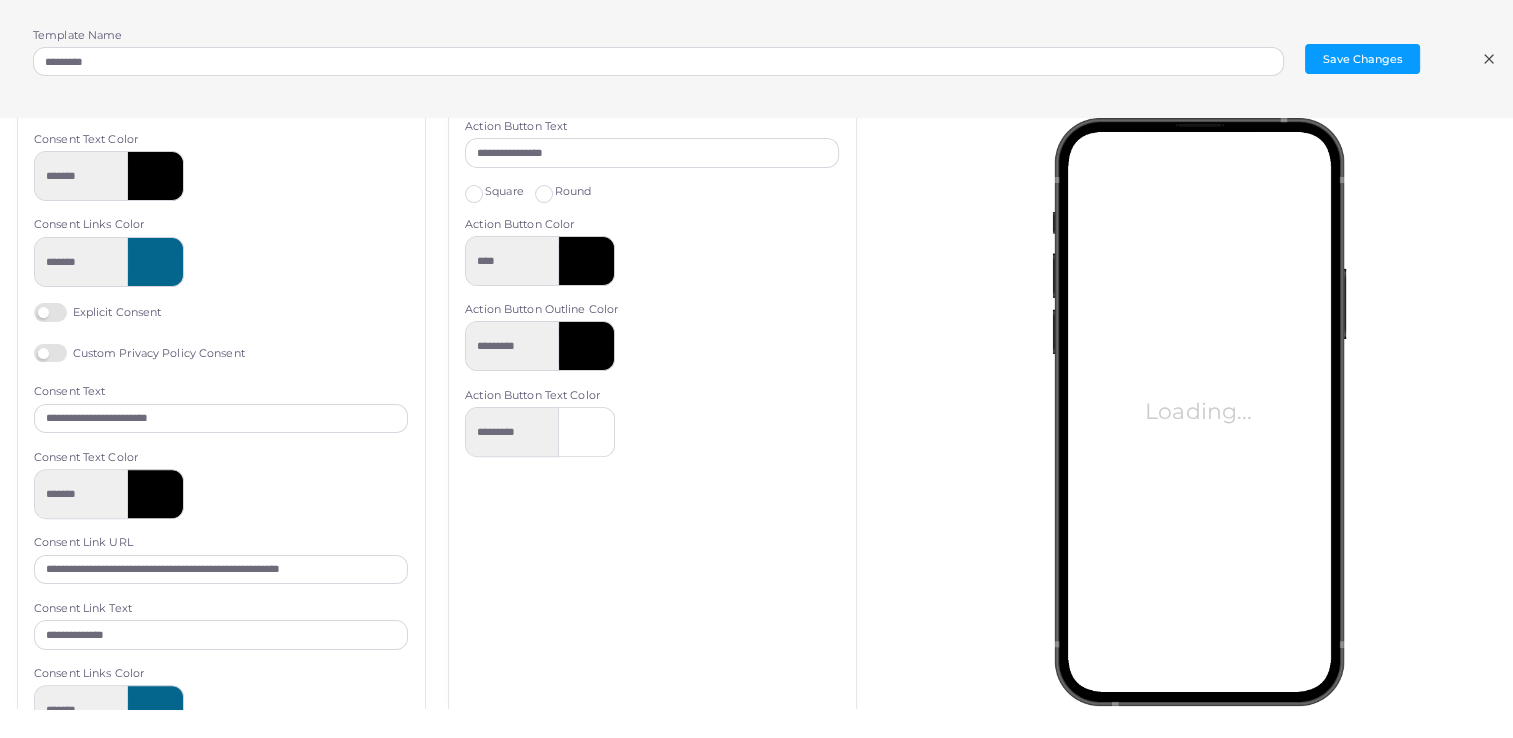 scroll, scrollTop: 707, scrollLeft: 0, axis: vertical 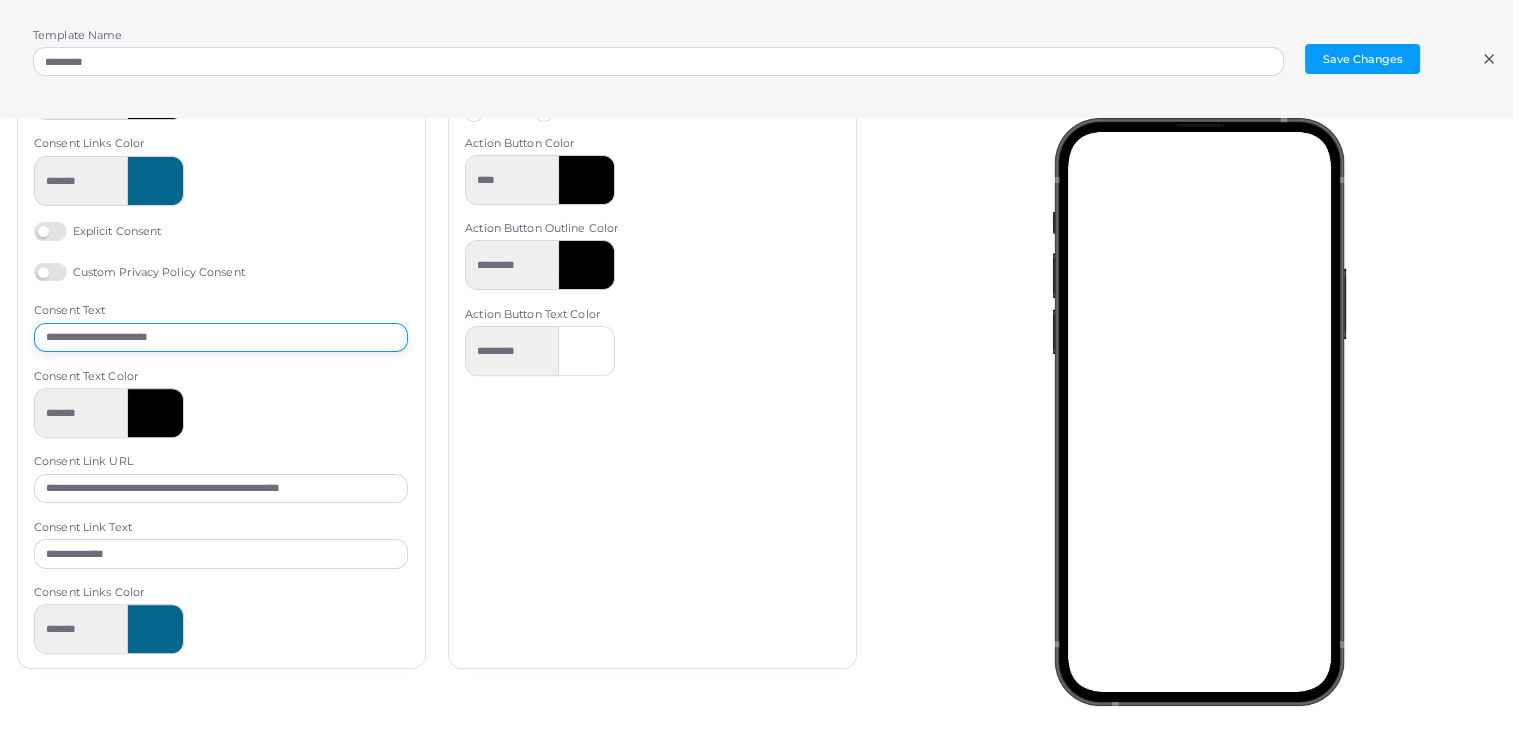 drag, startPoint x: 112, startPoint y: 333, endPoint x: 320, endPoint y: 333, distance: 208 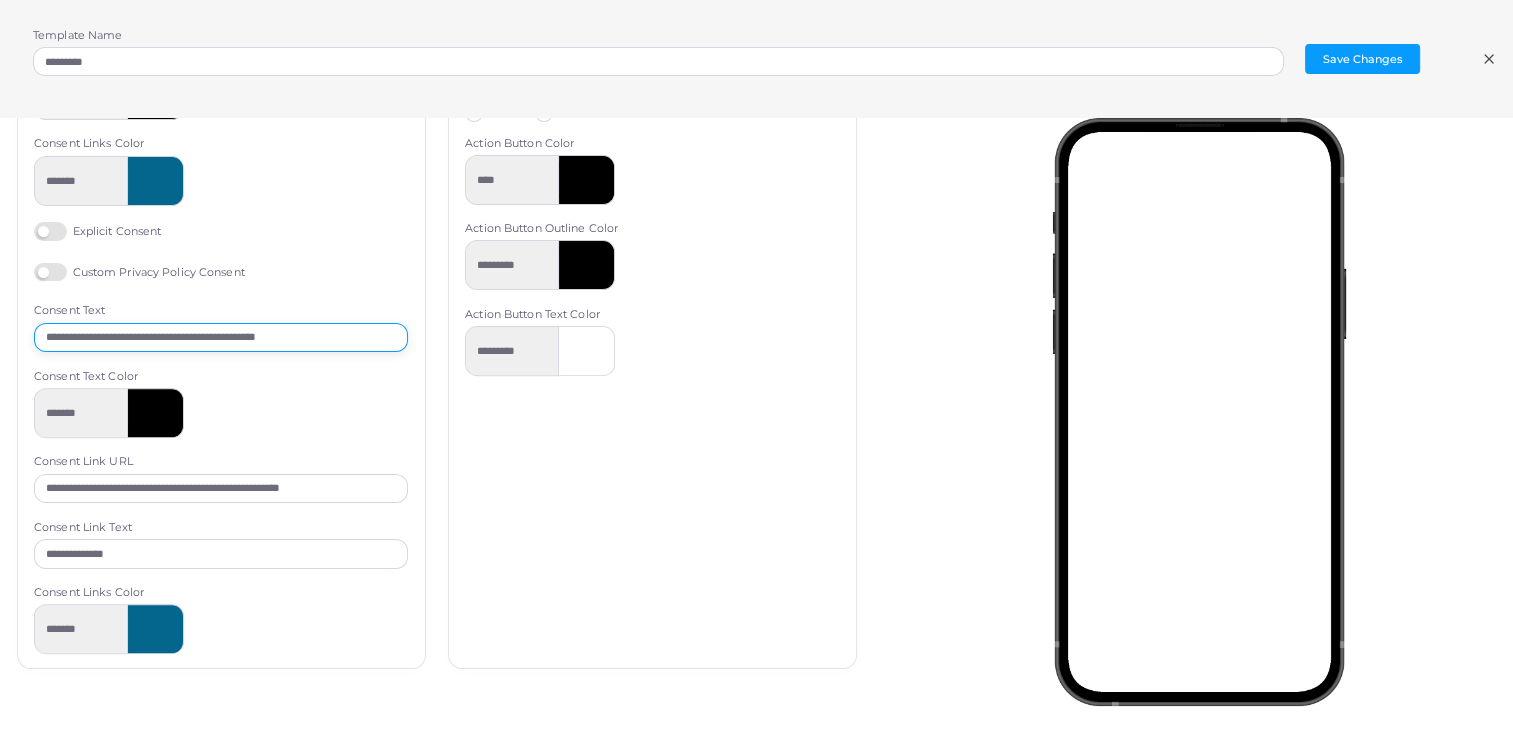 scroll, scrollTop: 133, scrollLeft: 0, axis: vertical 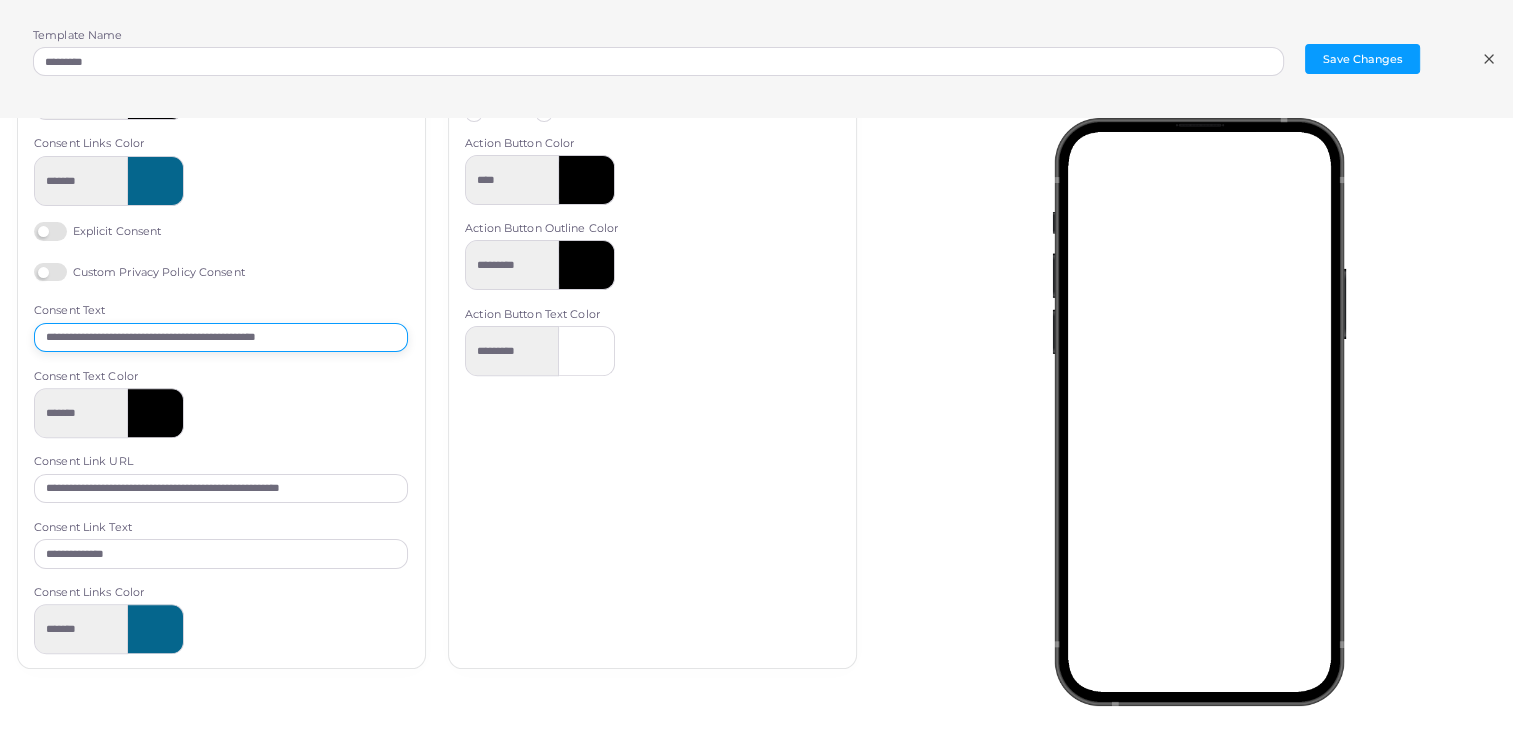type on "**********" 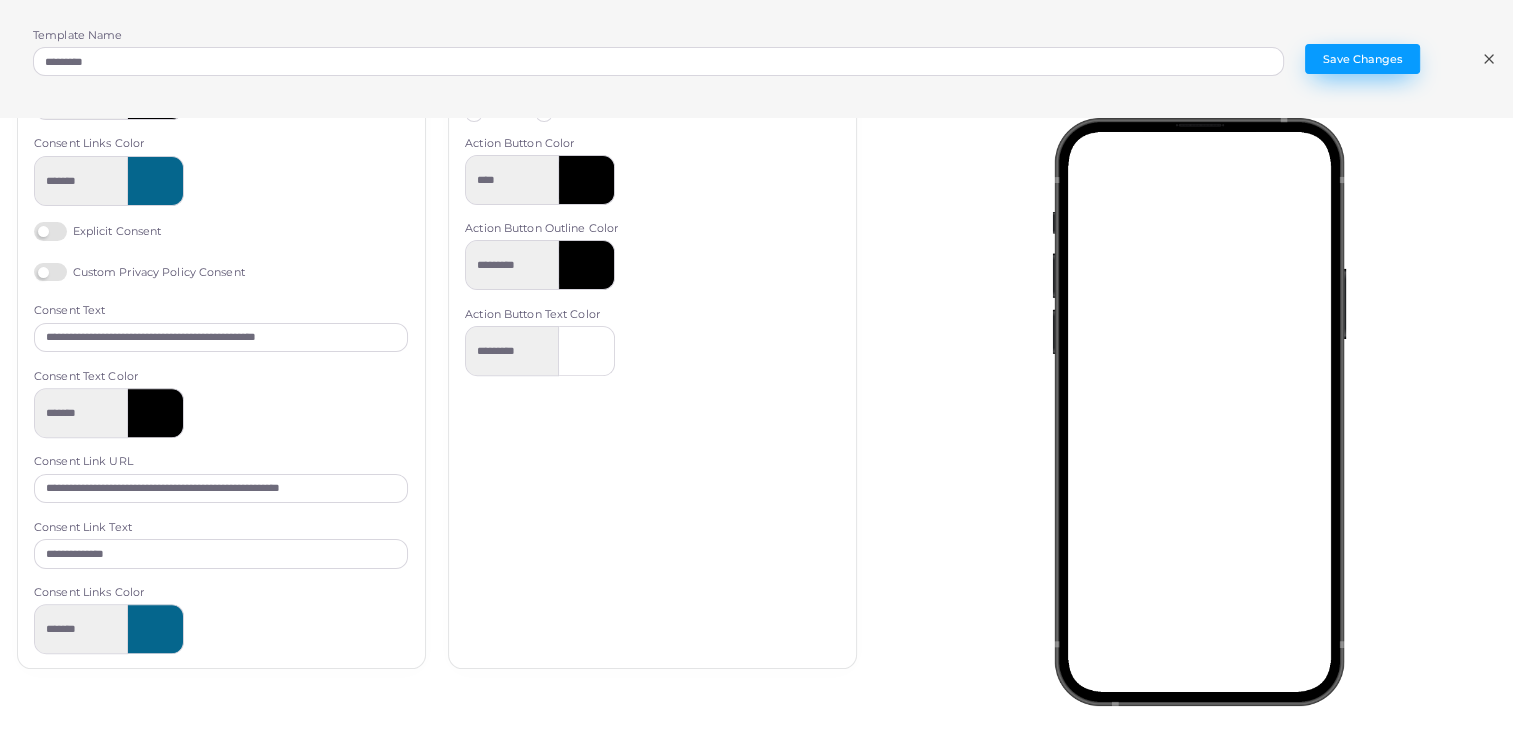 drag, startPoint x: 1386, startPoint y: 41, endPoint x: 1372, endPoint y: 50, distance: 16.643316 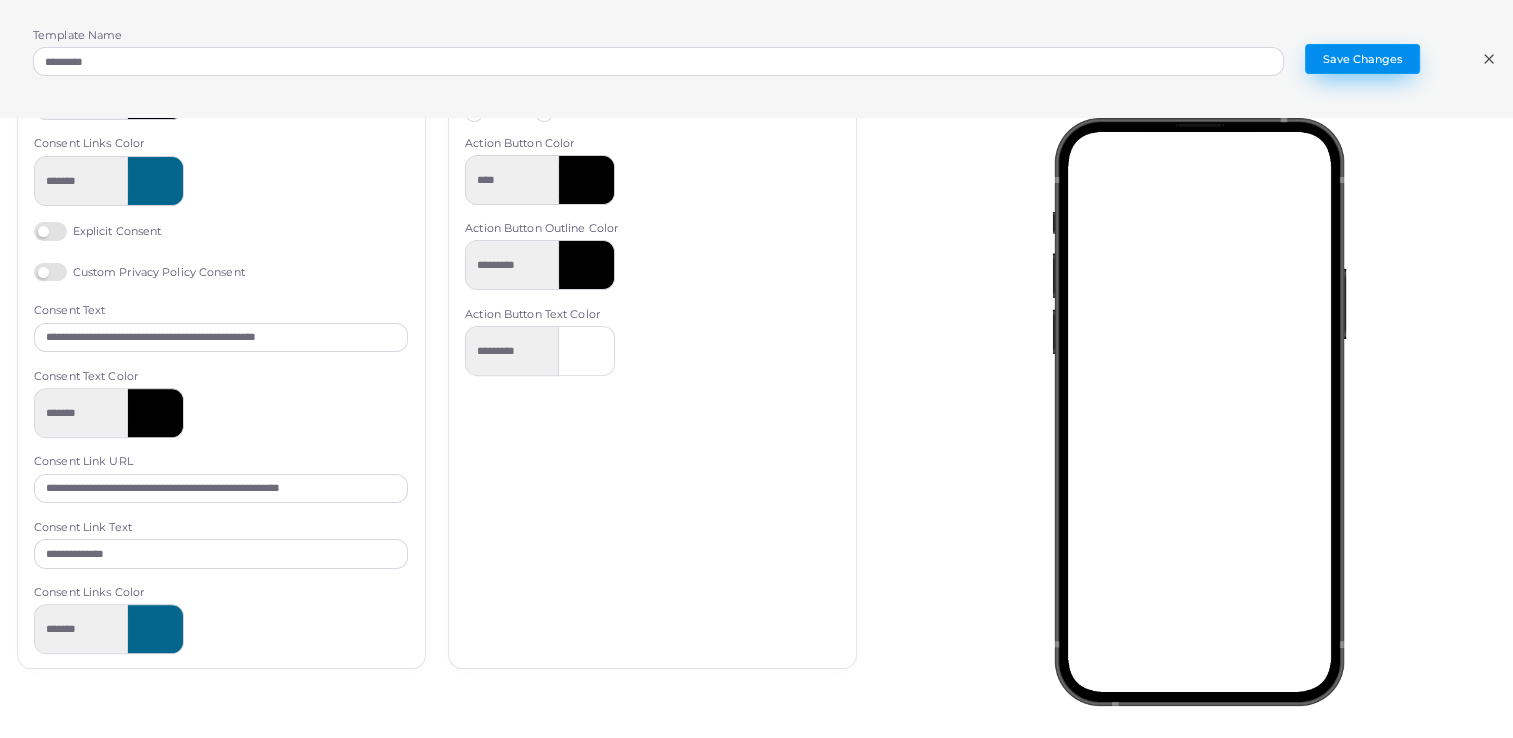 click on "Save Changes" at bounding box center [1362, 59] 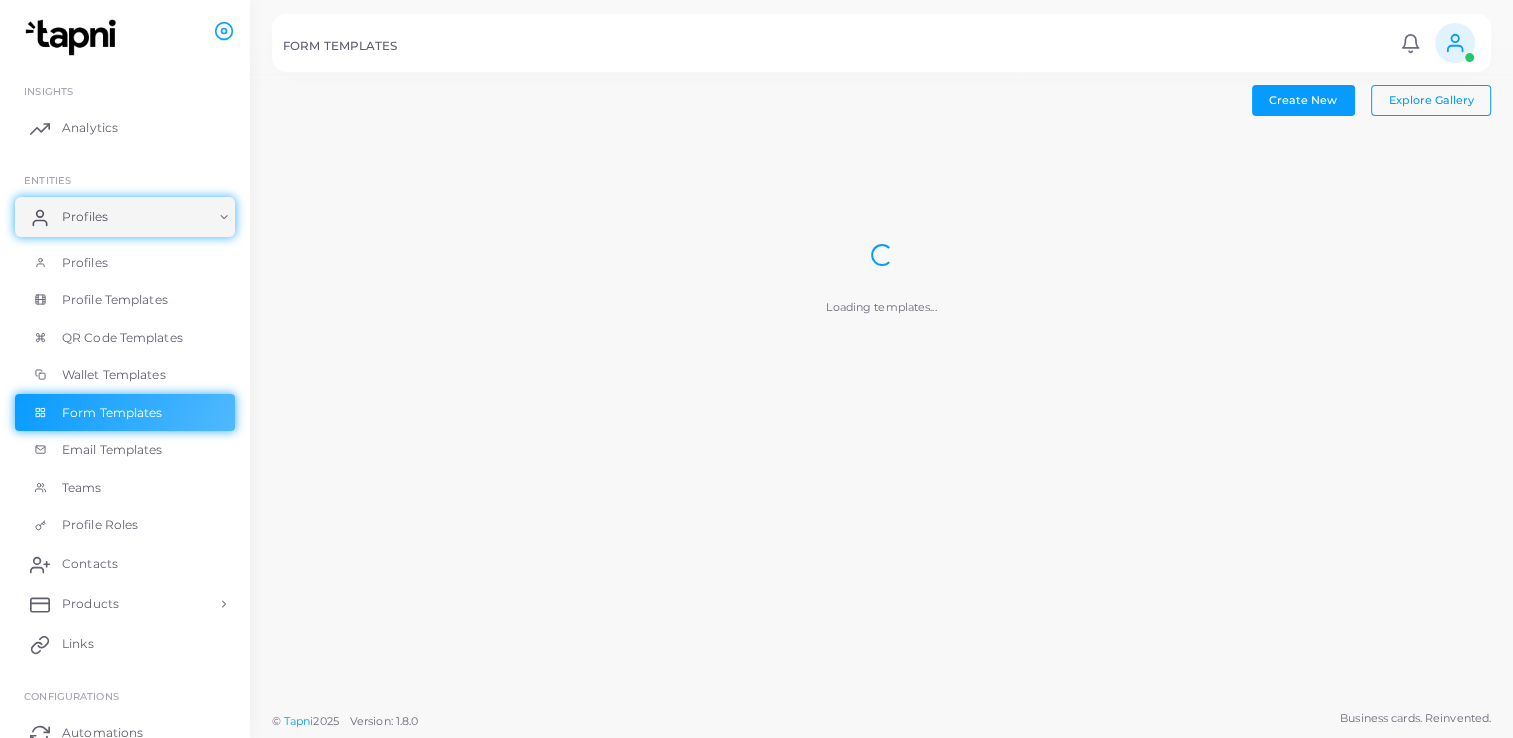 scroll, scrollTop: 0, scrollLeft: 0, axis: both 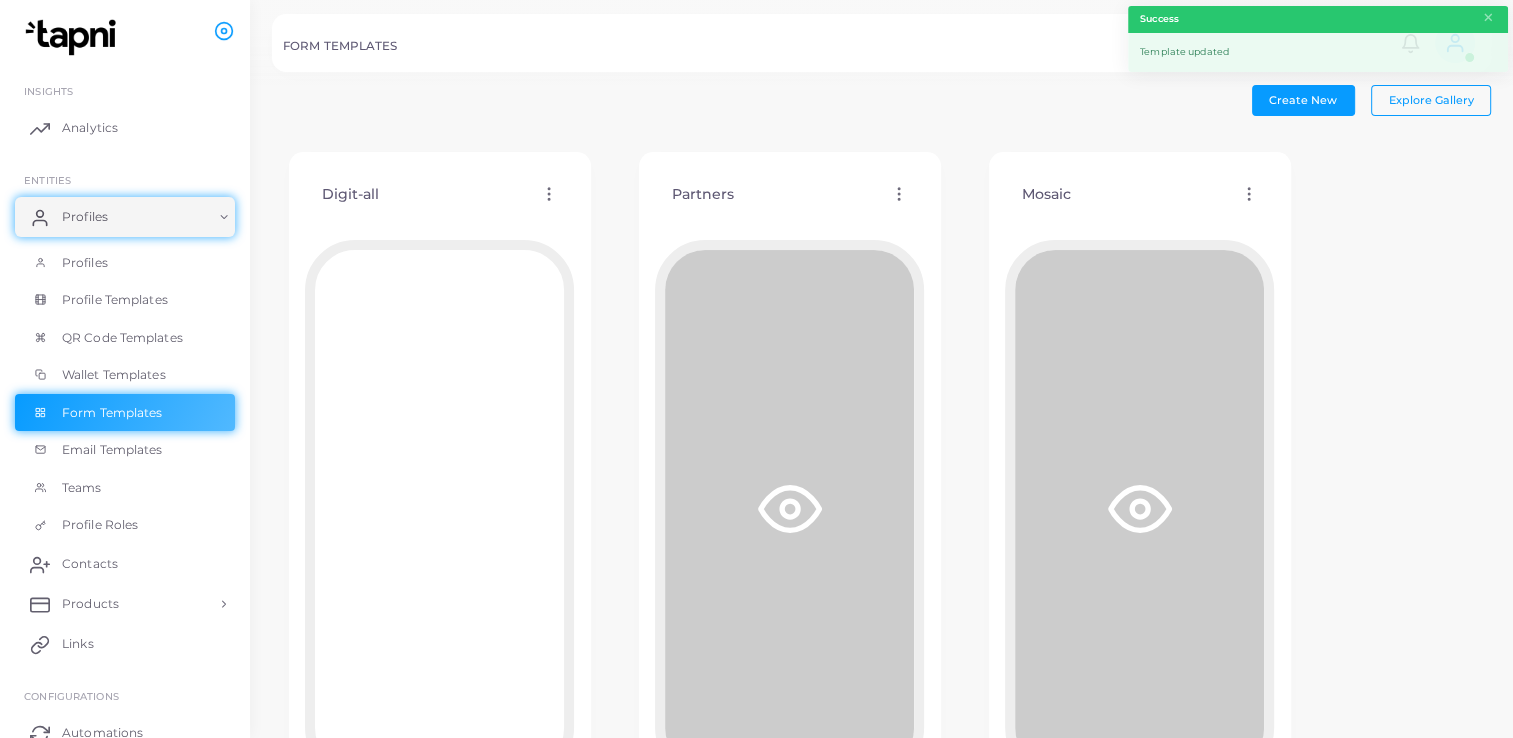click on "Partners Edit Template Assign template Duplicate Template Delete Template Copy Template ID" at bounding box center (789, 194) 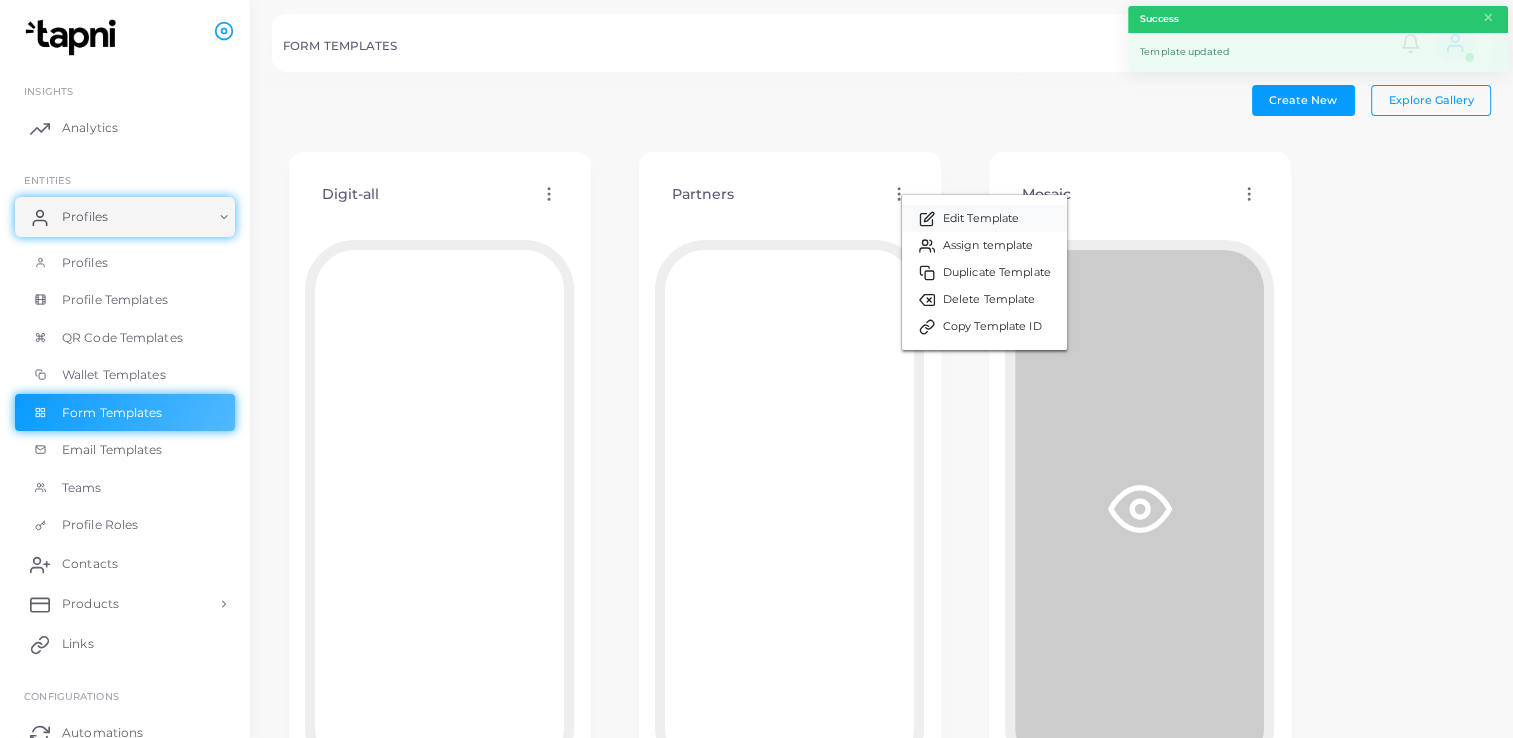 click on "Edit Template" at bounding box center (981, 219) 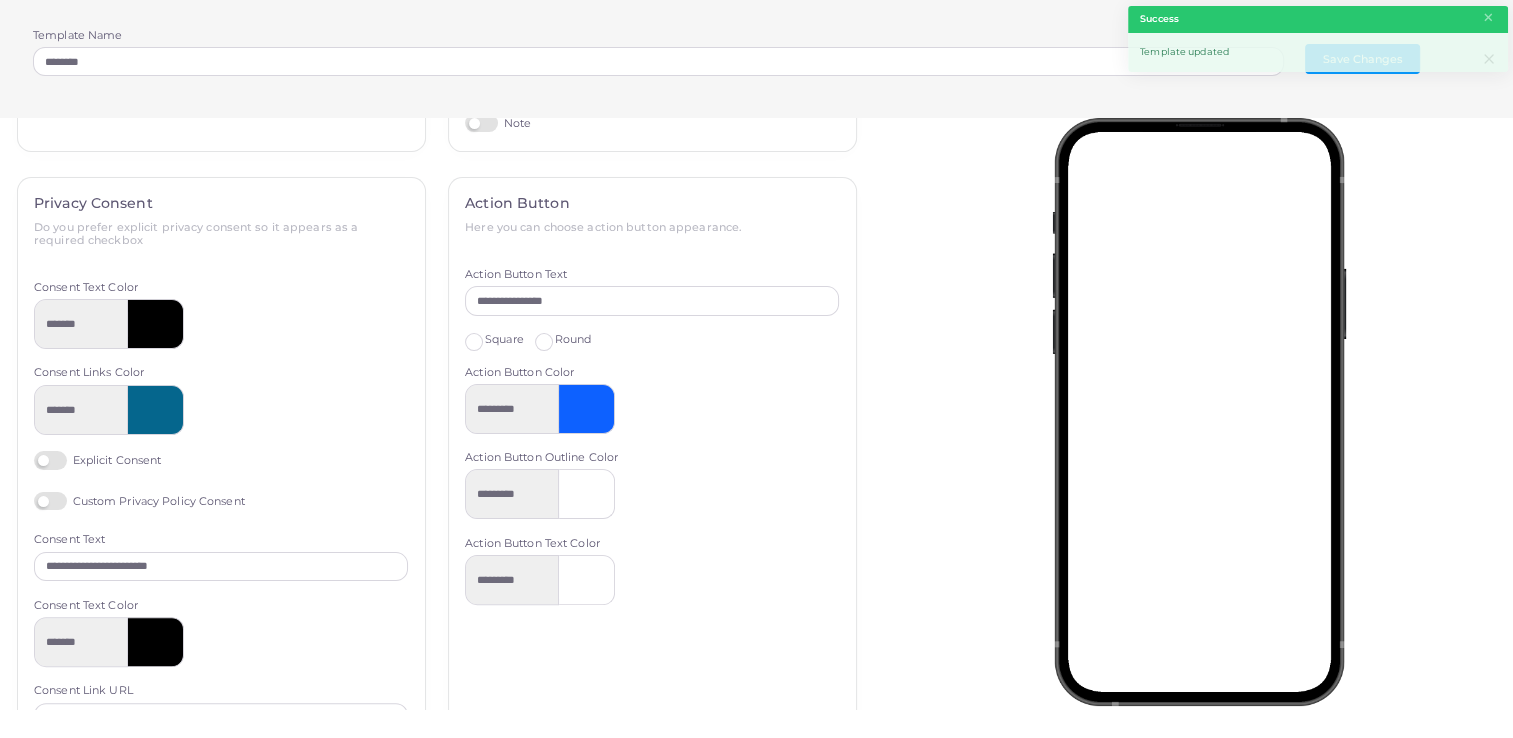 scroll, scrollTop: 704, scrollLeft: 0, axis: vertical 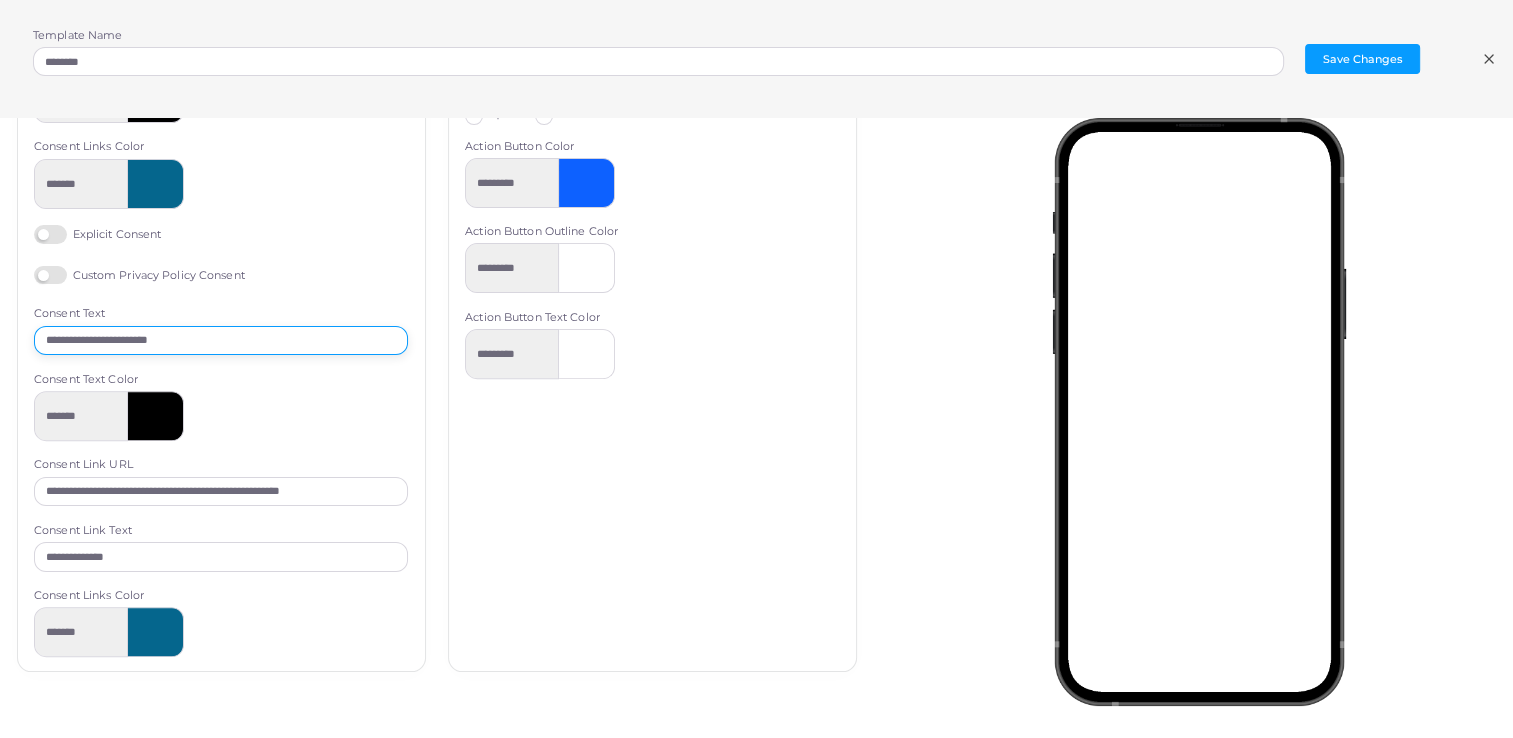 drag, startPoint x: 119, startPoint y: 337, endPoint x: 328, endPoint y: 362, distance: 210.4899 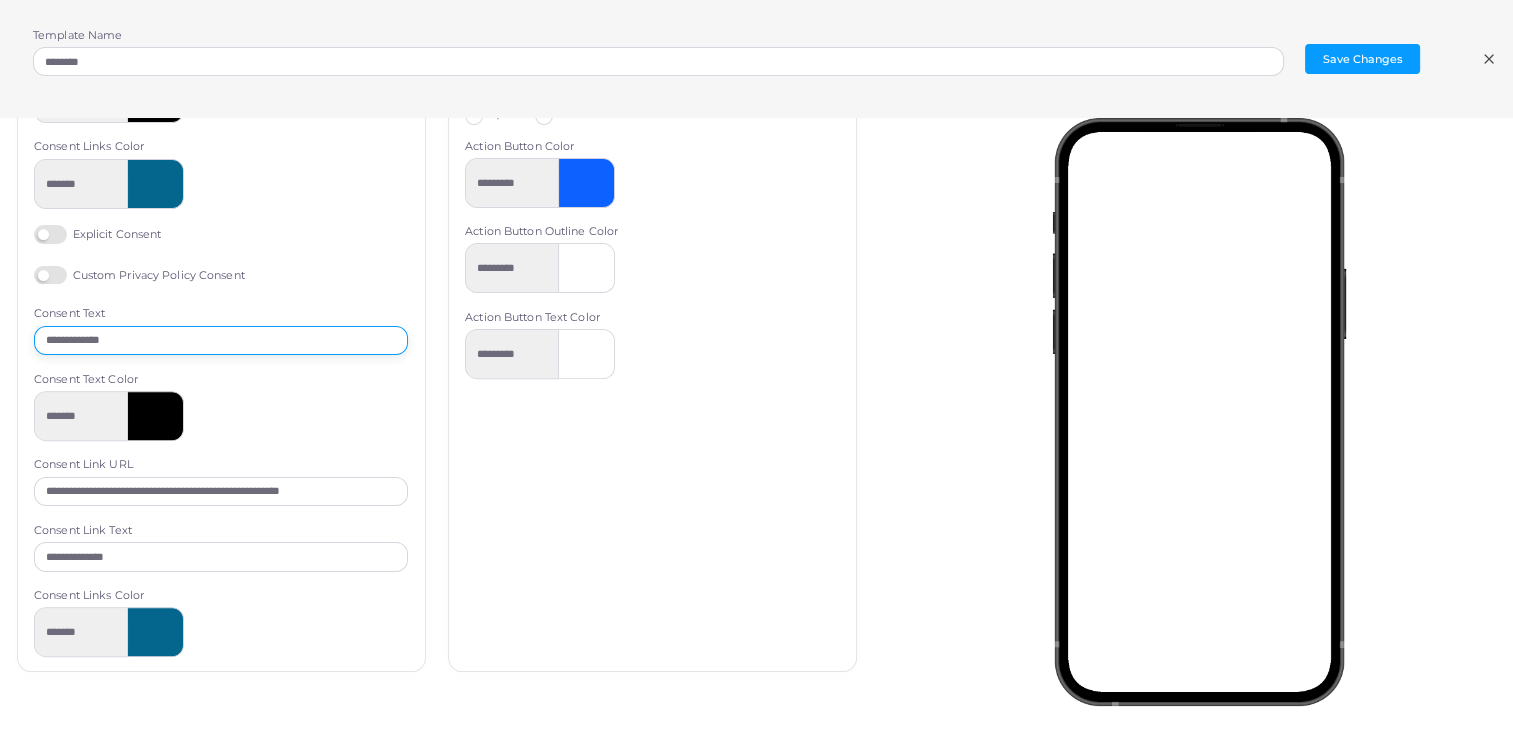 paste on "**********" 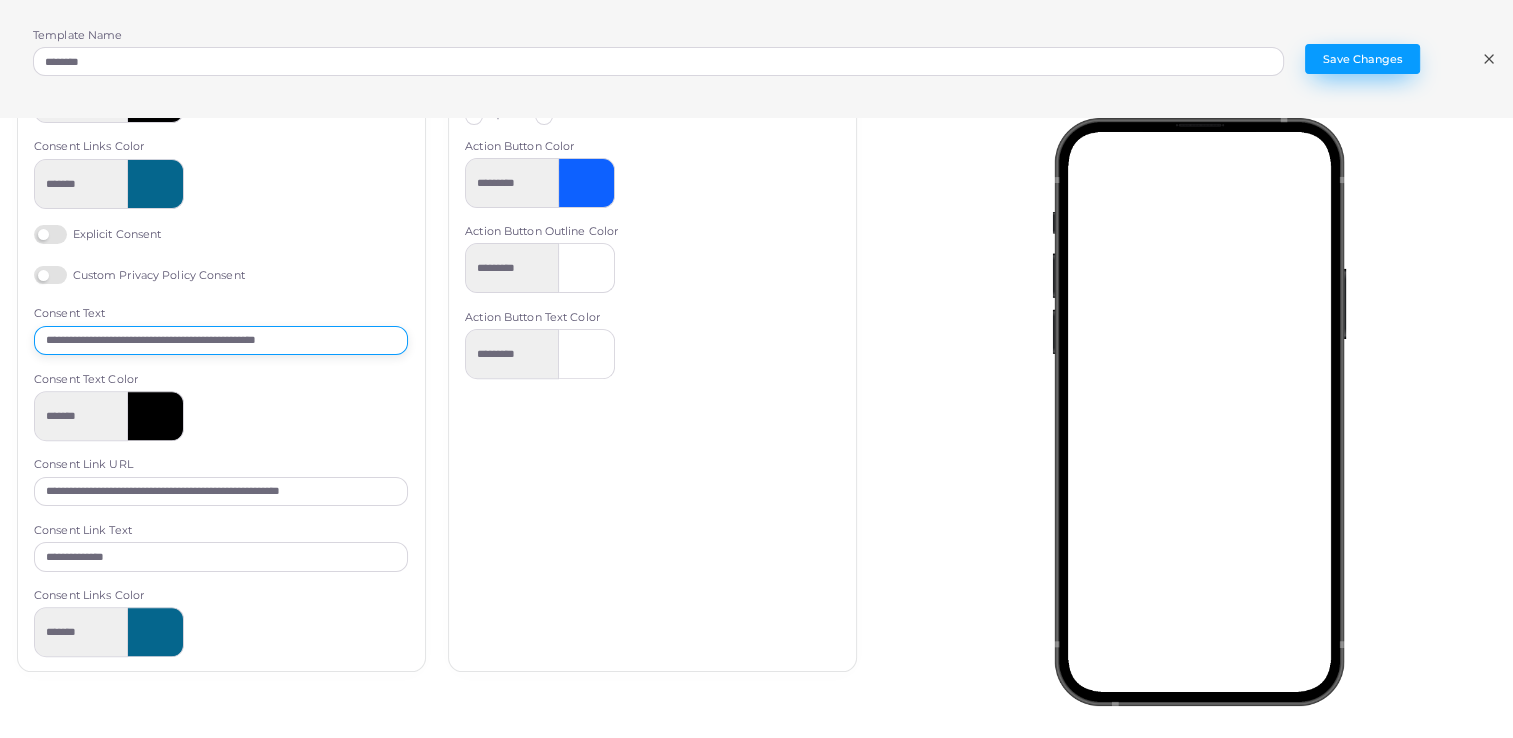 type on "**********" 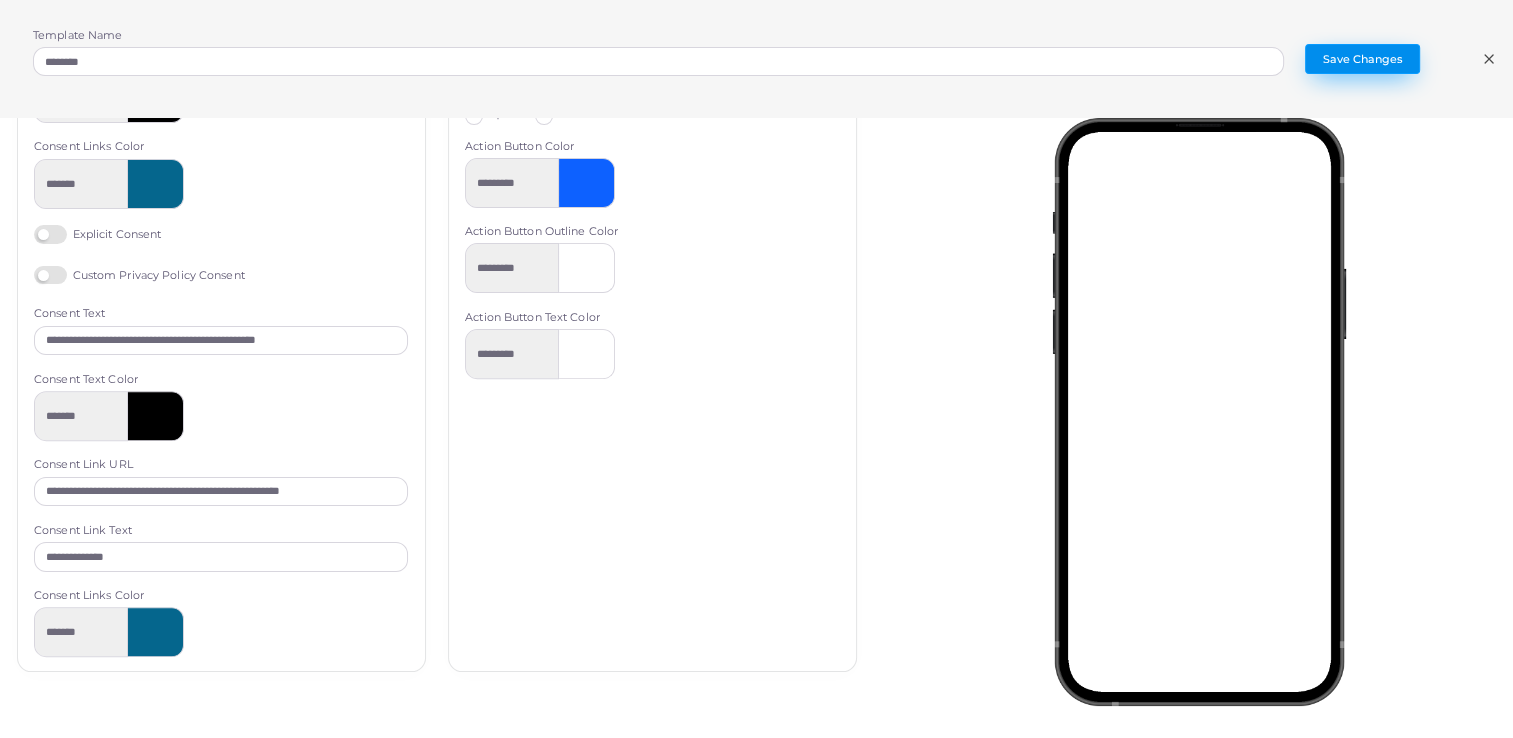 click on "Save Changes" at bounding box center (1362, 59) 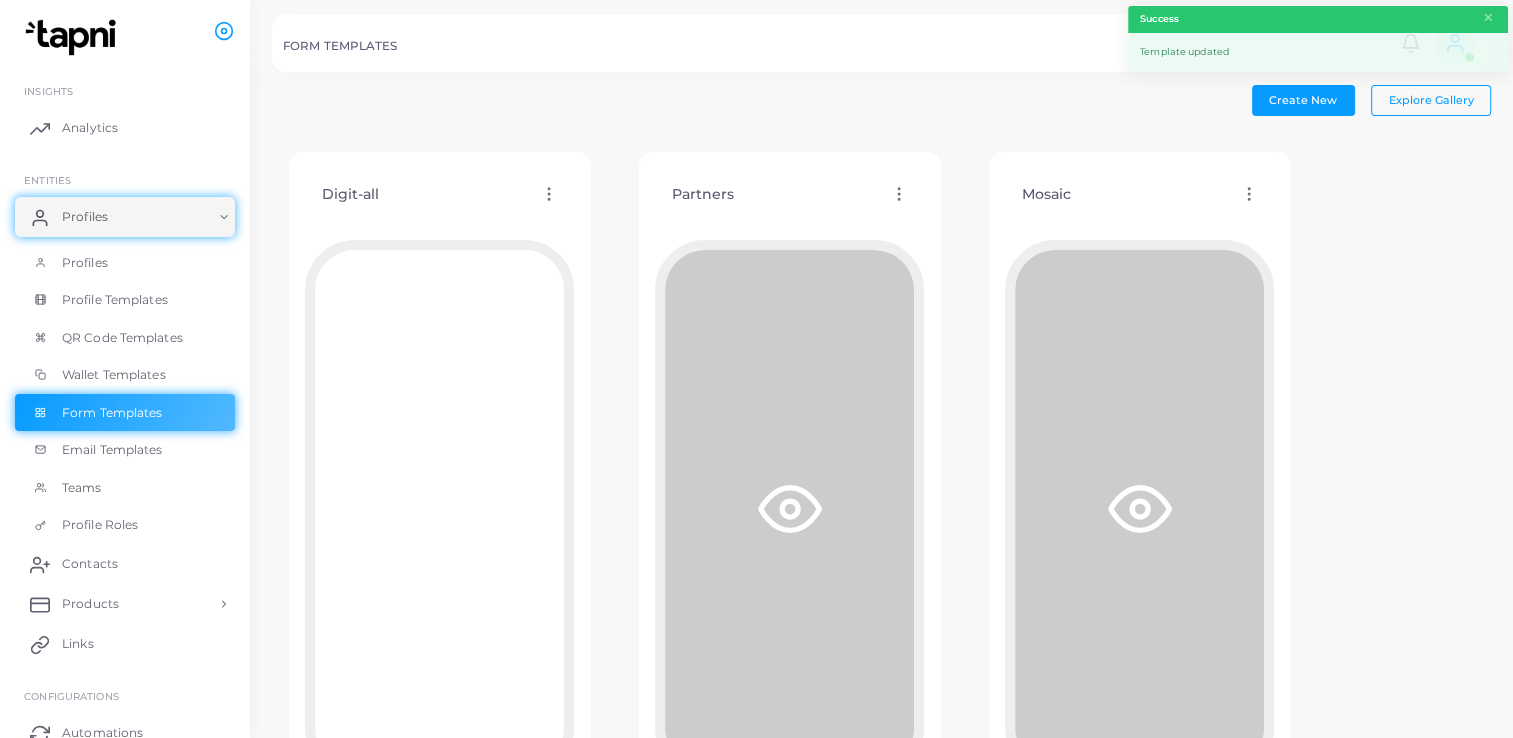 click on "Mosaic Edit Template Assign template Duplicate Template Delete Template Copy Template ID" at bounding box center (1139, 194) 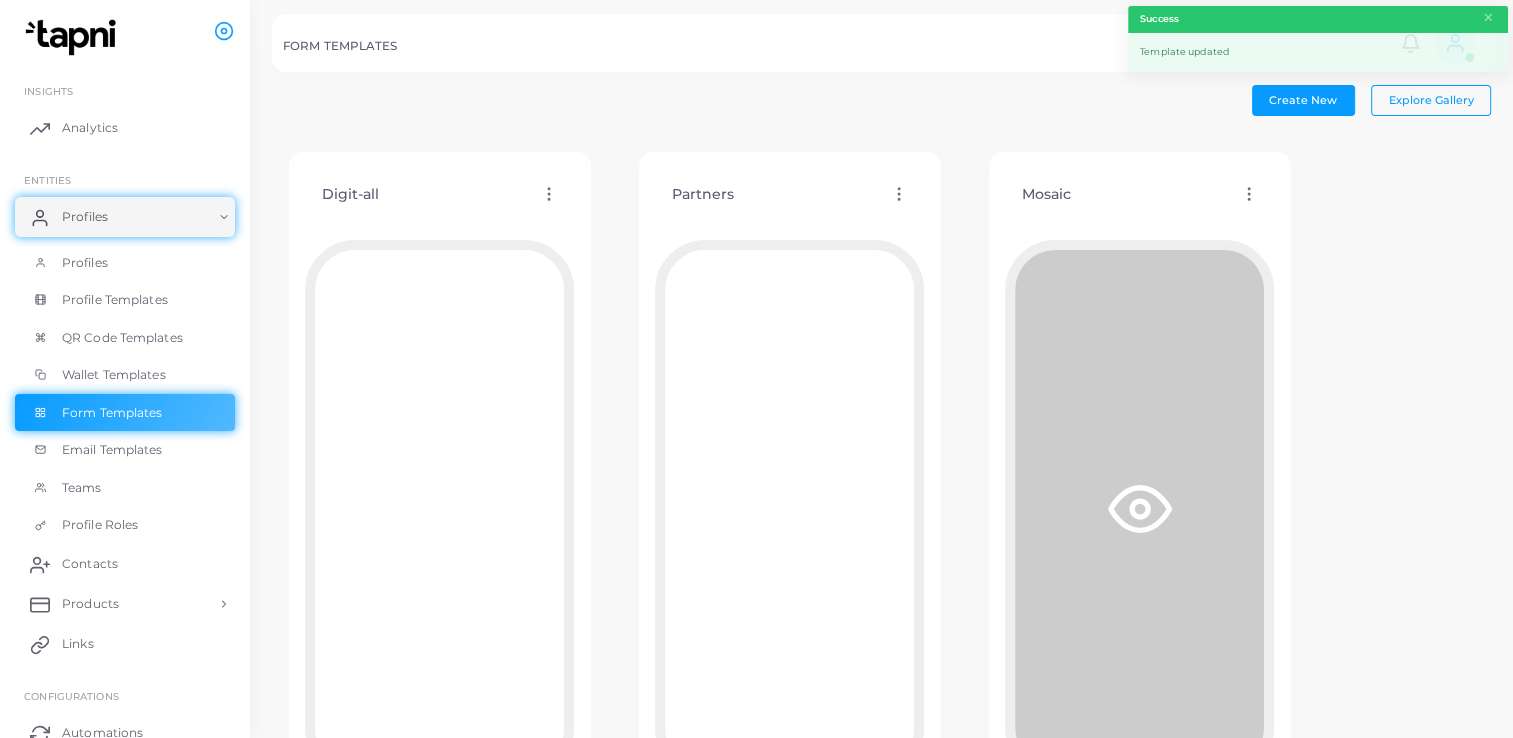 click 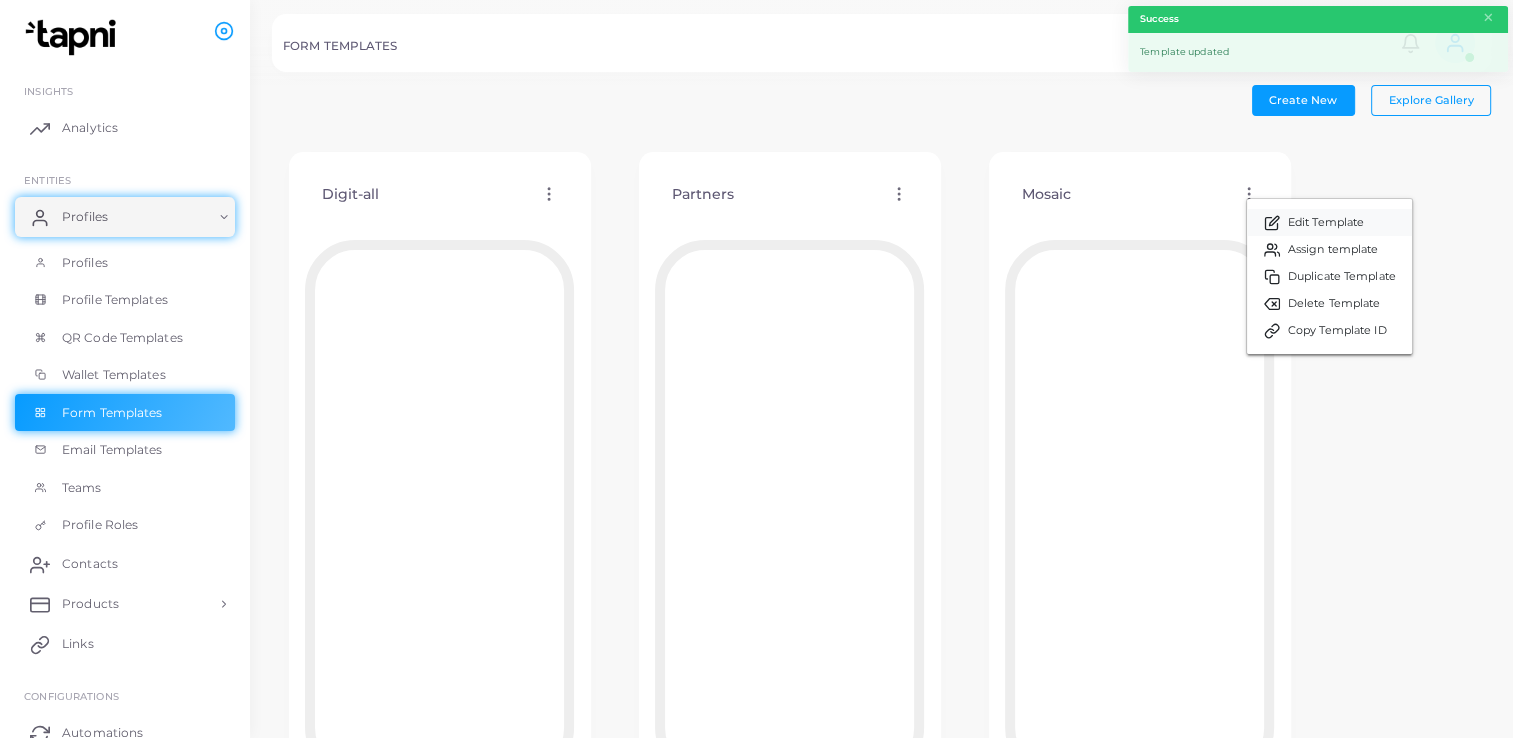 click on "Edit Template" at bounding box center (1329, 222) 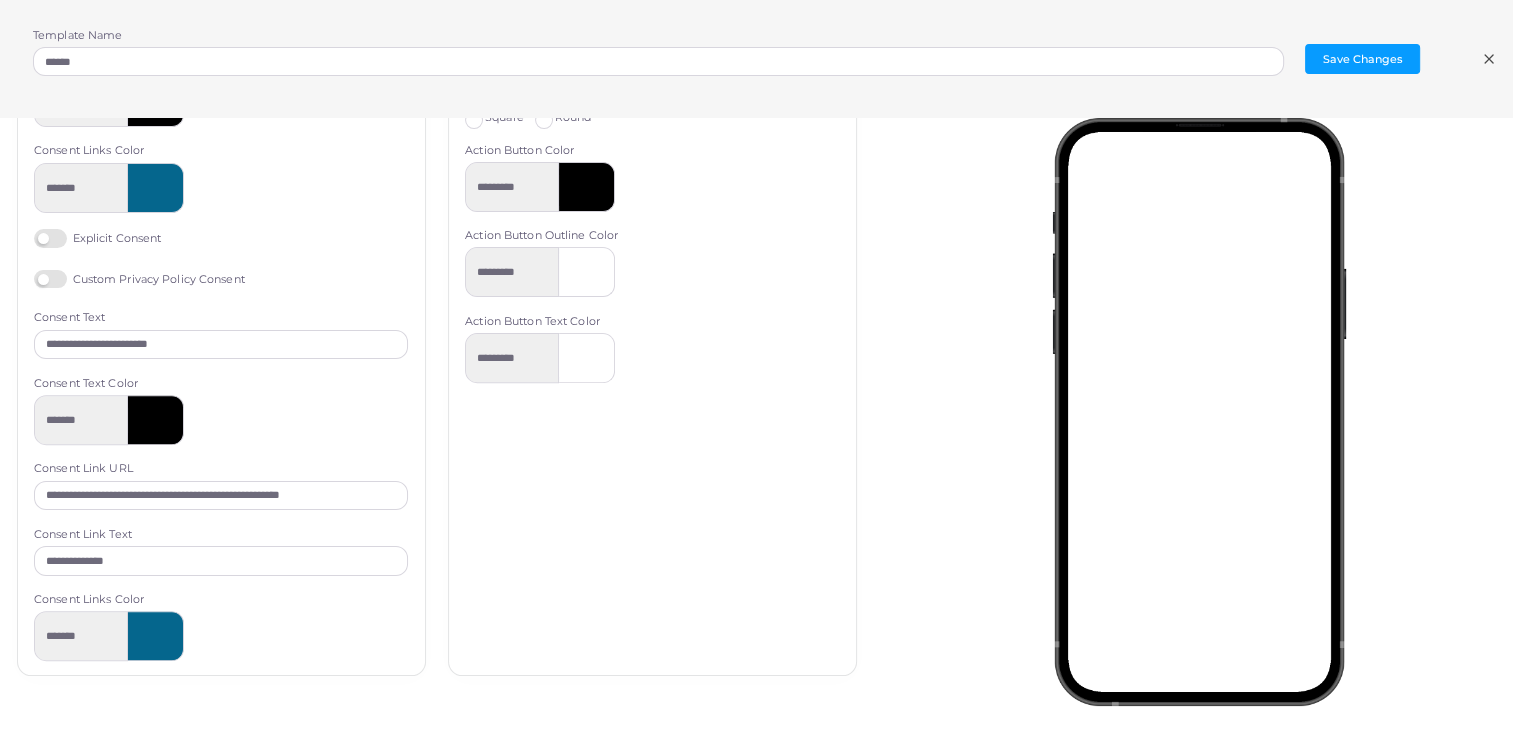 scroll, scrollTop: 707, scrollLeft: 0, axis: vertical 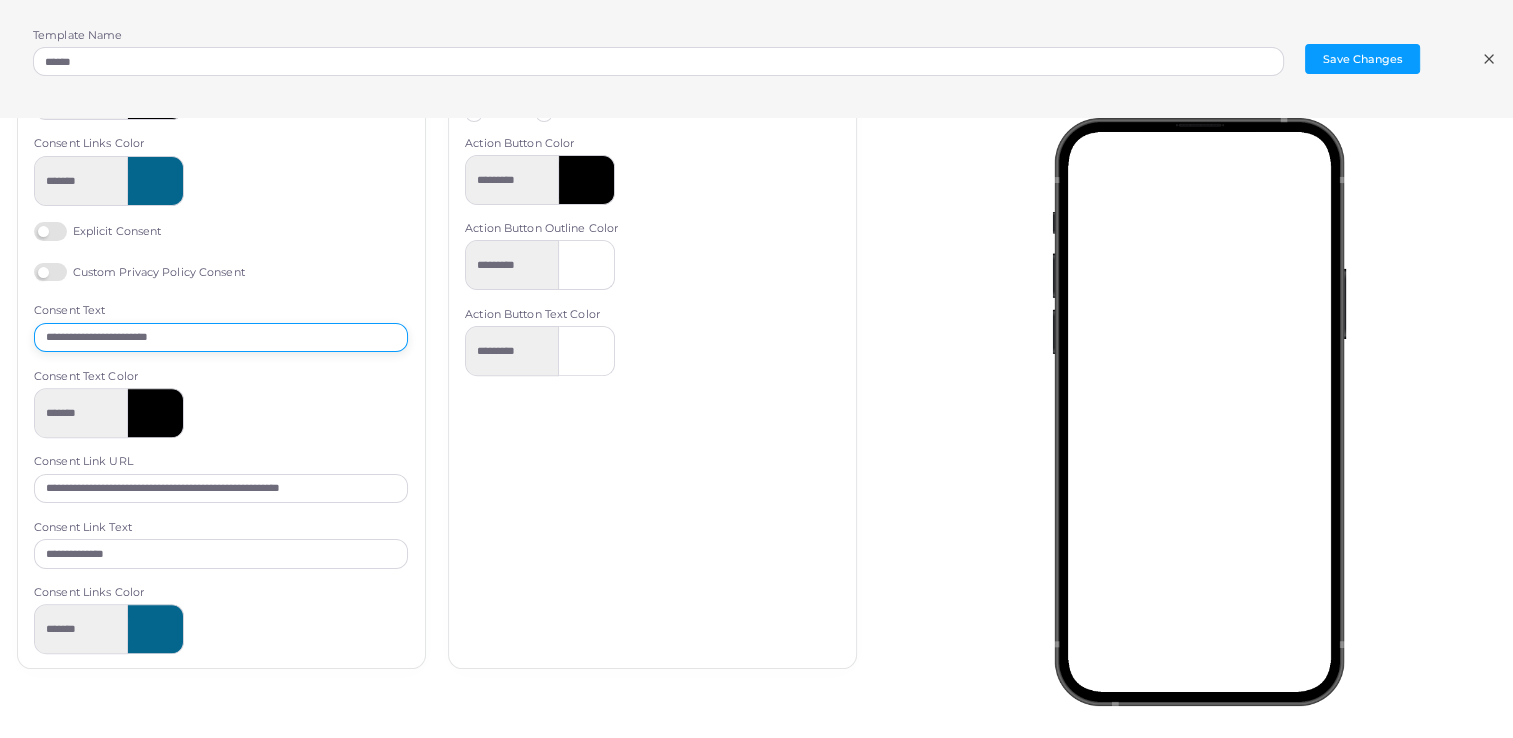 drag, startPoint x: 120, startPoint y: 334, endPoint x: 489, endPoint y: 312, distance: 369.65524 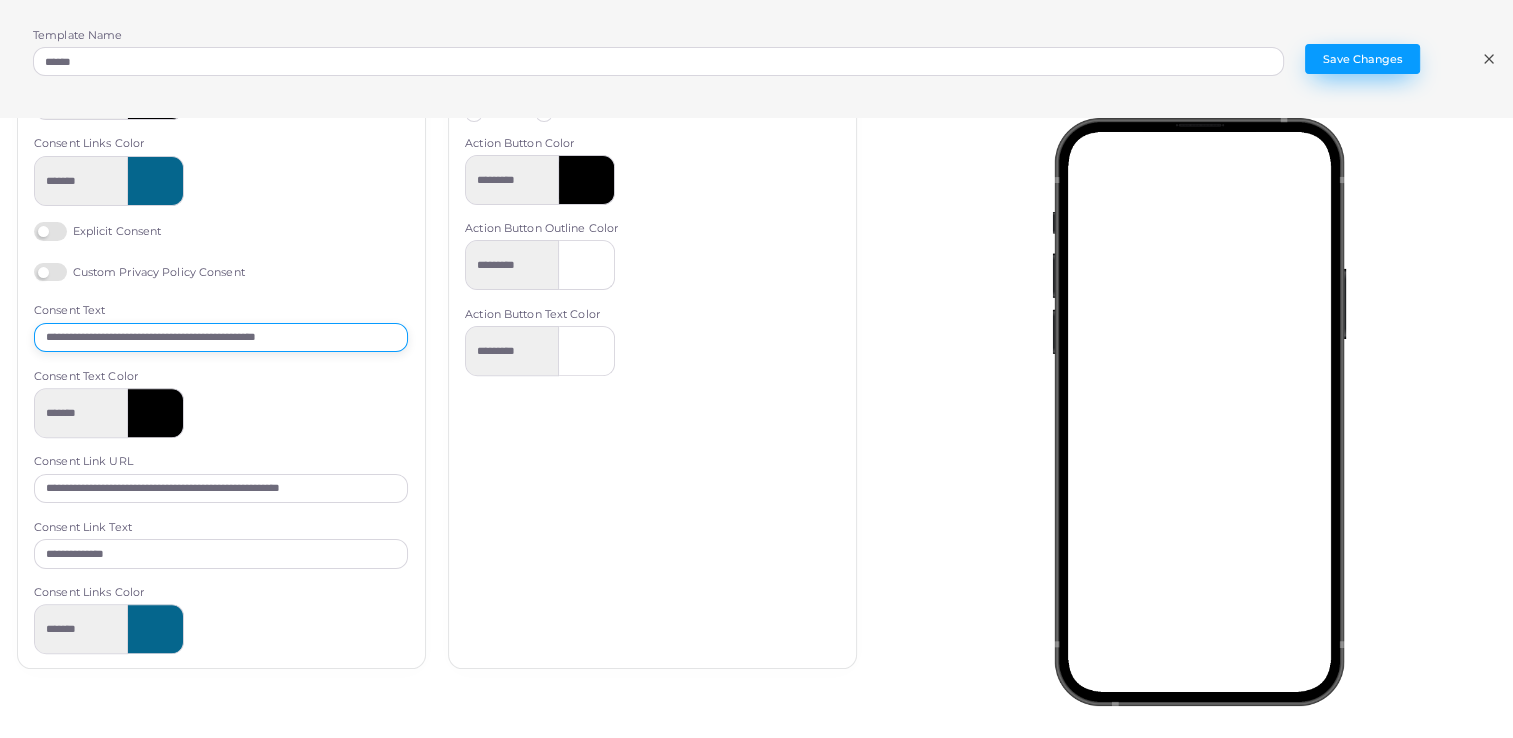 type on "**********" 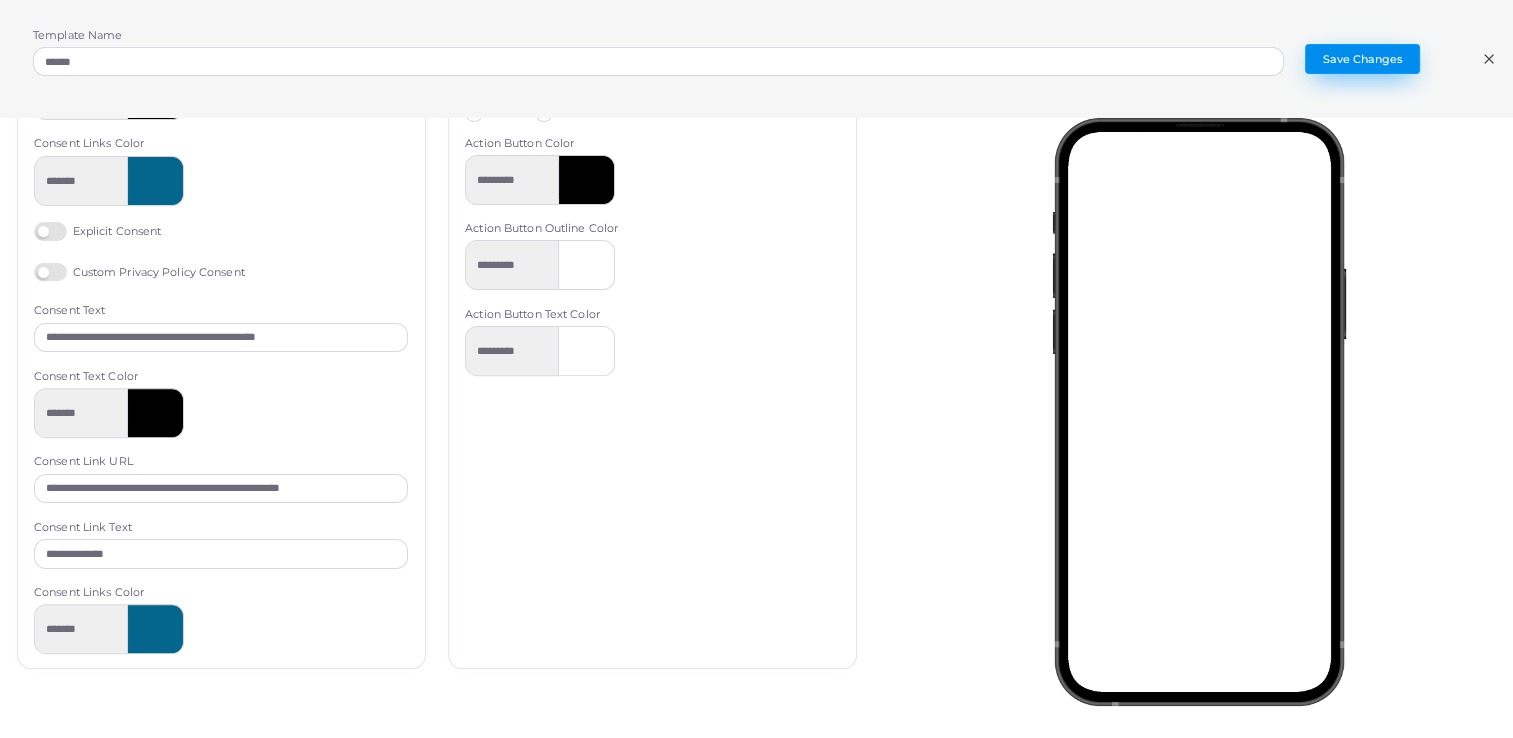 click on "Save Changes" at bounding box center [1362, 59] 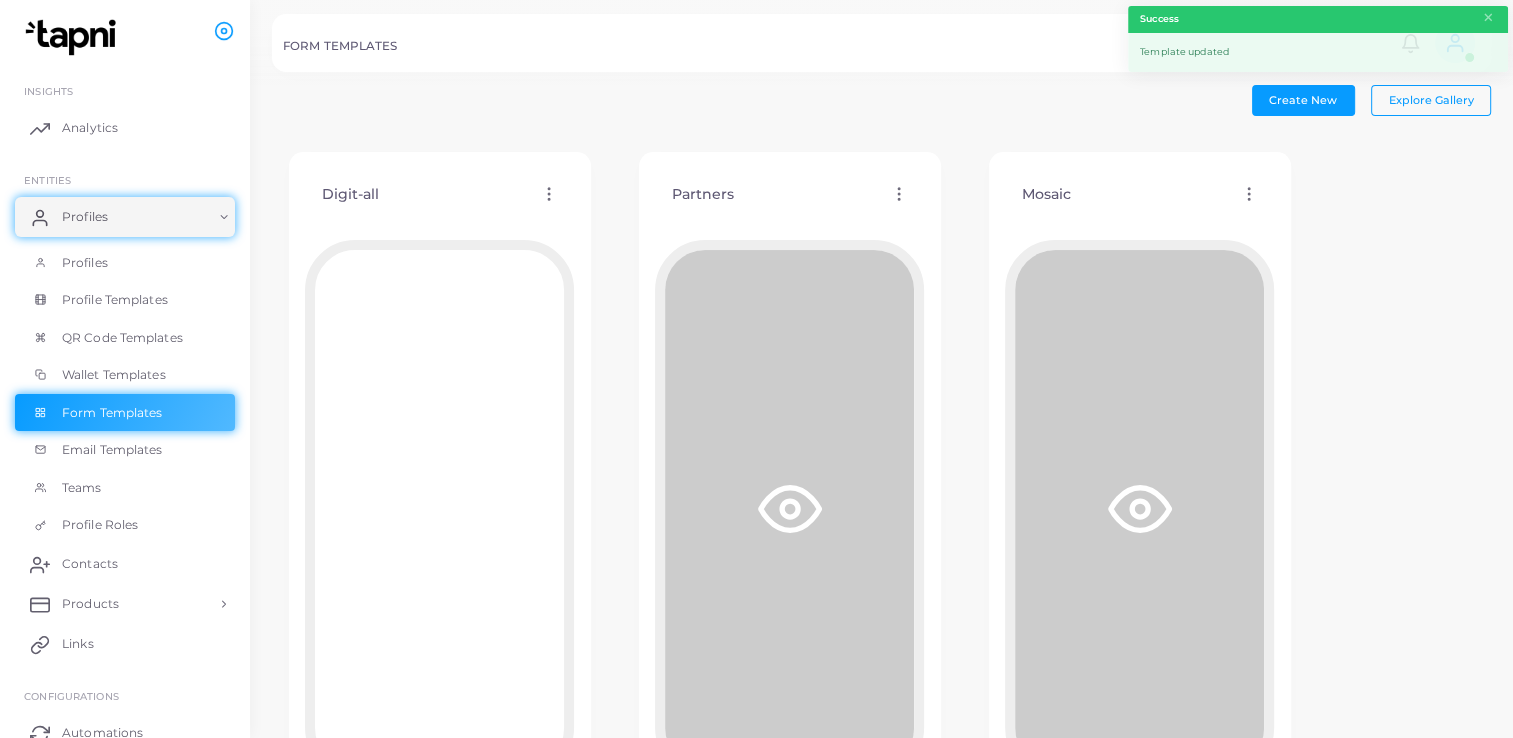 click on "Create New Explore Gallery  Digit-all Edit Template Assign template Duplicate Template Delete Template Copy Template ID  Partners Edit Template Assign template Duplicate Template Delete Template Copy Template ID  Mosaic Edit Template Assign template Duplicate Template Delete Template Copy Template ID" at bounding box center (881, 460) 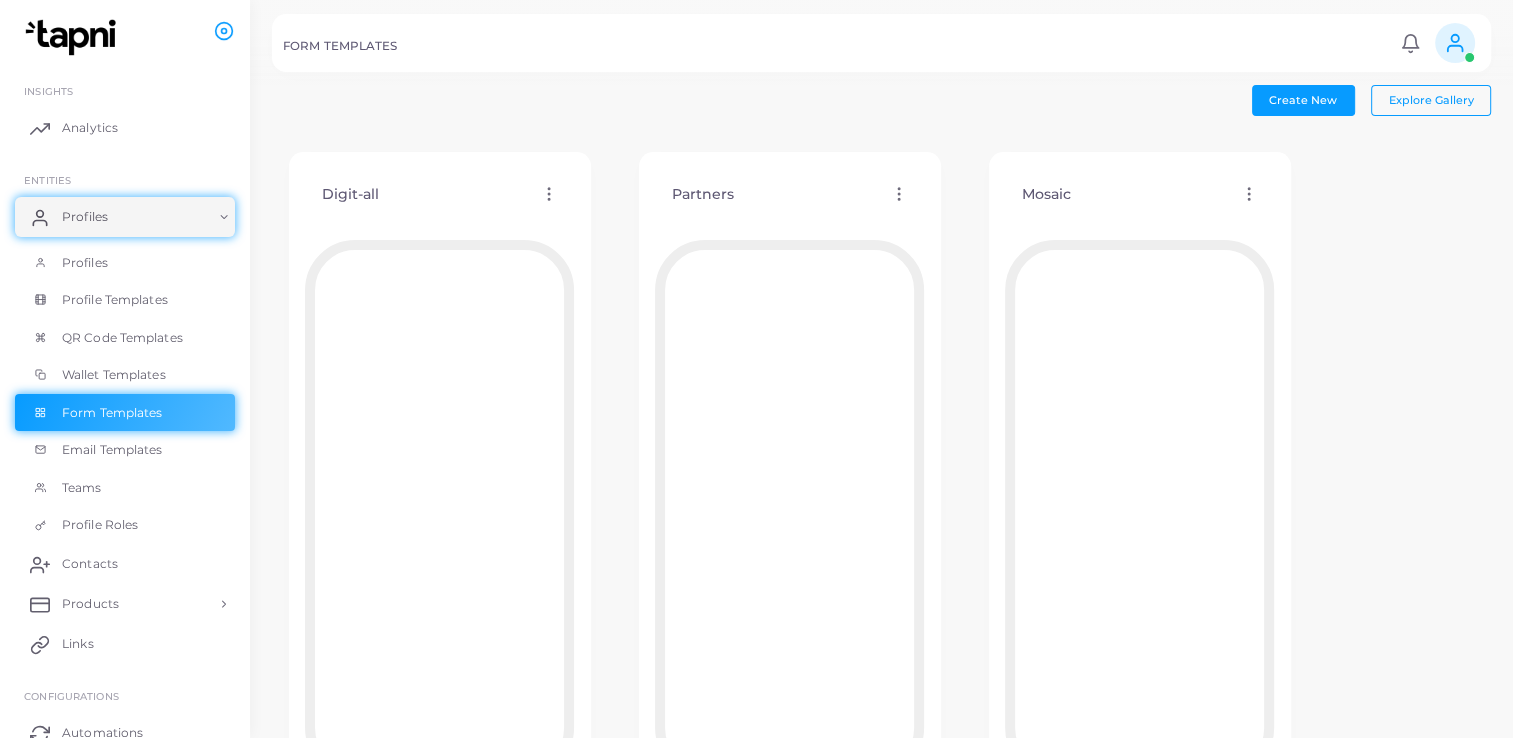click on "Create New Explore Gallery  Digit-all Edit Template Assign template Duplicate Template Delete Template Copy Template ID  Partners Edit Template Assign template Duplicate Template Delete Template Copy Template ID  Mosaic Edit Template Assign template Duplicate Template Delete Template Copy Template ID" at bounding box center (881, 460) 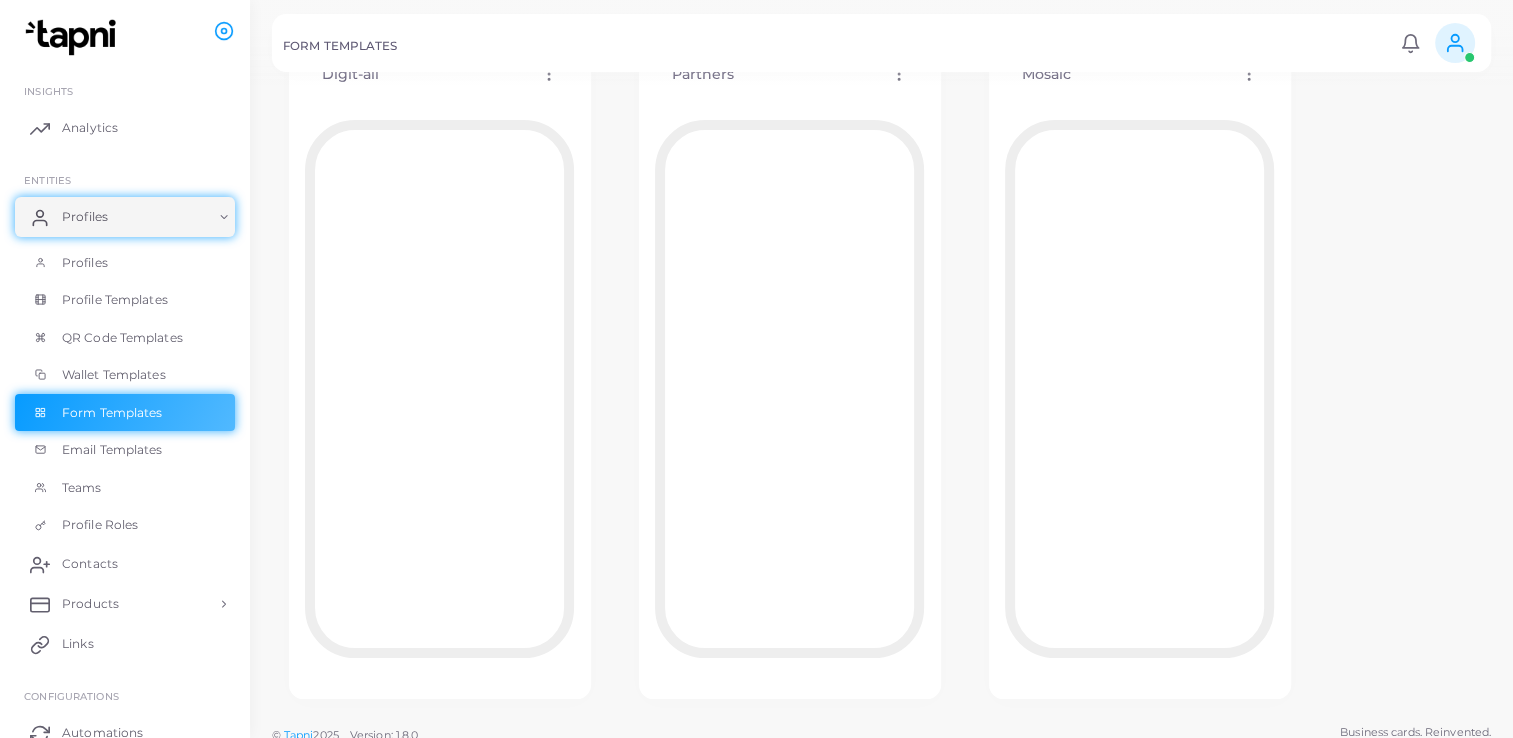 scroll, scrollTop: 133, scrollLeft: 0, axis: vertical 